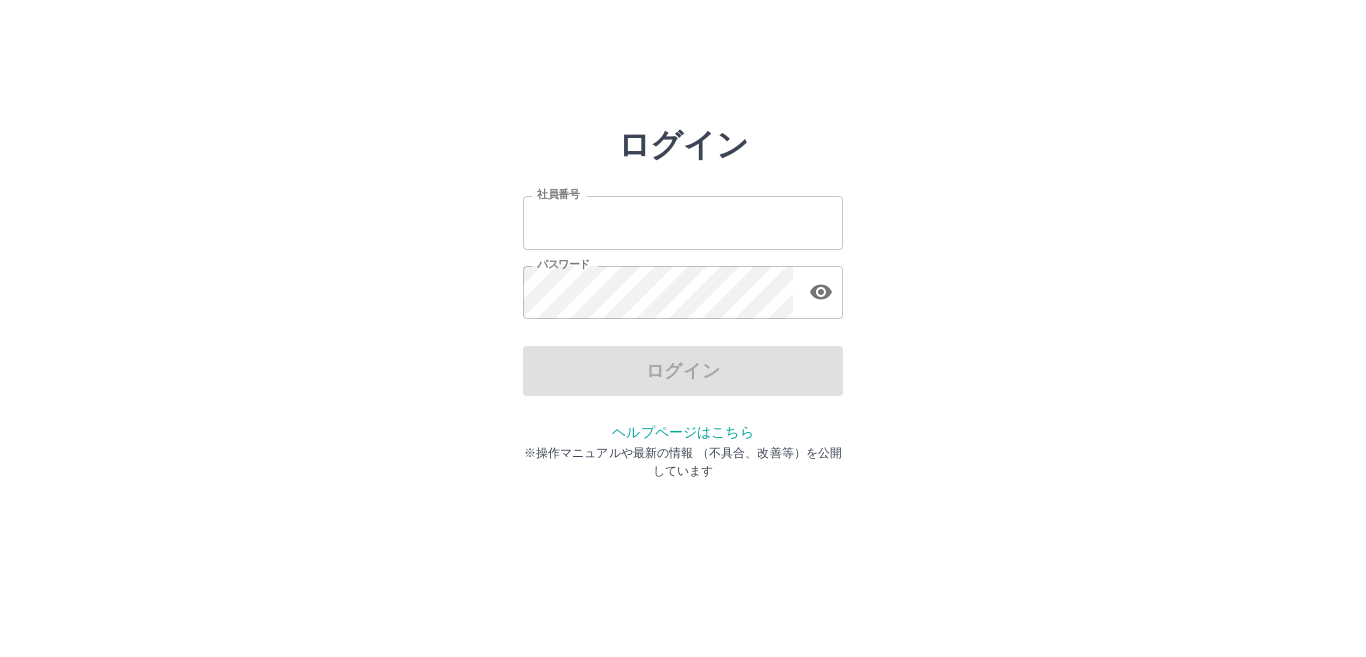 type on "*******" 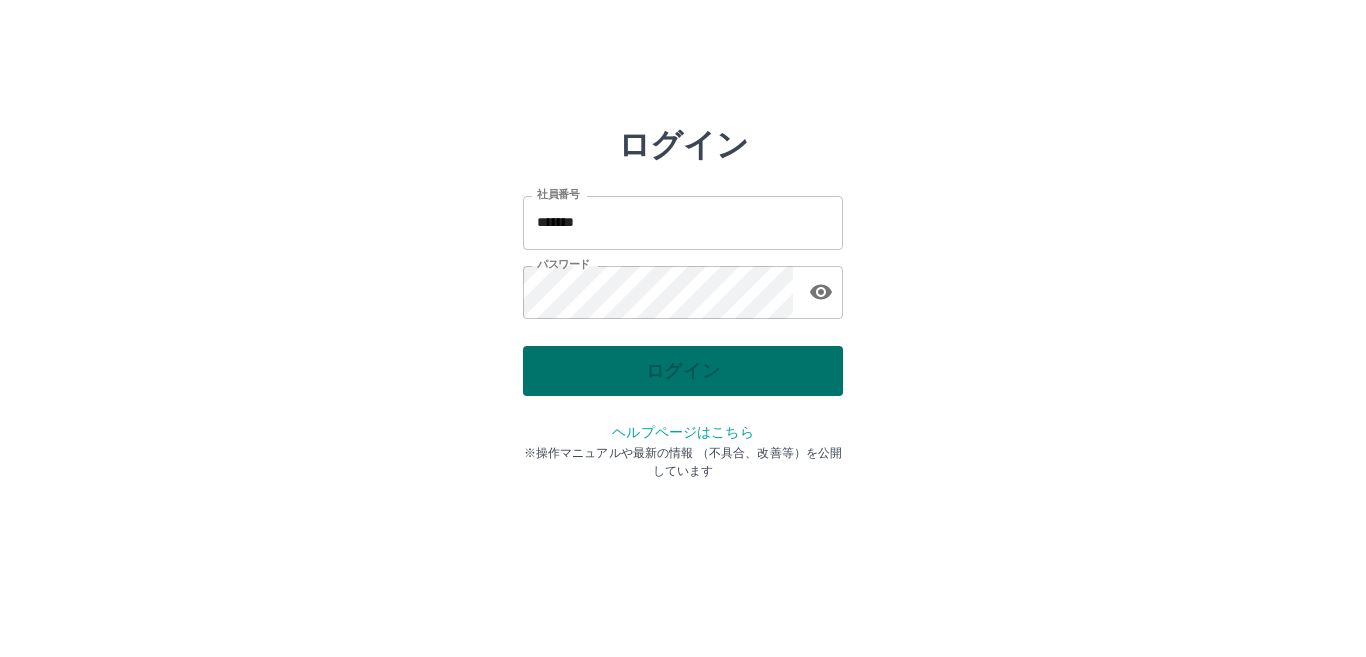 scroll, scrollTop: 0, scrollLeft: 0, axis: both 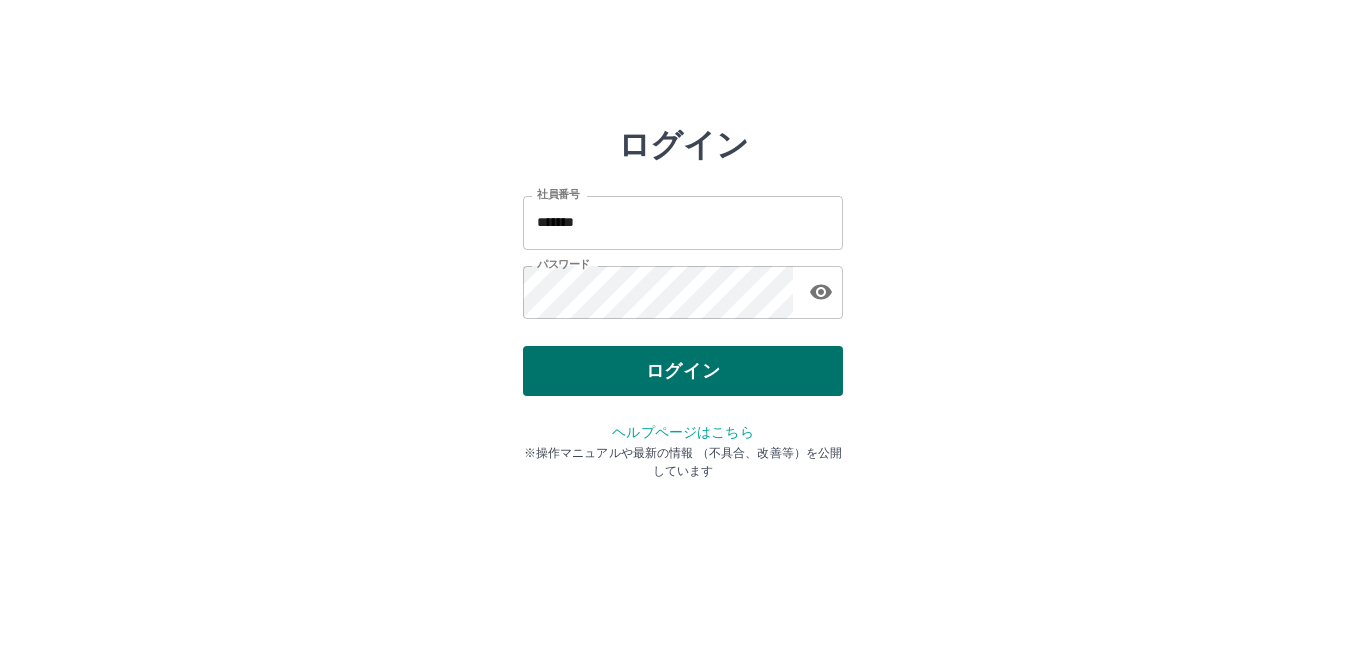 click on "ログイン" at bounding box center (683, 371) 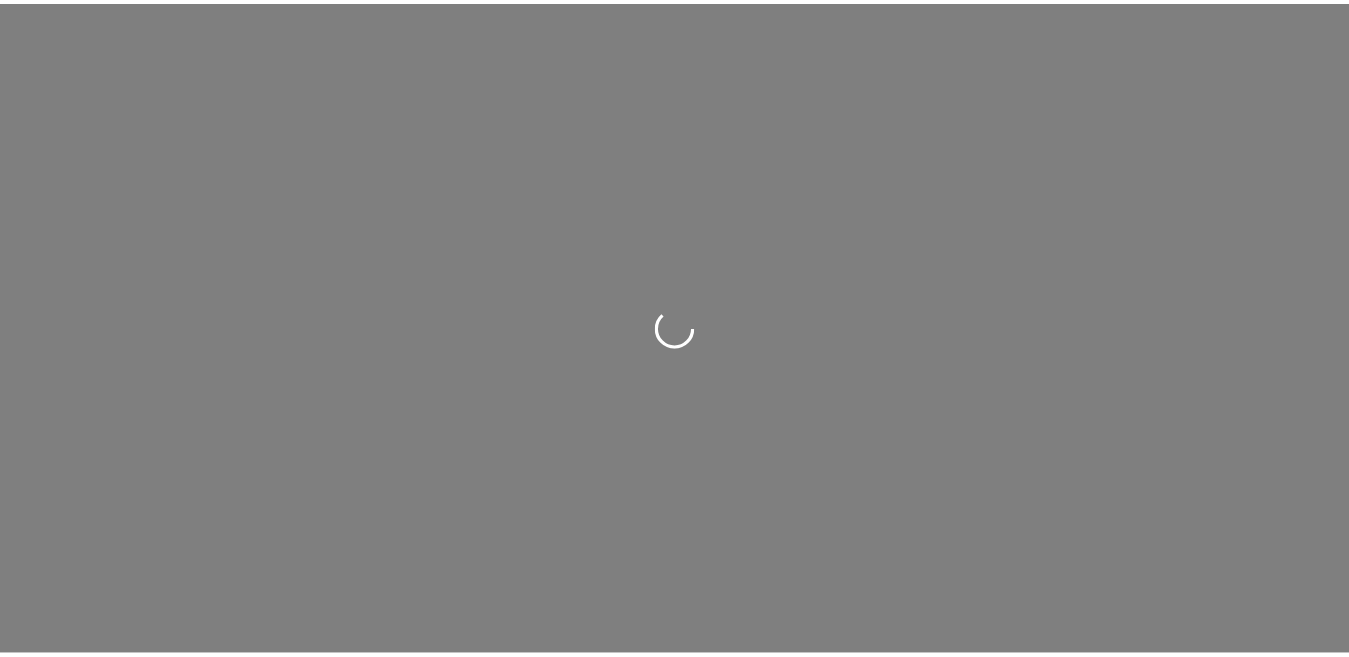 scroll, scrollTop: 0, scrollLeft: 0, axis: both 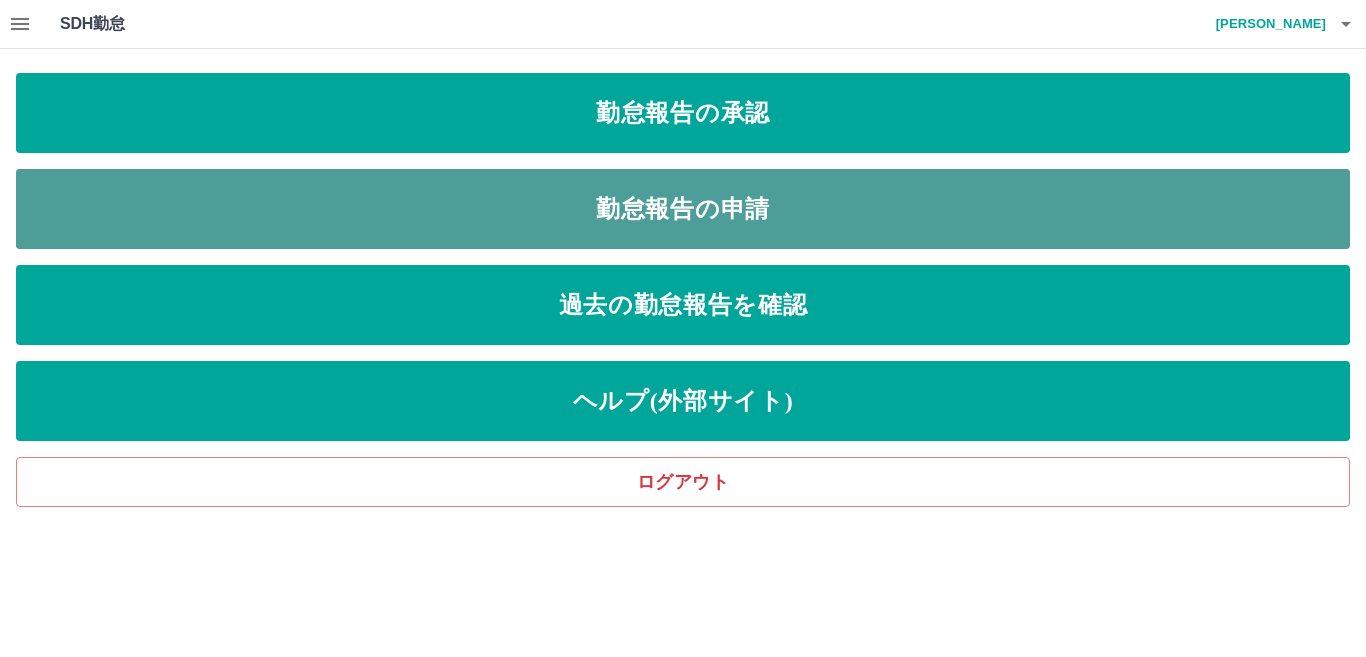 click on "勤怠報告の申請" at bounding box center (683, 209) 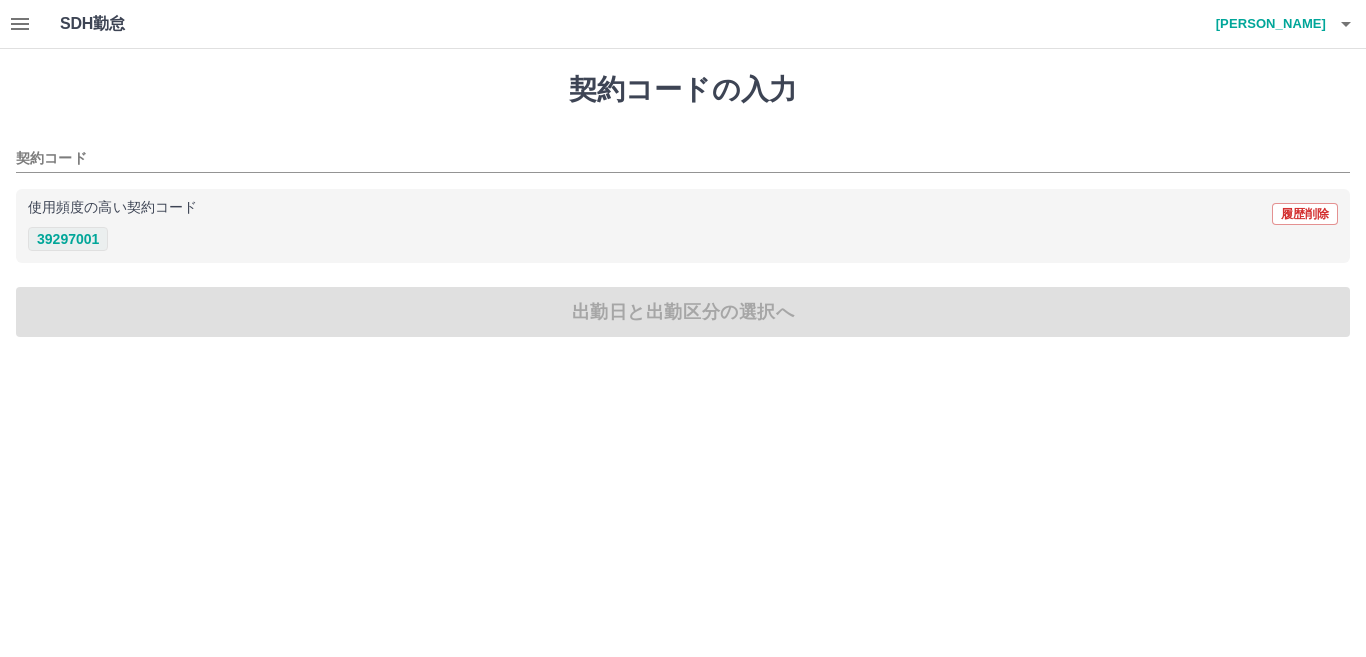 click on "39297001" at bounding box center [68, 239] 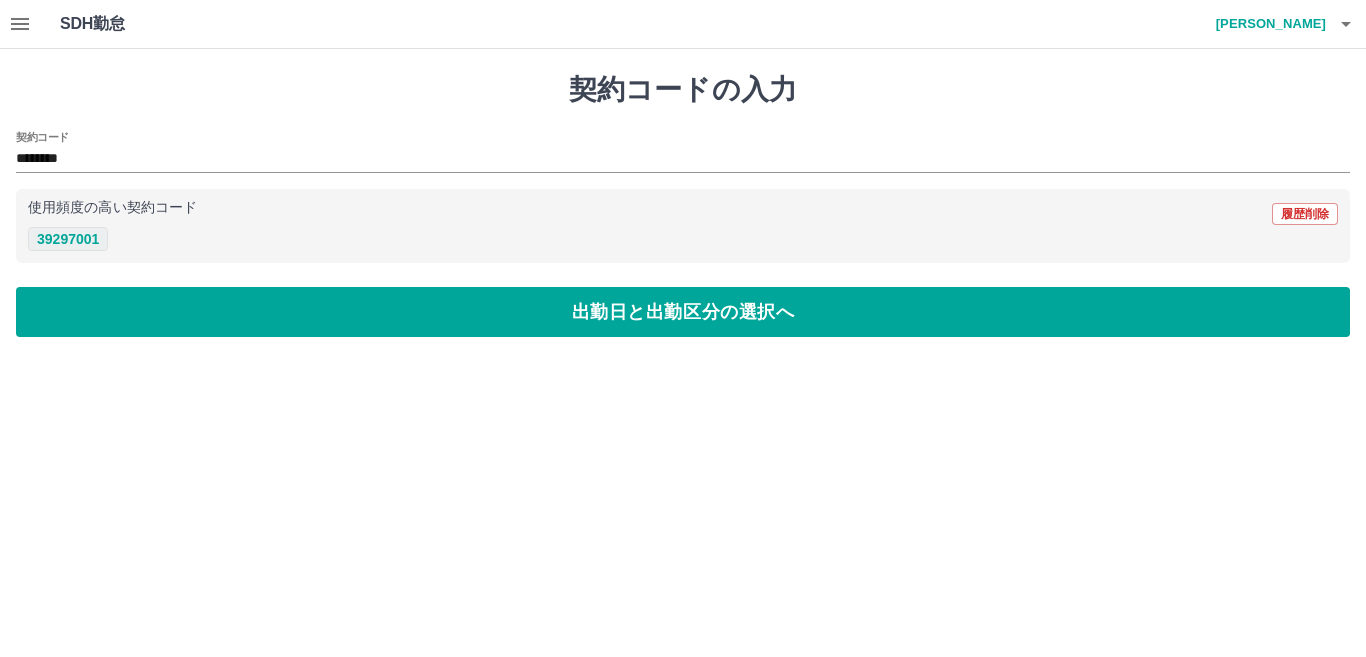 type on "********" 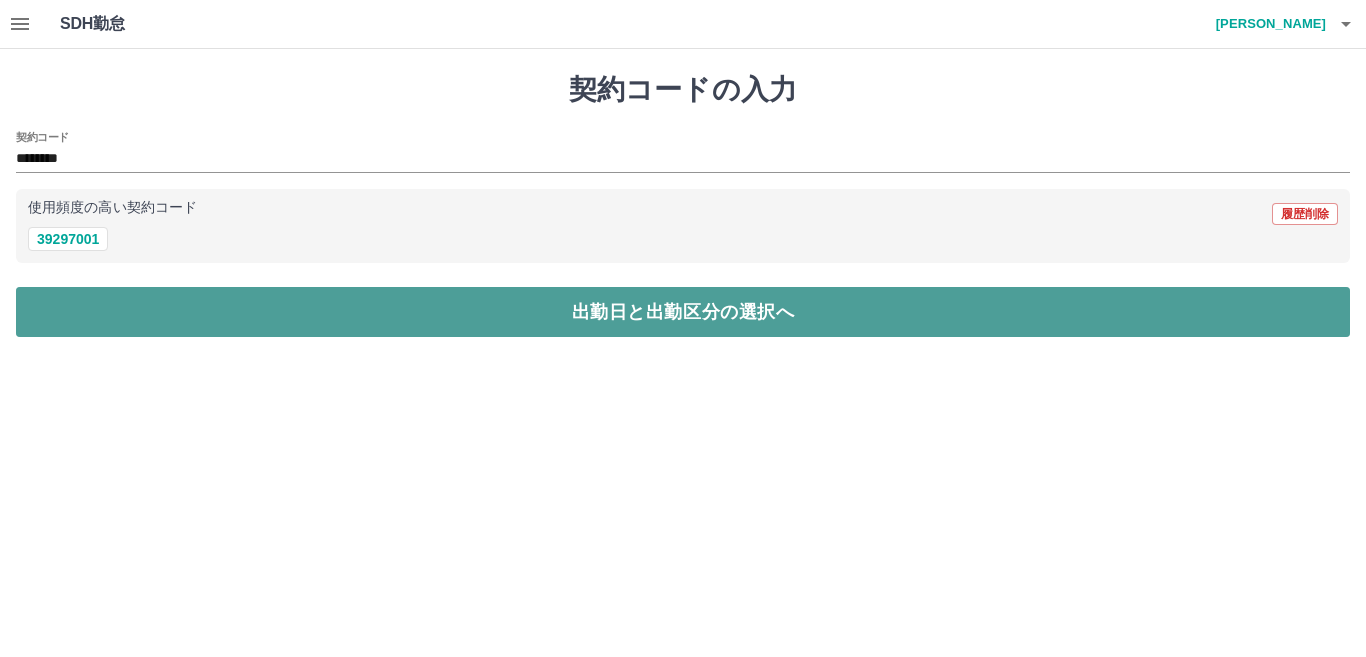 click on "出勤日と出勤区分の選択へ" at bounding box center (683, 312) 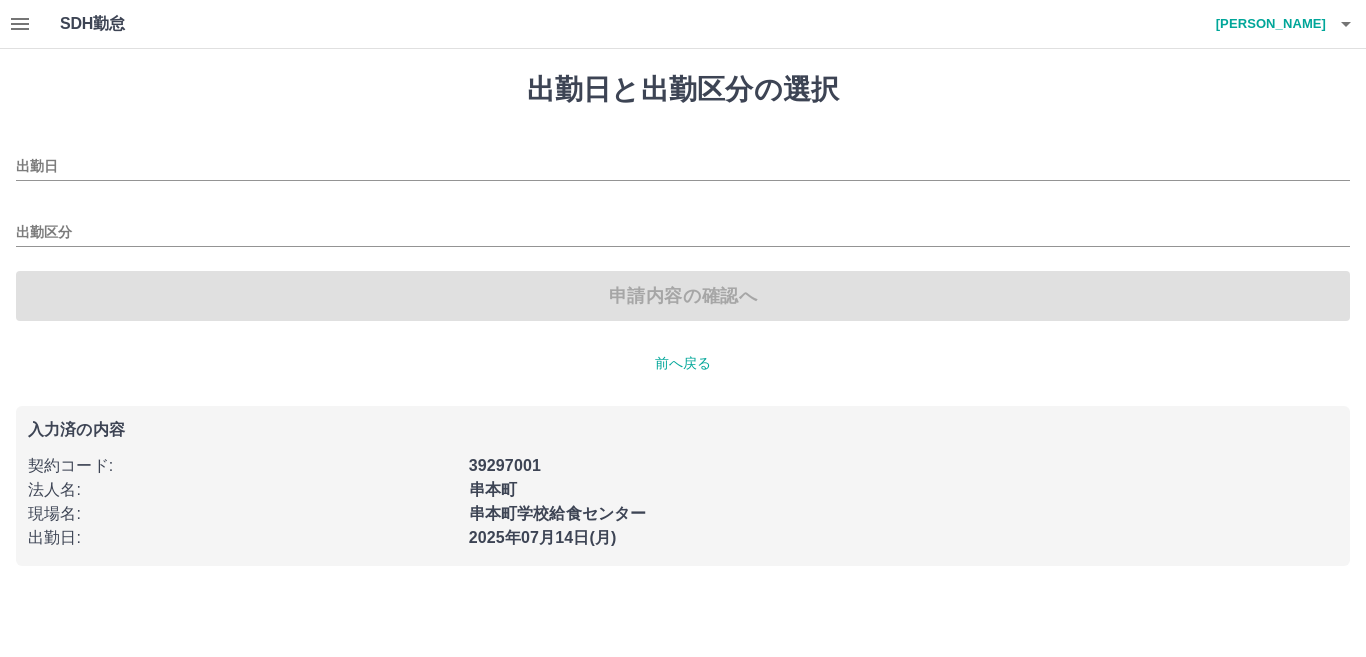 type on "**********" 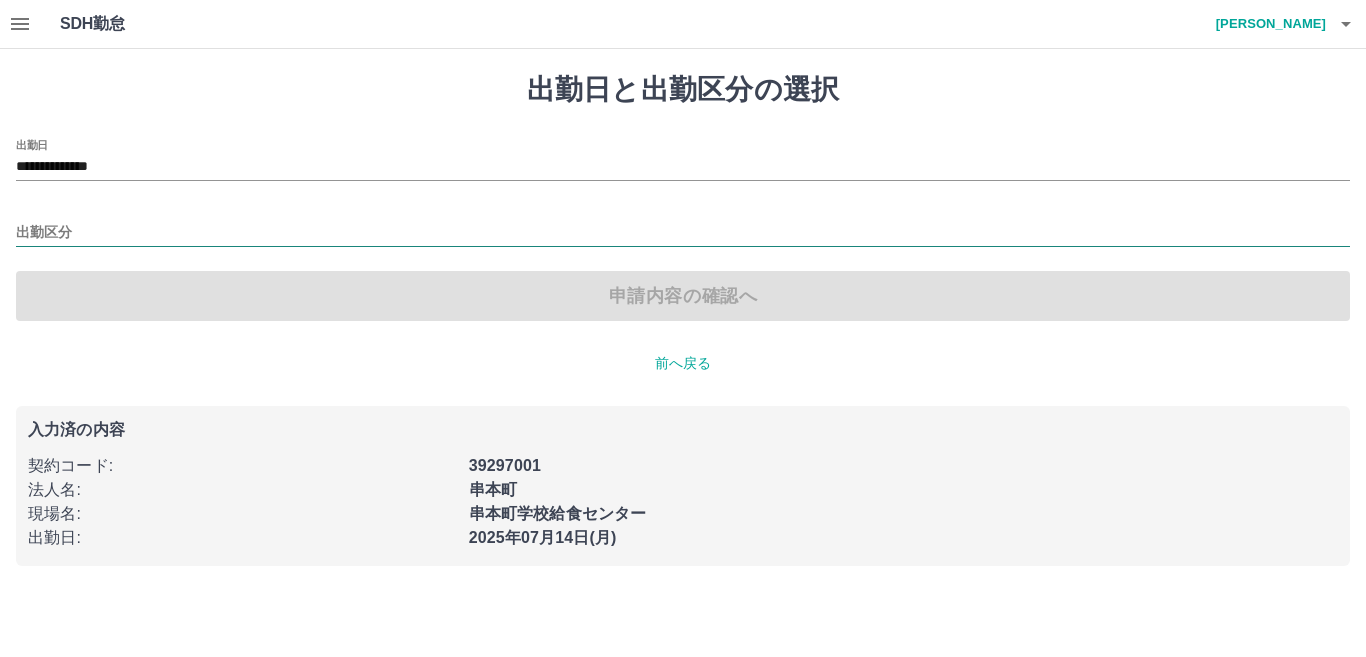 click on "出勤区分" at bounding box center [683, 233] 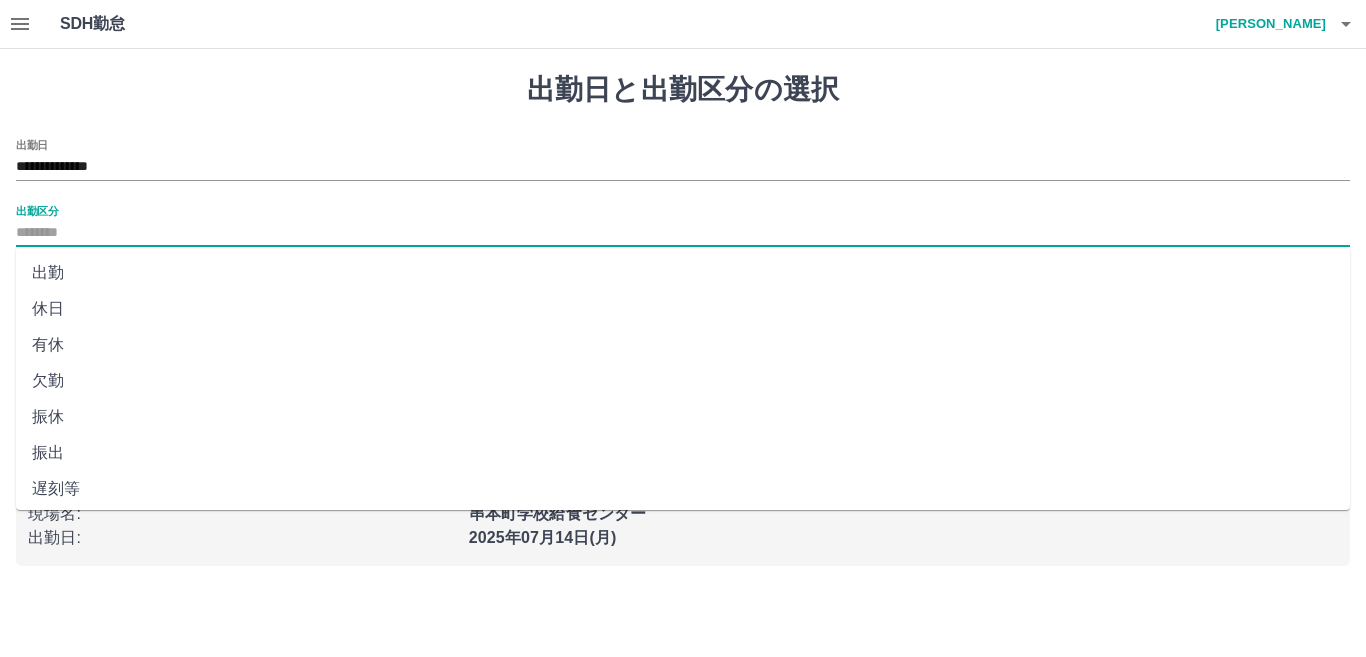 click on "出勤" at bounding box center [683, 273] 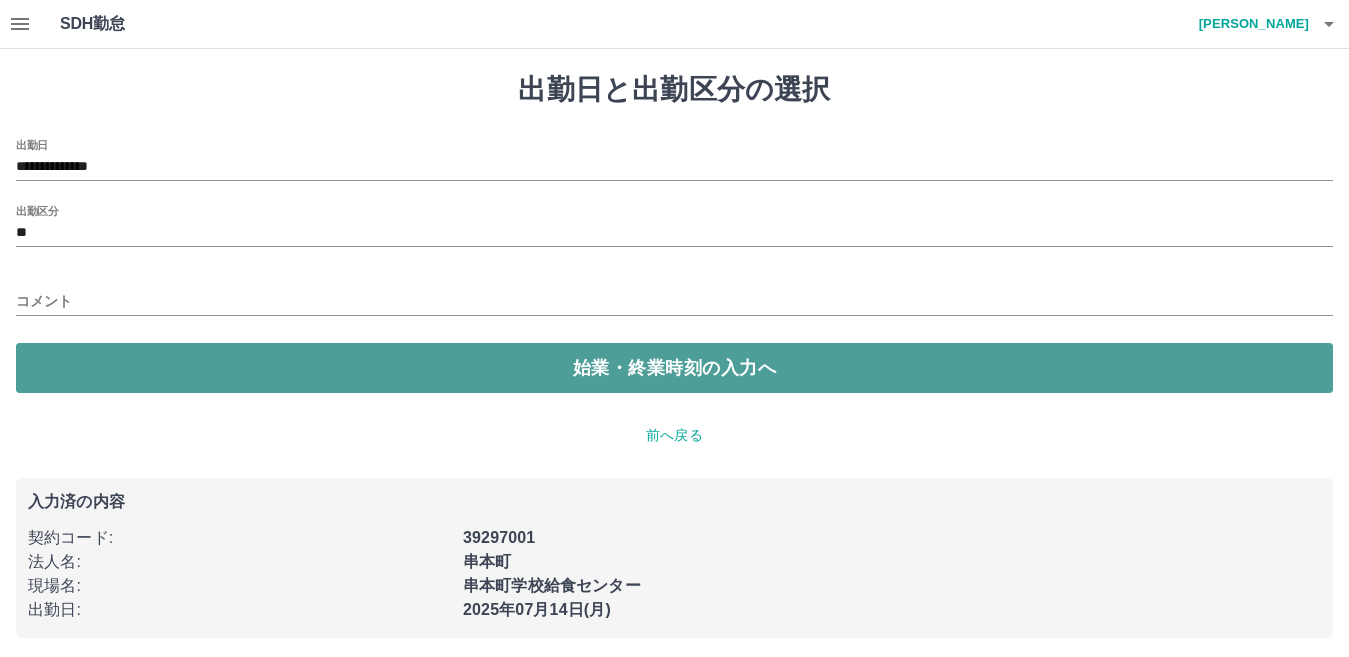 click on "始業・終業時刻の入力へ" at bounding box center (674, 368) 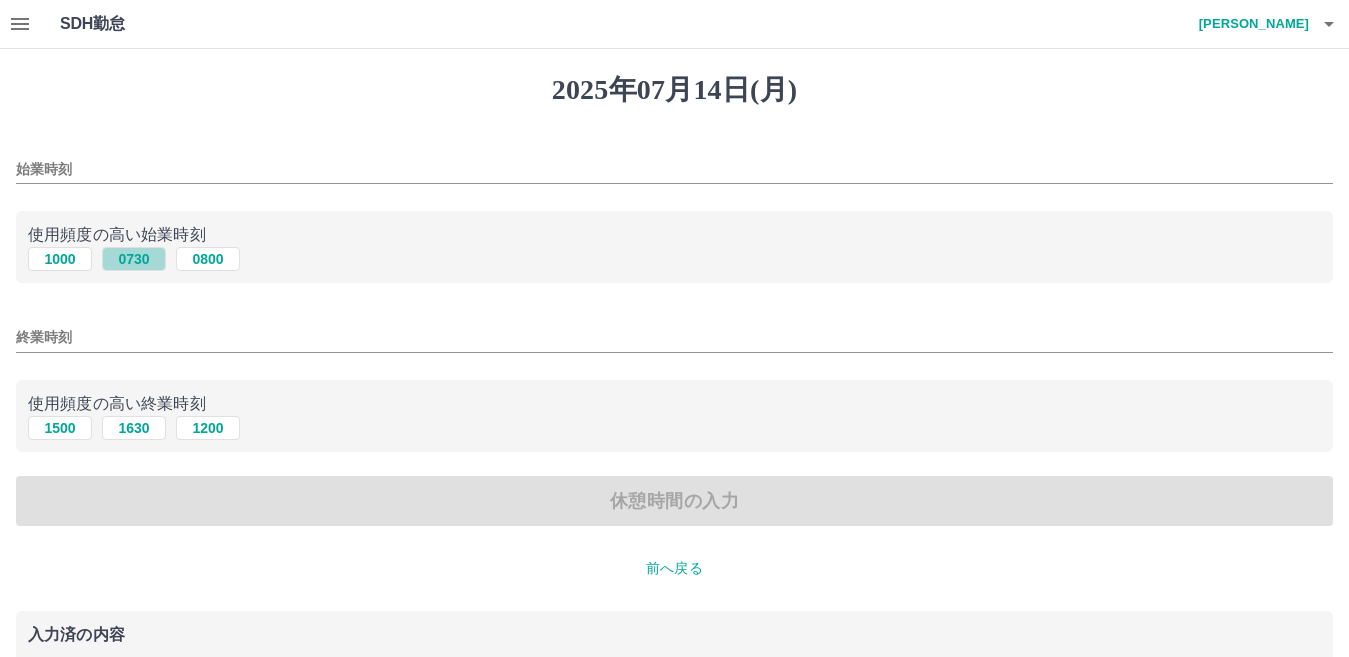 click on "0730" at bounding box center (134, 259) 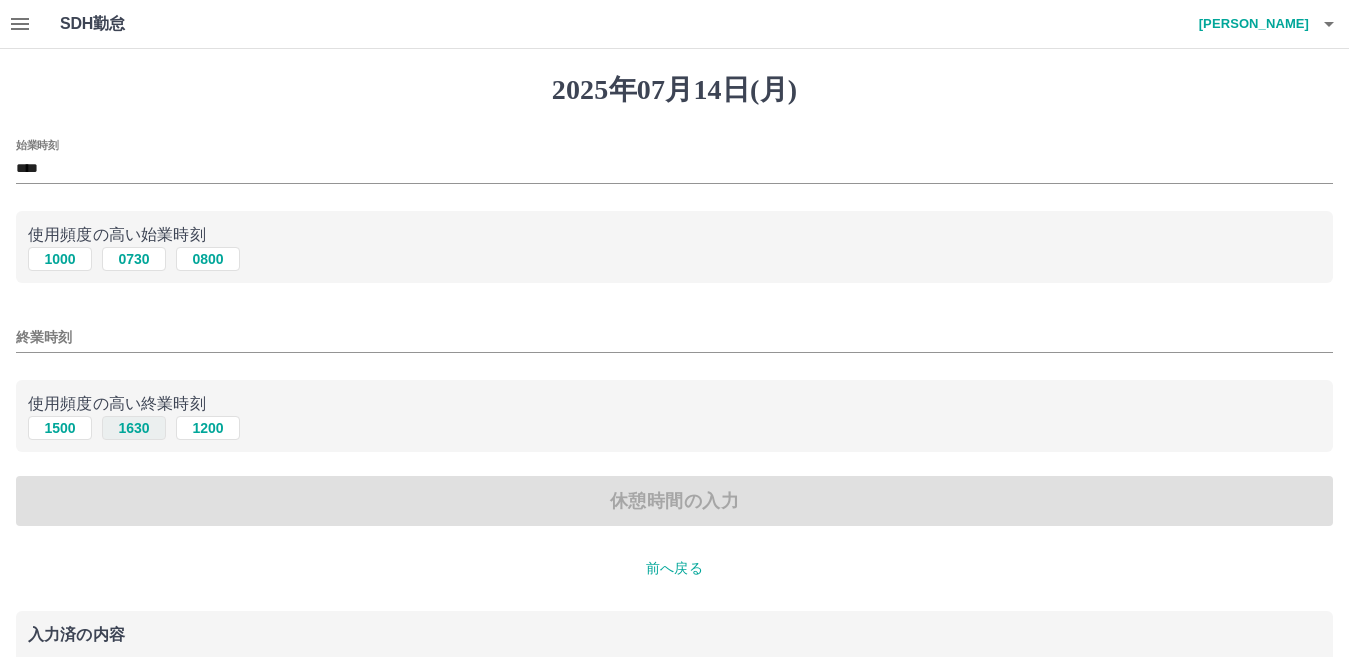 click on "1630" at bounding box center (134, 428) 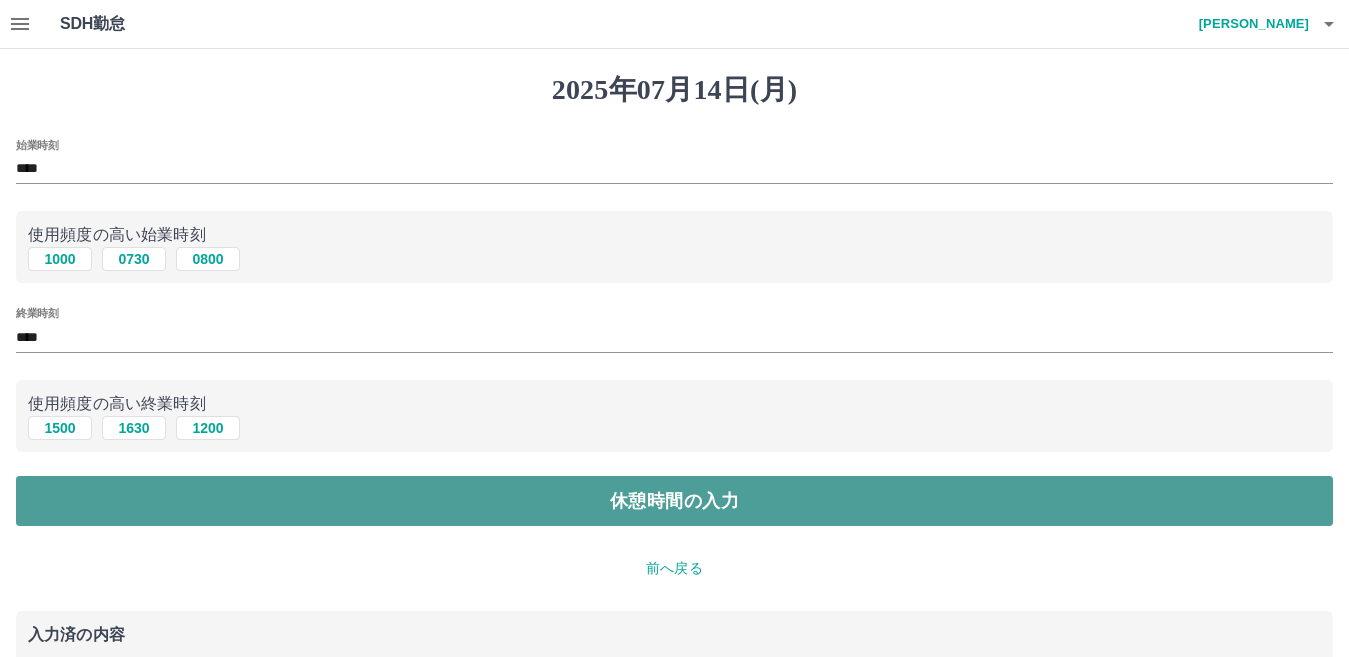 drag, startPoint x: 315, startPoint y: 508, endPoint x: 318, endPoint y: 485, distance: 23.194826 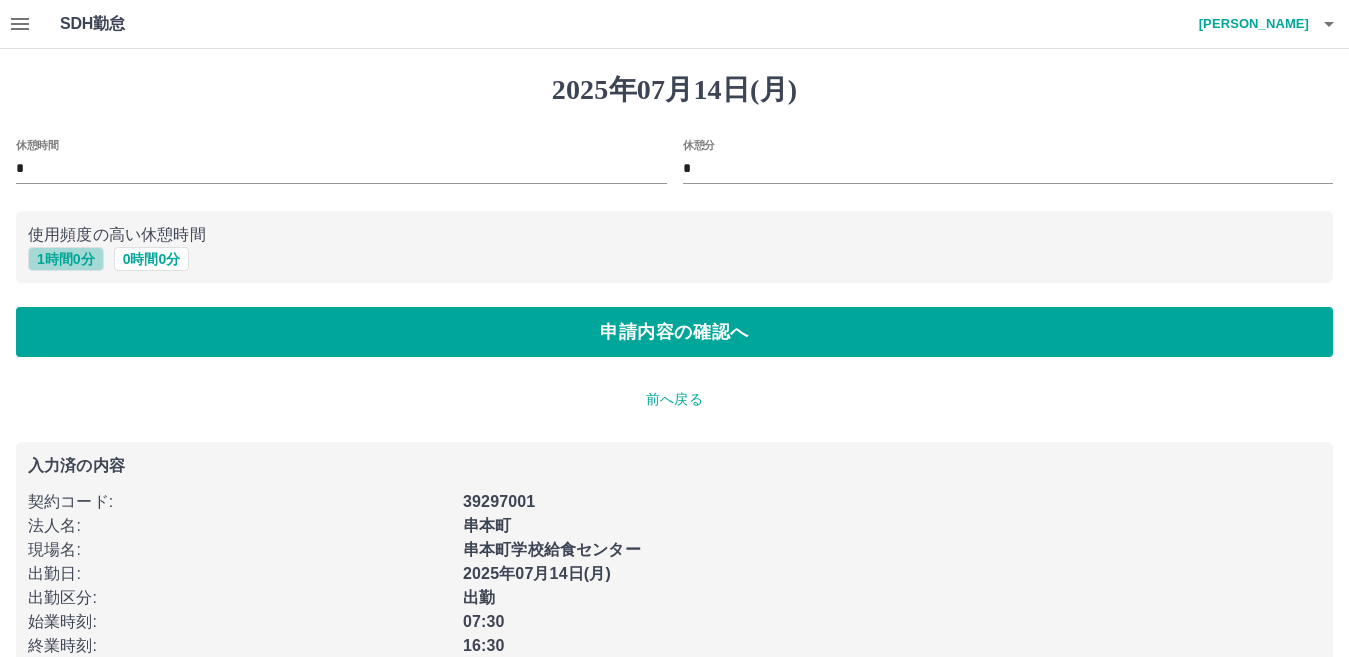 click on "1 時間 0 分" at bounding box center (66, 259) 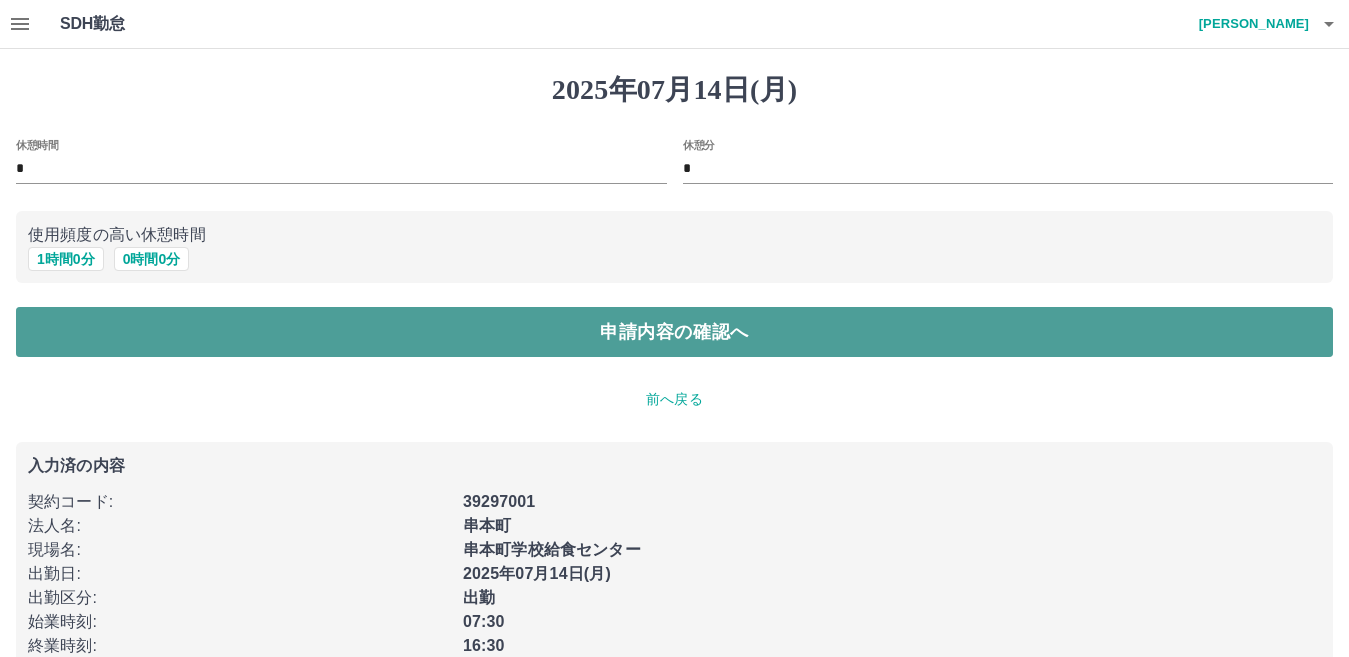 click on "申請内容の確認へ" at bounding box center (674, 332) 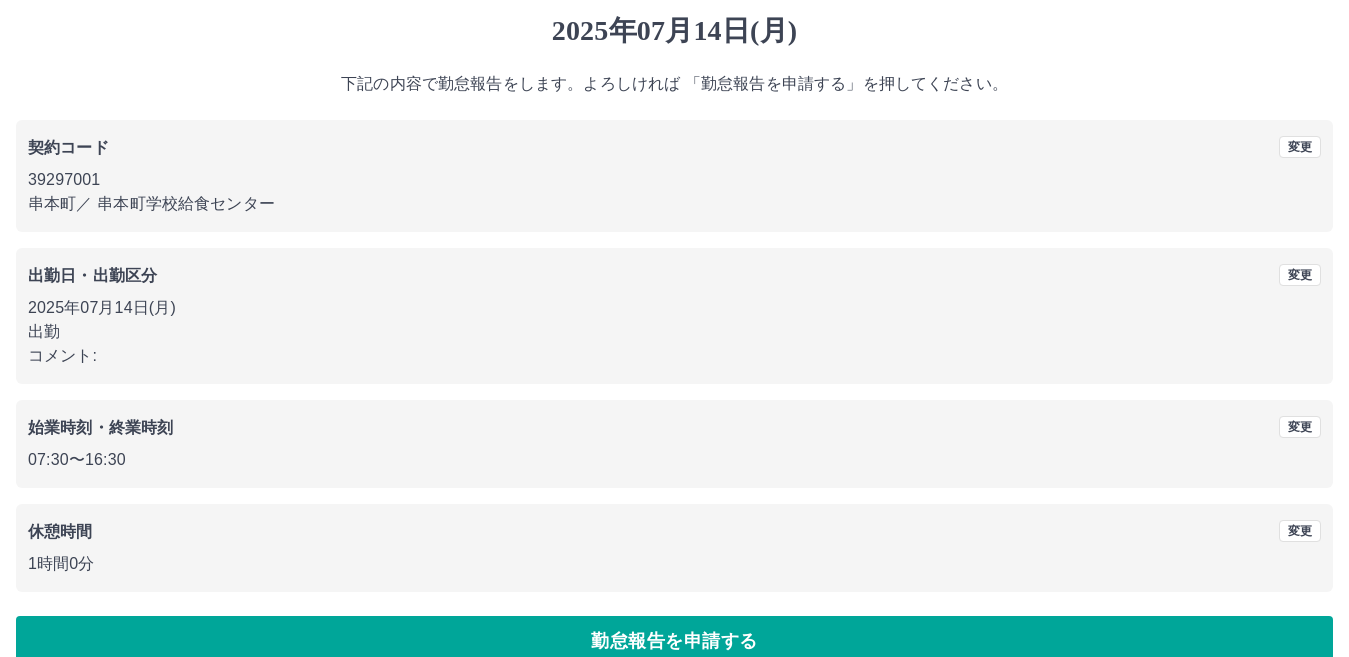 scroll, scrollTop: 92, scrollLeft: 0, axis: vertical 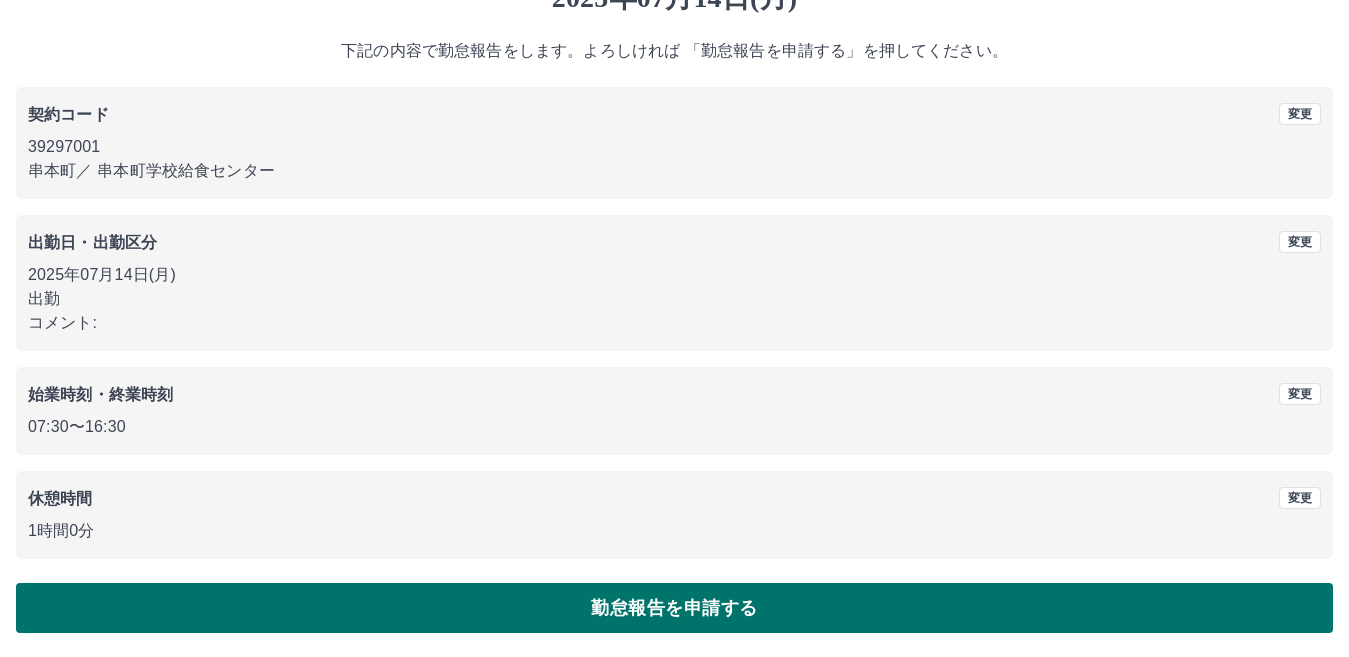 click on "勤怠報告を申請する" at bounding box center [674, 608] 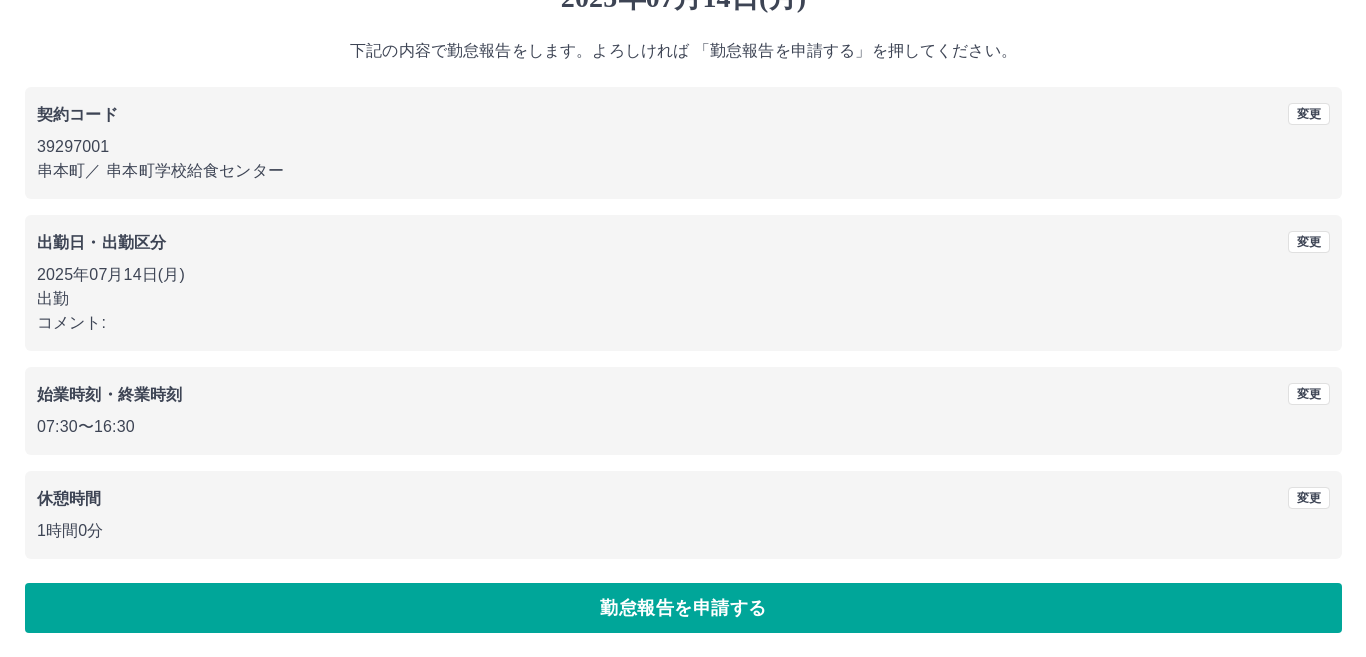 scroll, scrollTop: 0, scrollLeft: 0, axis: both 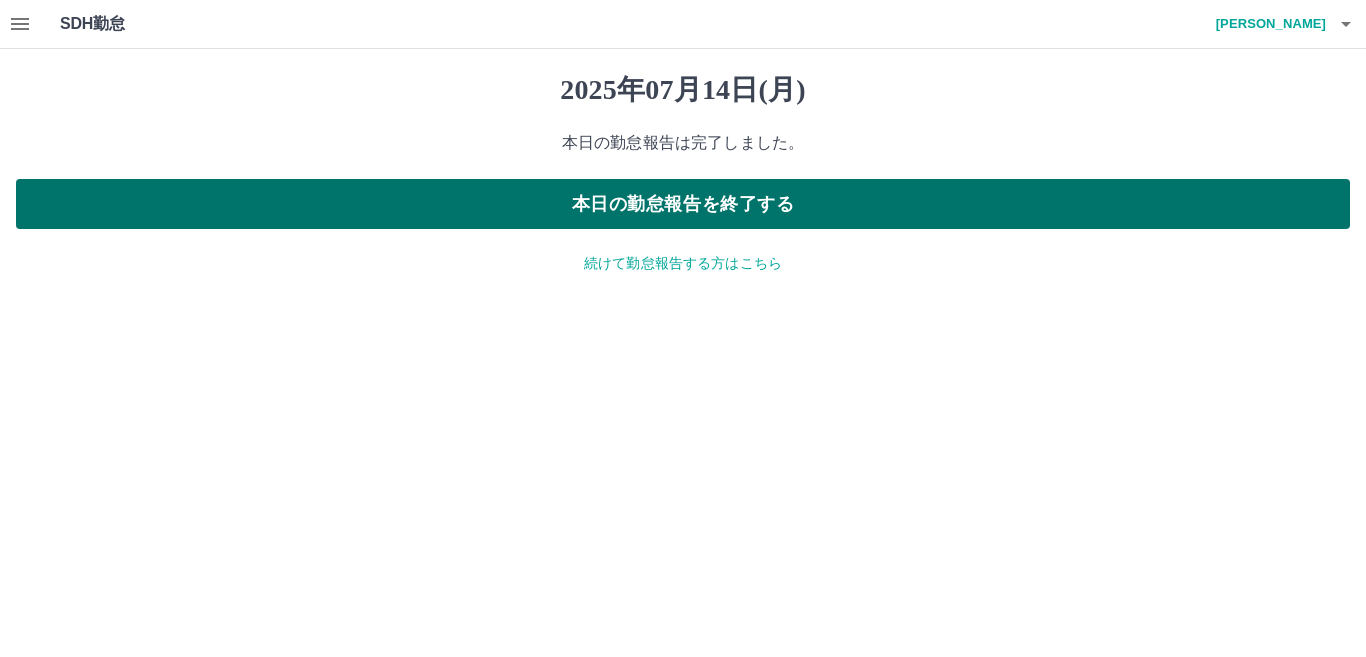click on "本日の勤怠報告を終了する" at bounding box center (683, 204) 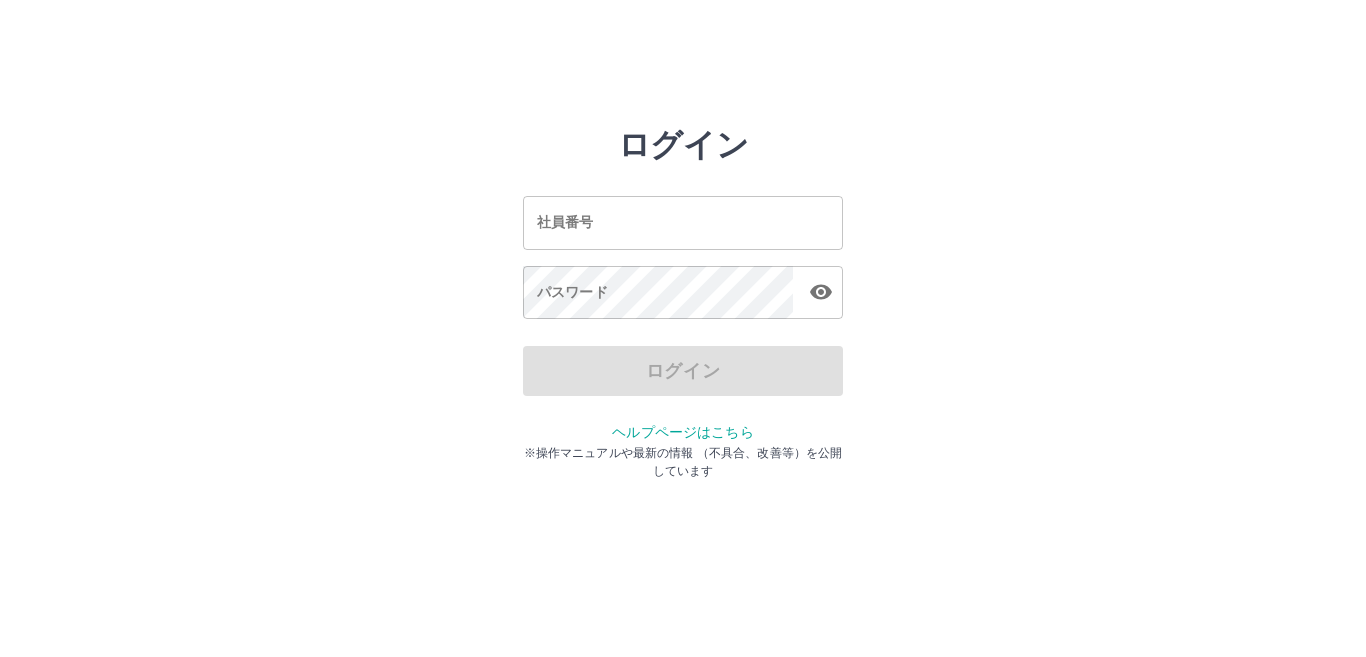 scroll, scrollTop: 0, scrollLeft: 0, axis: both 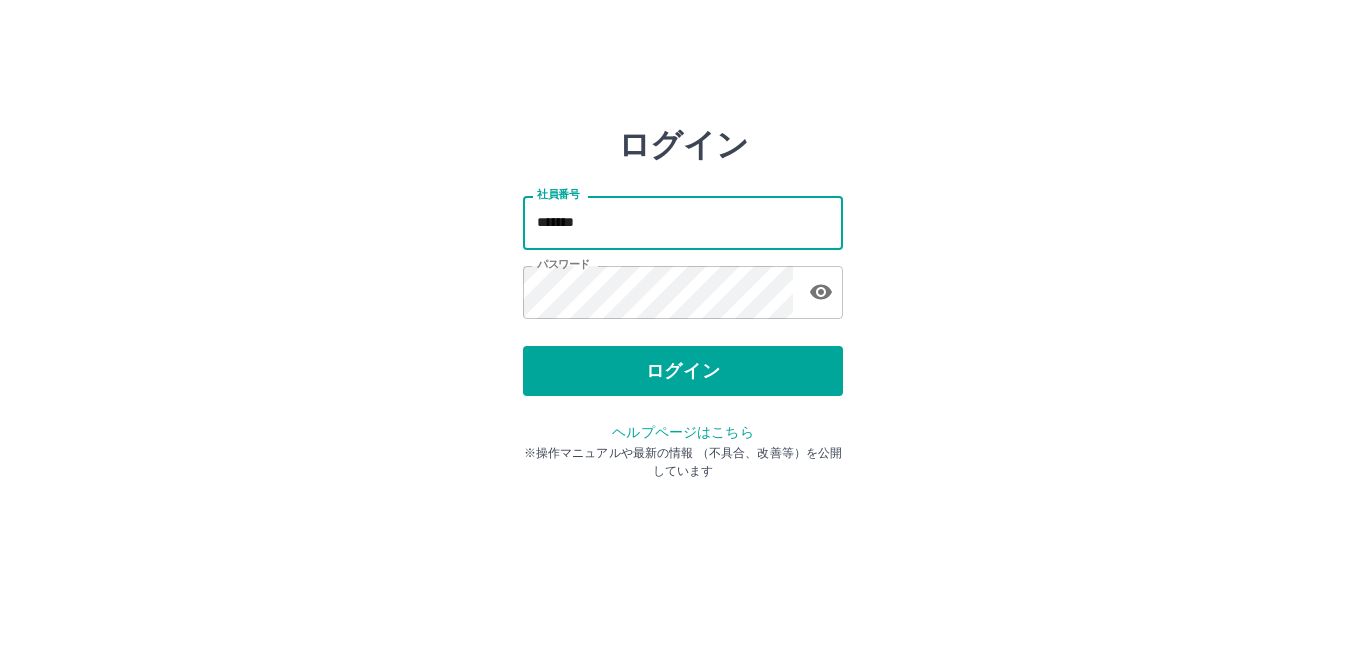click on "*******" at bounding box center [683, 222] 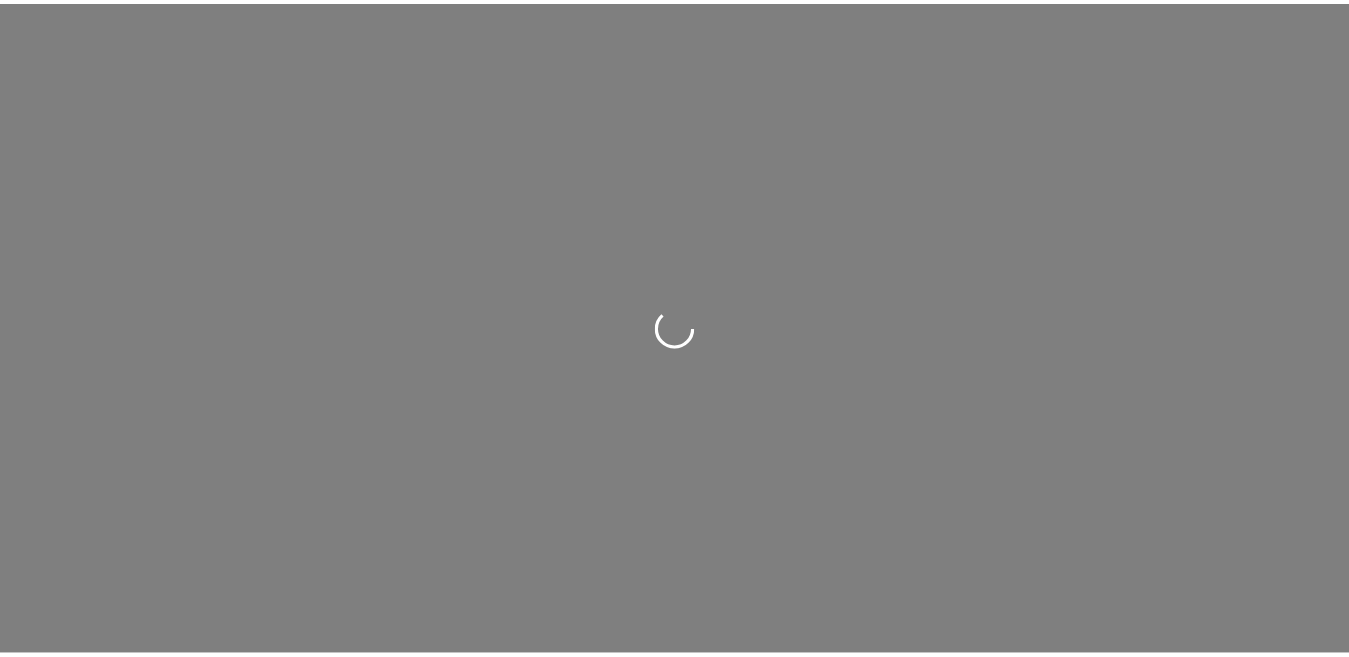 scroll, scrollTop: 0, scrollLeft: 0, axis: both 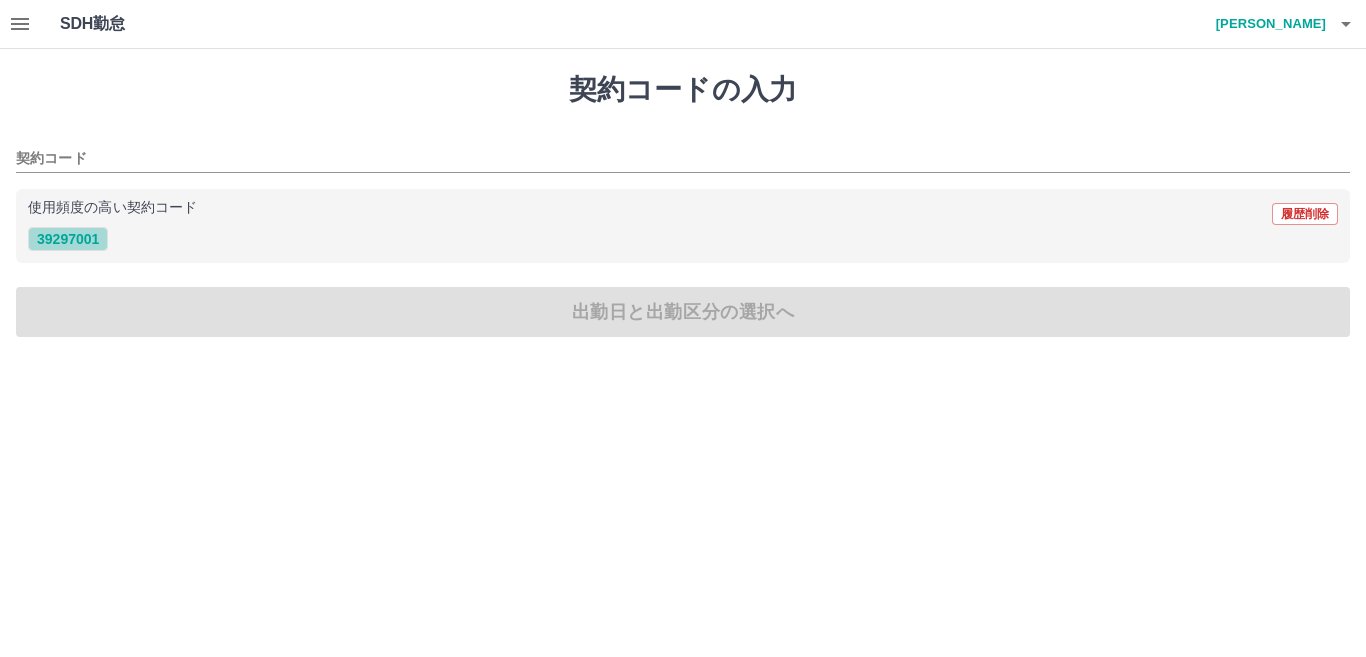 click on "39297001" at bounding box center (68, 239) 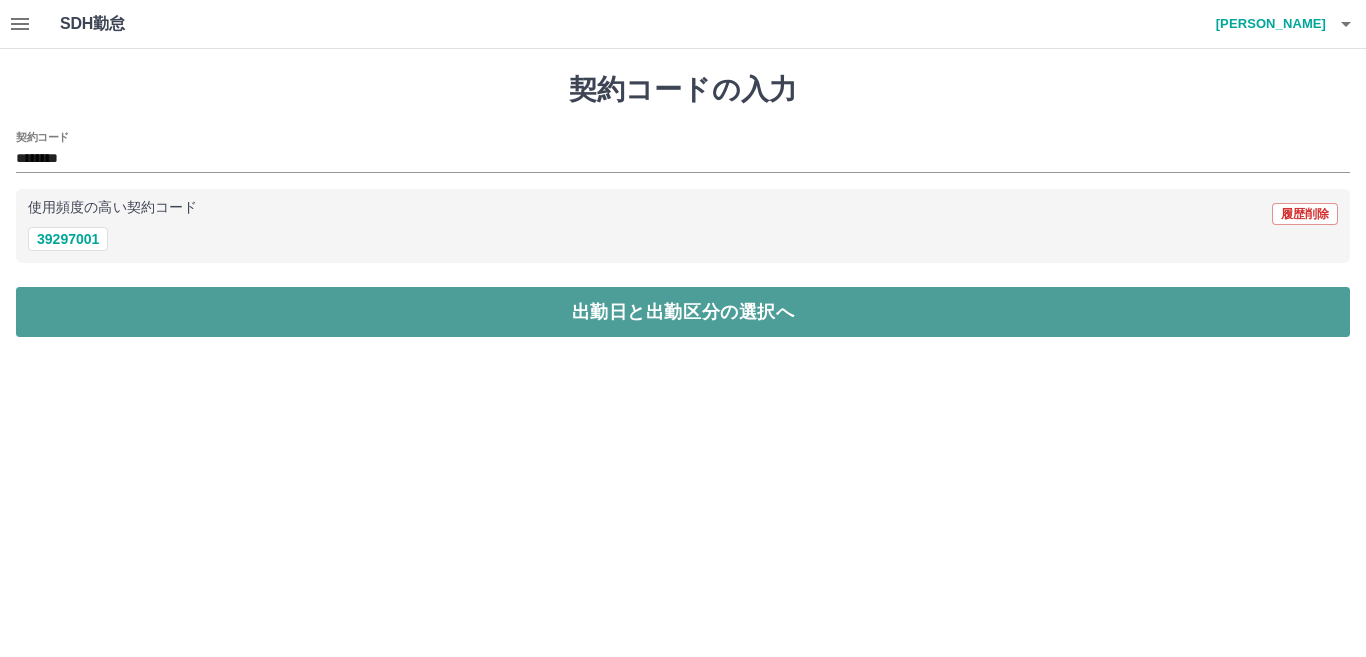 click on "出勤日と出勤区分の選択へ" at bounding box center [683, 312] 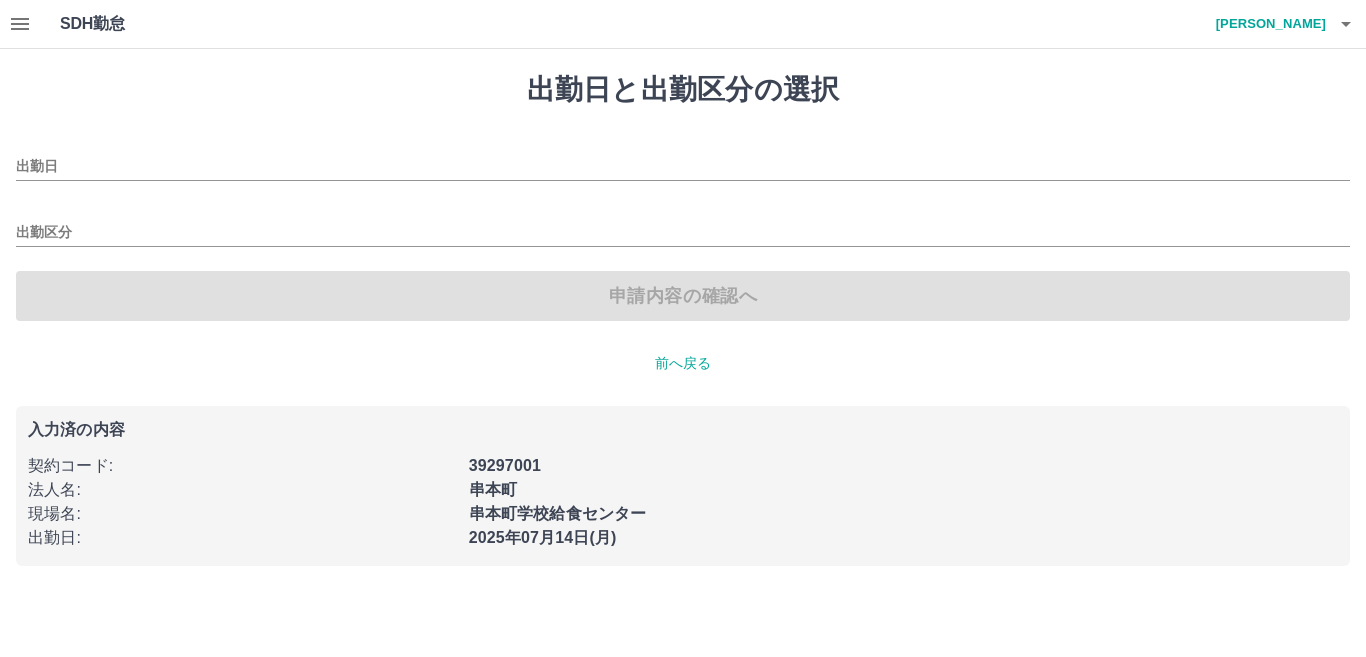 type on "**********" 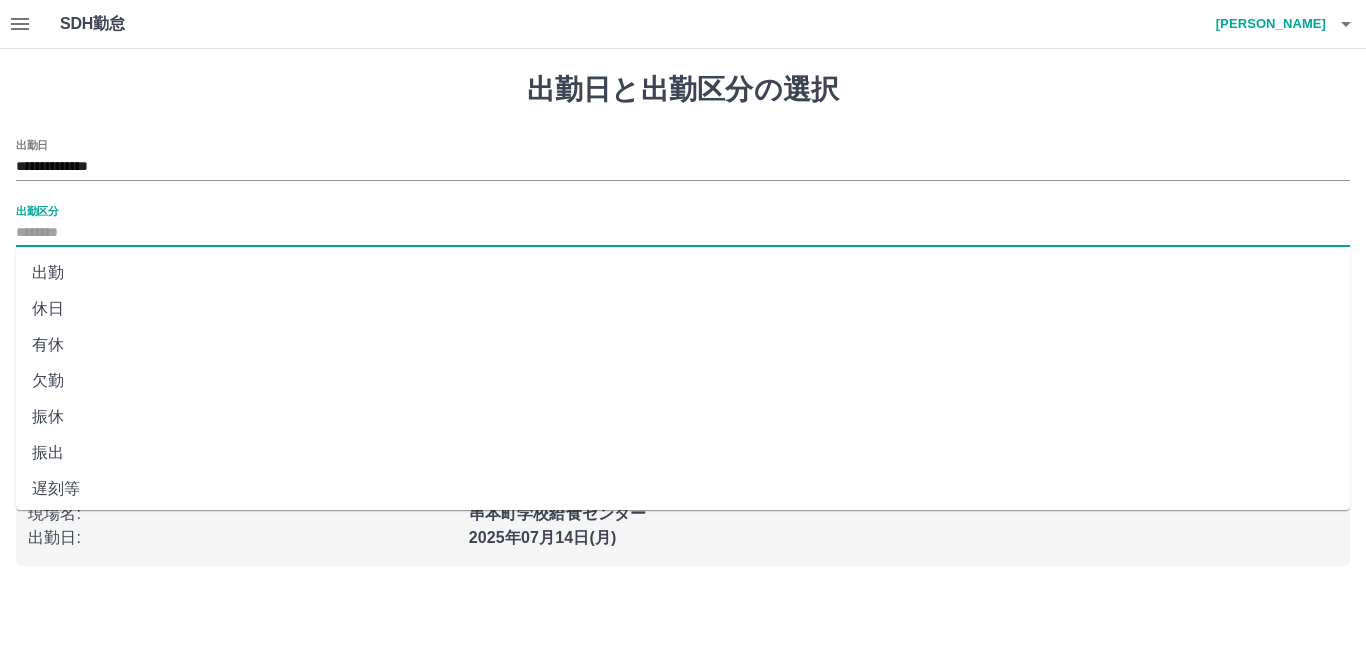 click on "出勤区分" at bounding box center (683, 233) 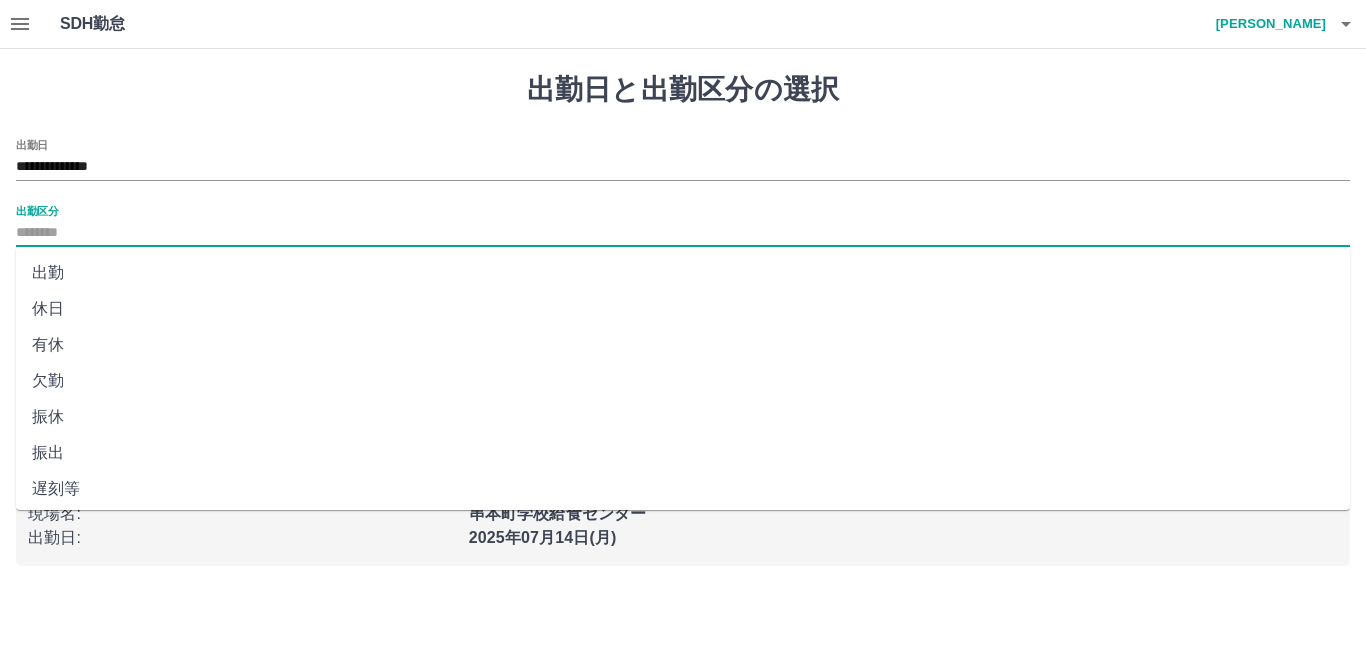 click on "出勤" at bounding box center (683, 273) 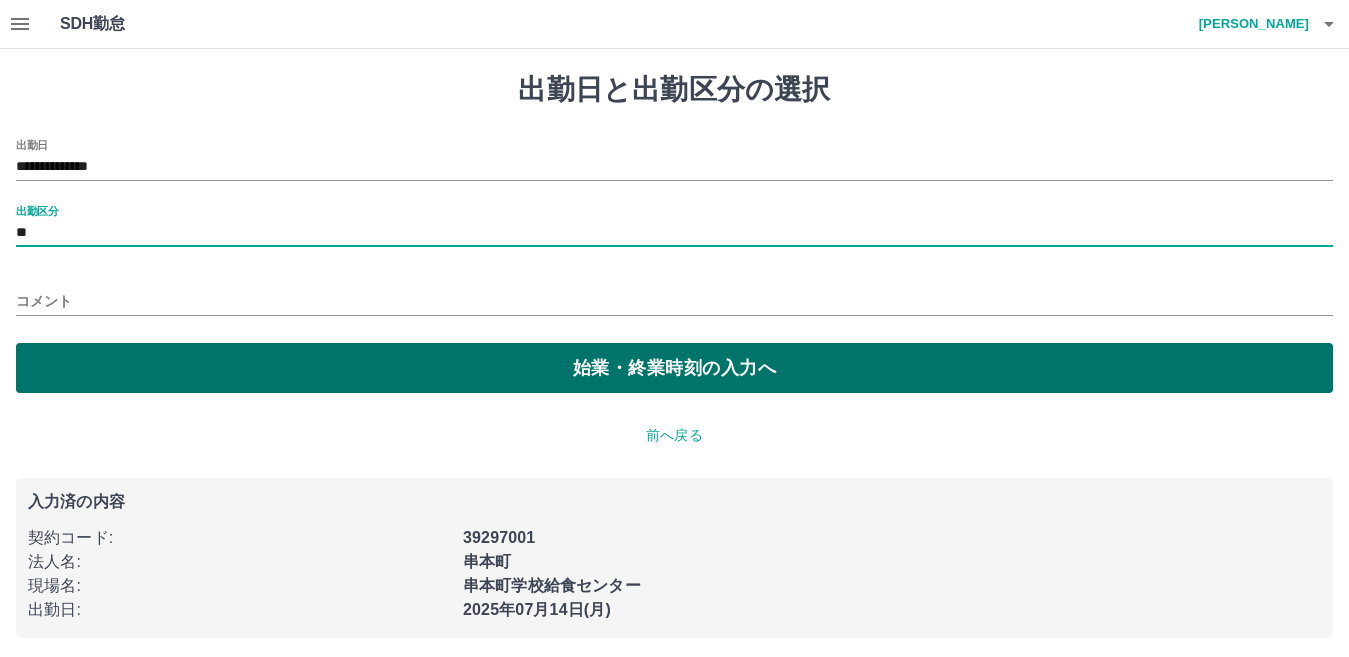 click on "始業・終業時刻の入力へ" at bounding box center (674, 368) 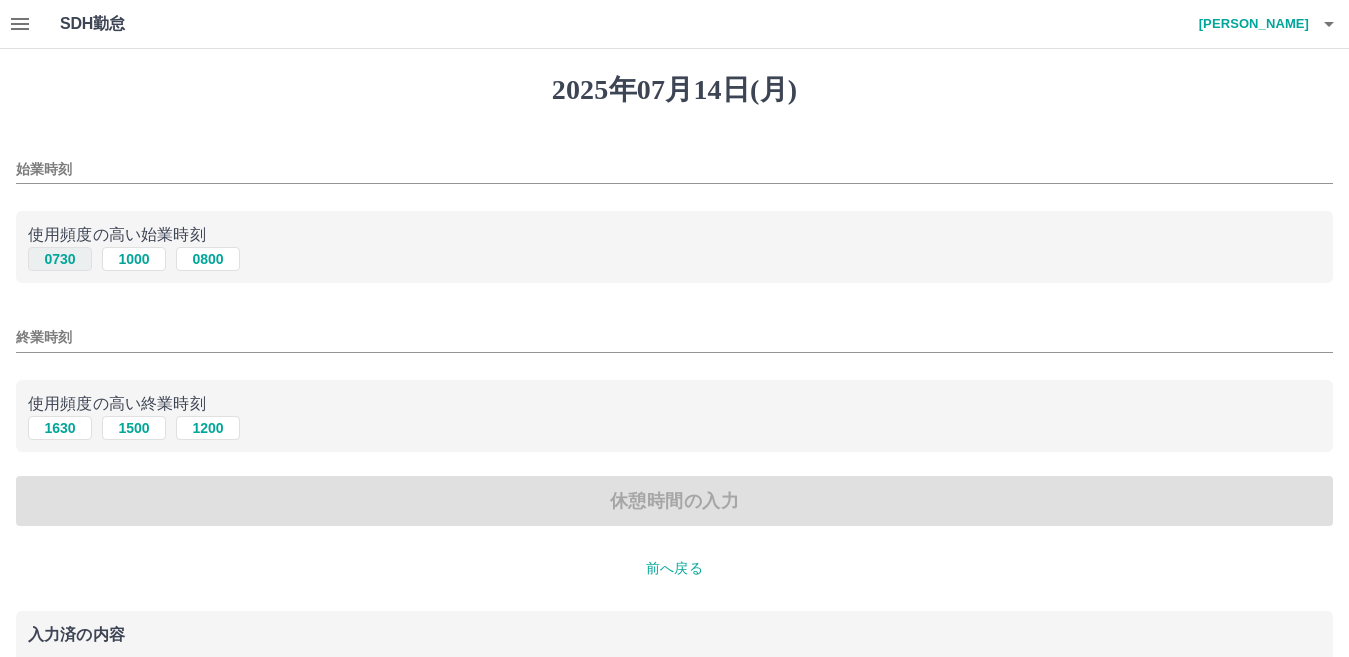 click on "0730" at bounding box center [60, 259] 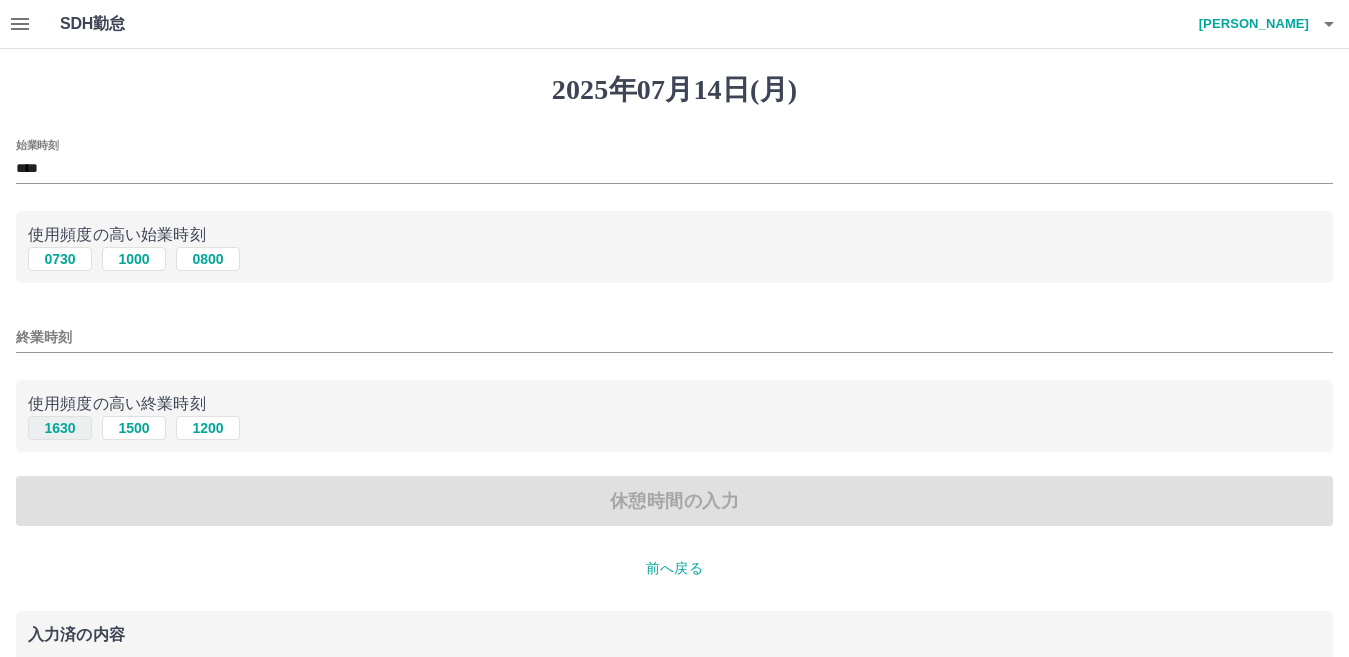drag, startPoint x: 64, startPoint y: 427, endPoint x: 115, endPoint y: 440, distance: 52.63079 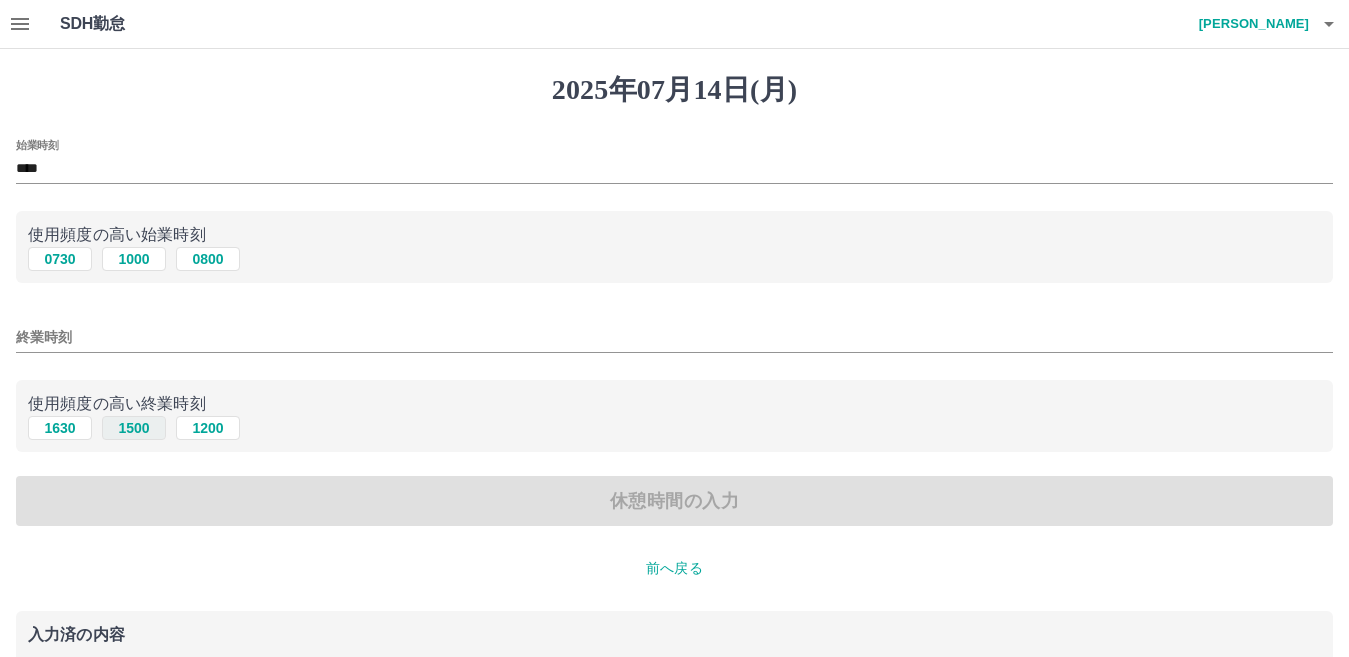 click on "1630" at bounding box center [60, 428] 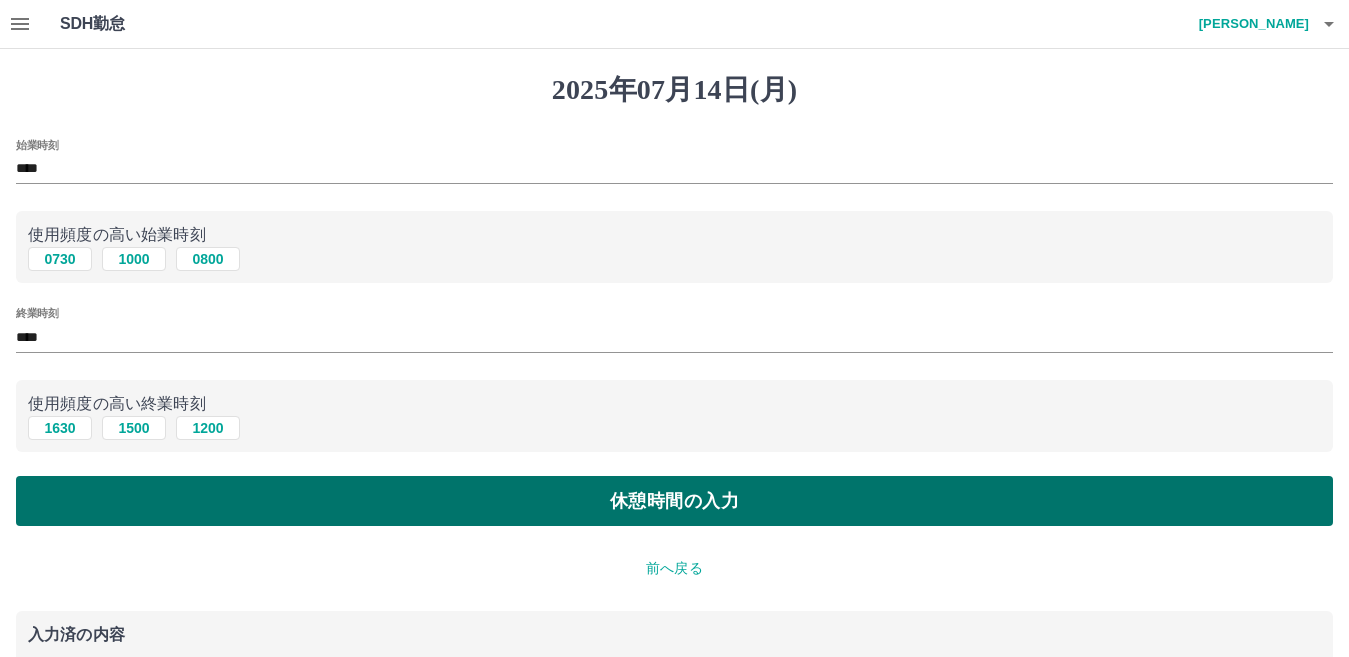 click on "休憩時間の入力" at bounding box center [674, 501] 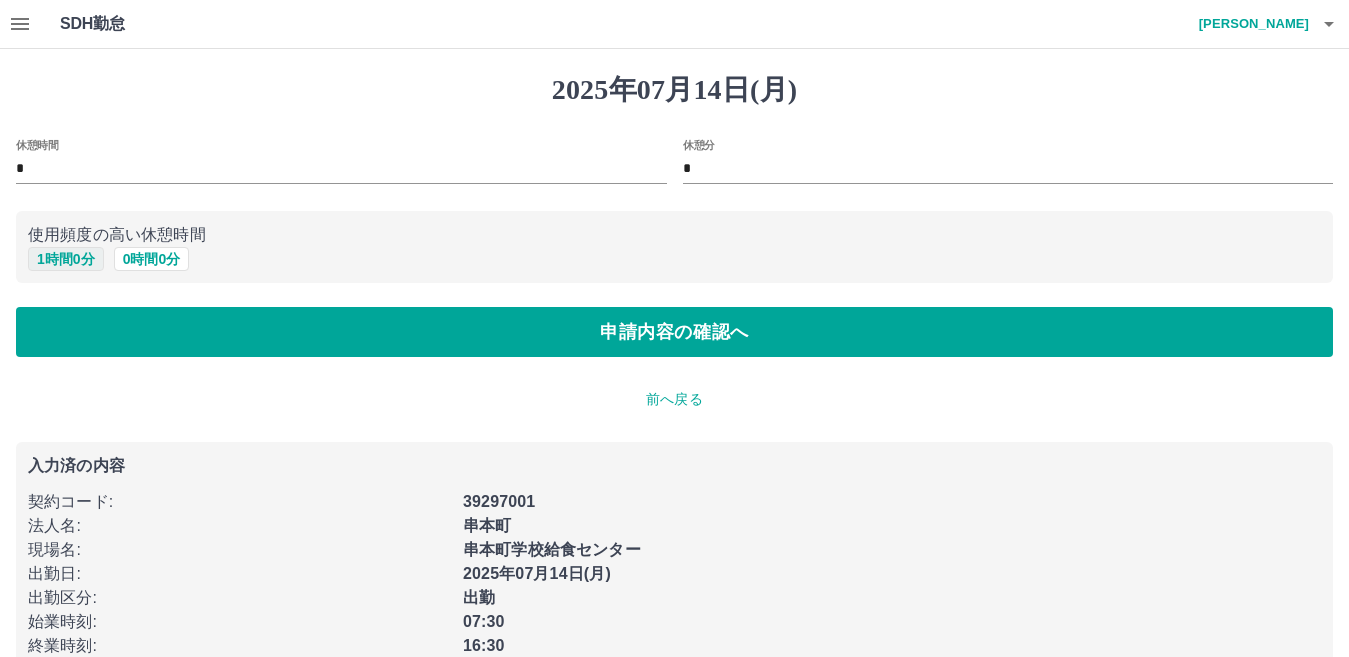 click on "1 時間 0 分" at bounding box center [66, 259] 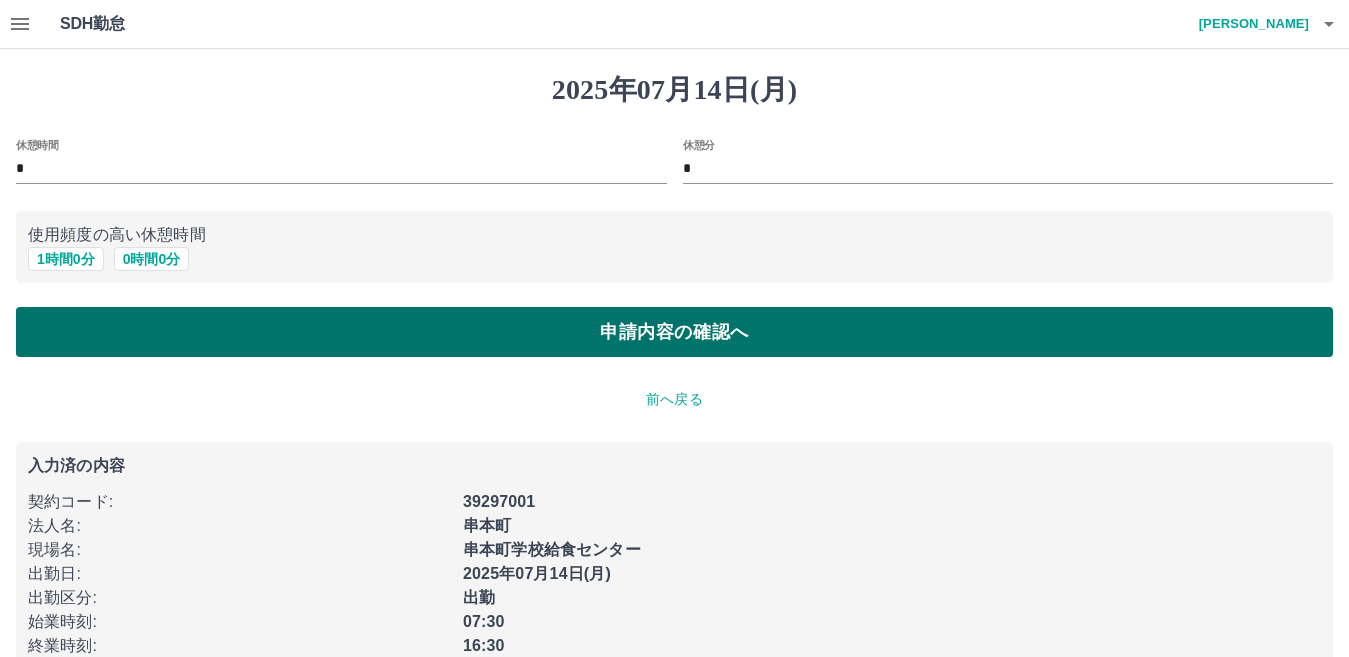 click on "申請内容の確認へ" at bounding box center (674, 332) 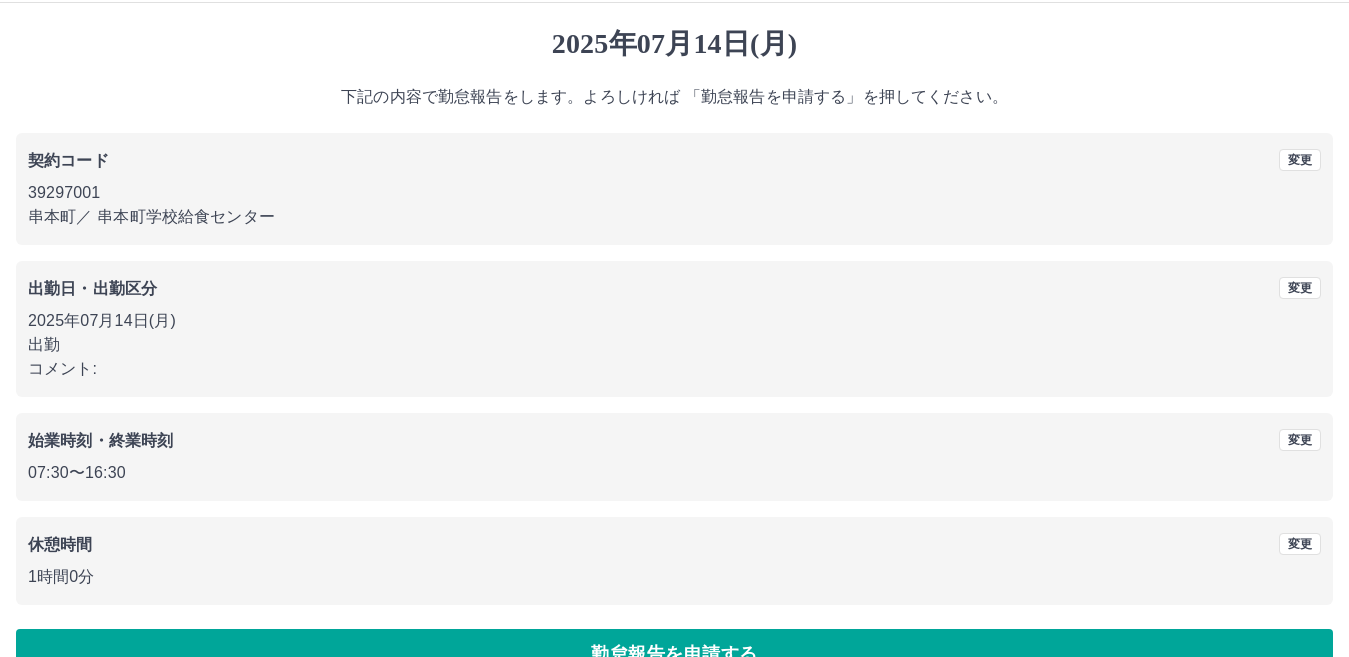 scroll, scrollTop: 92, scrollLeft: 0, axis: vertical 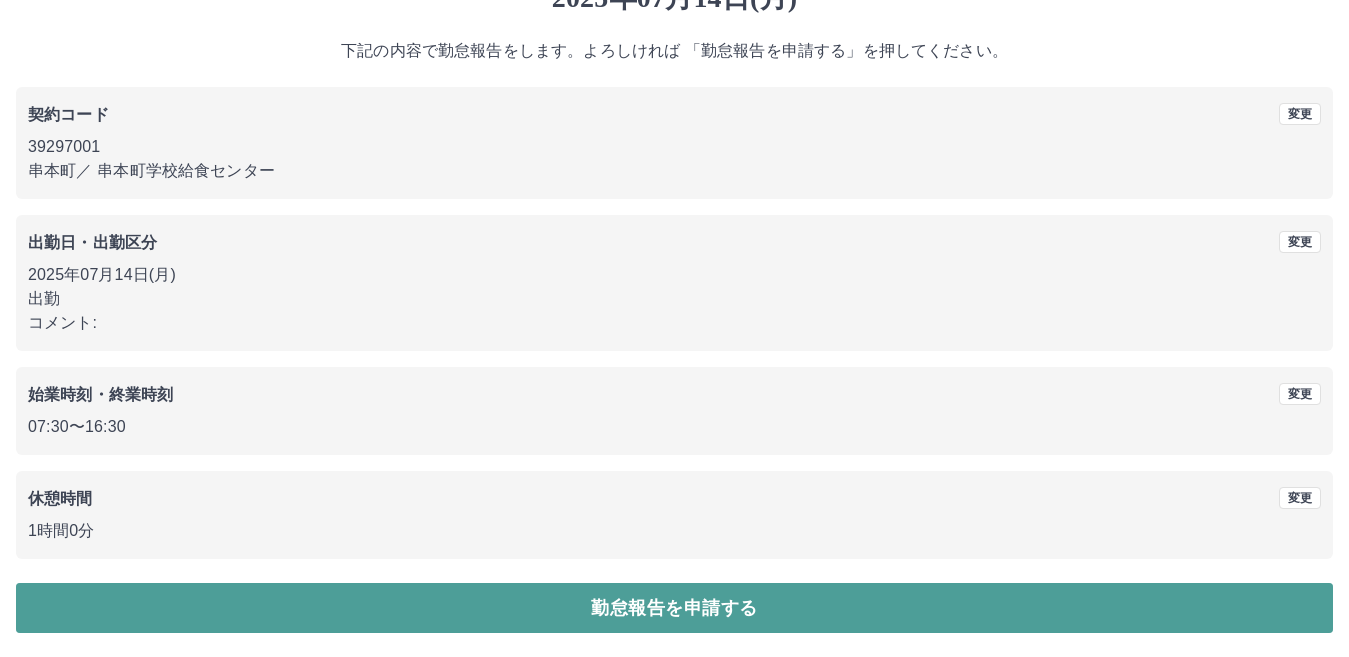 click on "勤怠報告を申請する" at bounding box center (674, 608) 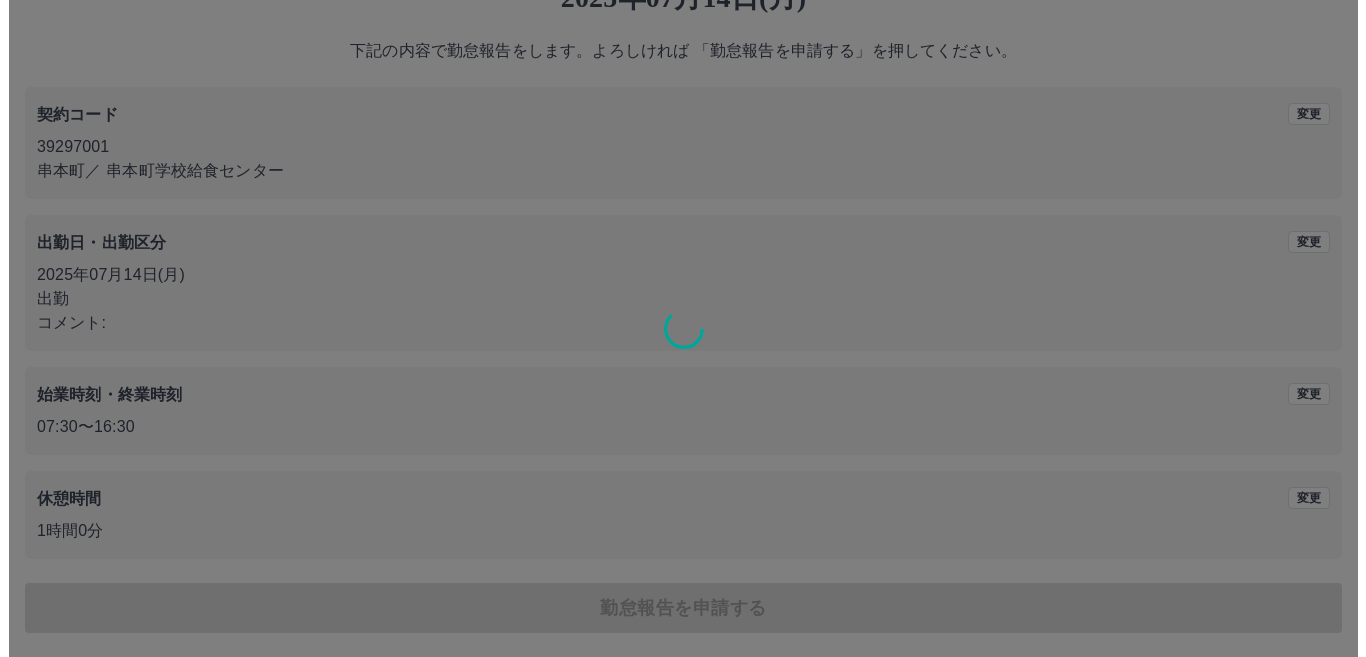 scroll, scrollTop: 0, scrollLeft: 0, axis: both 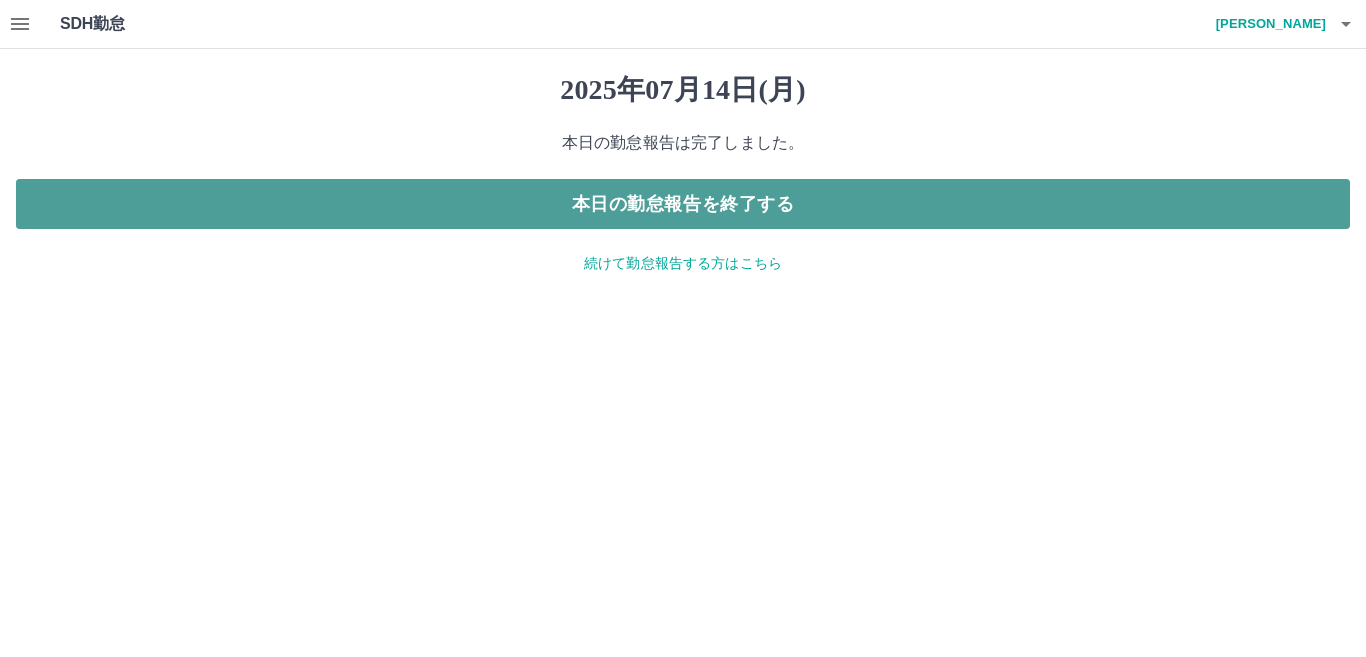 click on "本日の勤怠報告を終了する" at bounding box center (683, 204) 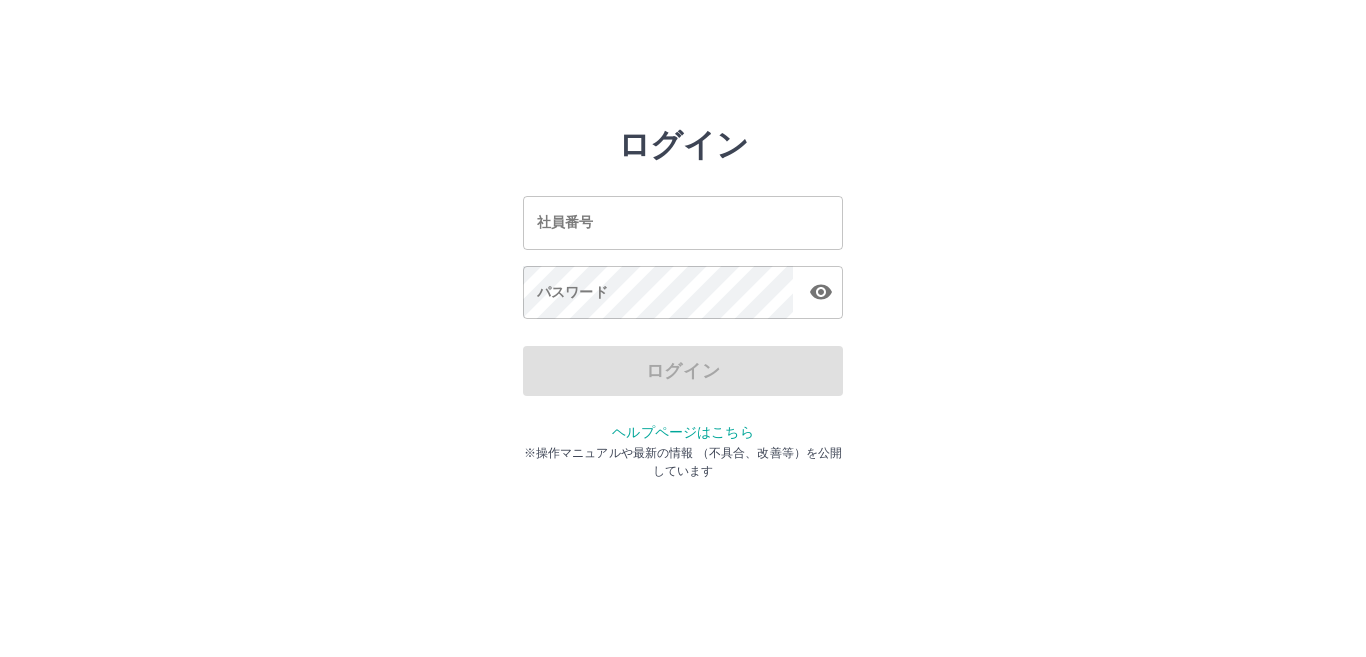 scroll, scrollTop: 0, scrollLeft: 0, axis: both 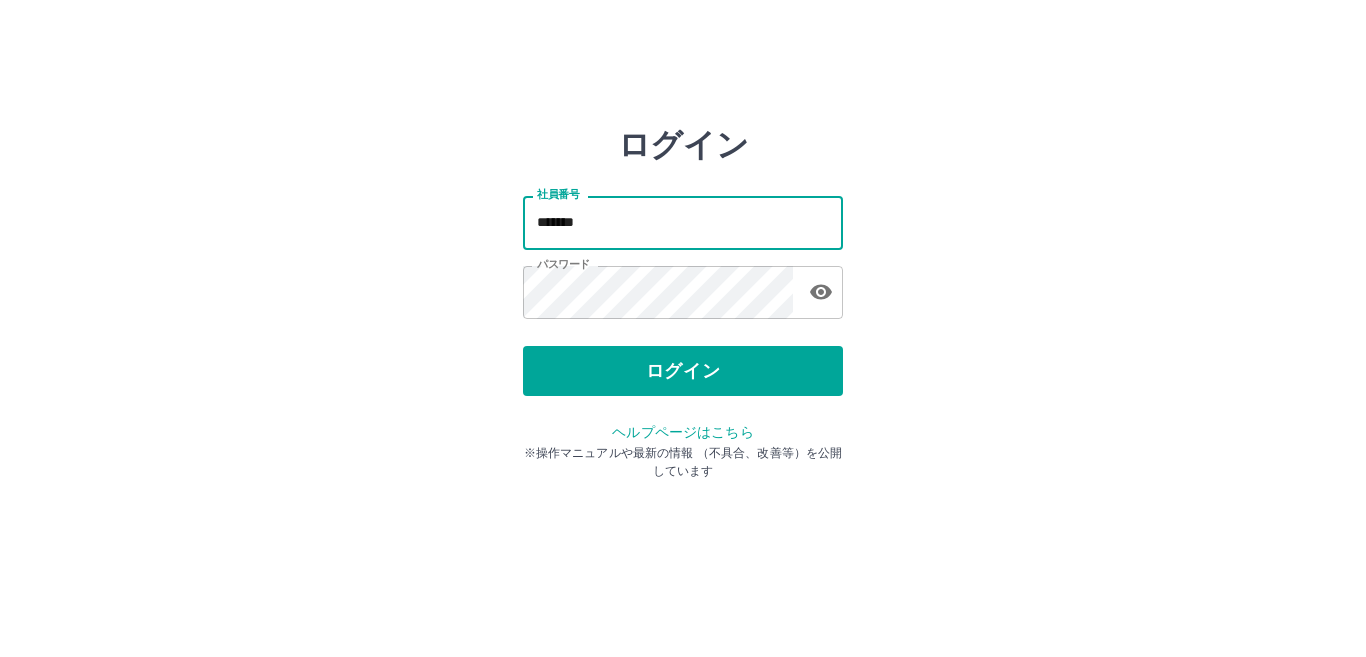 click on "*******" at bounding box center (683, 222) 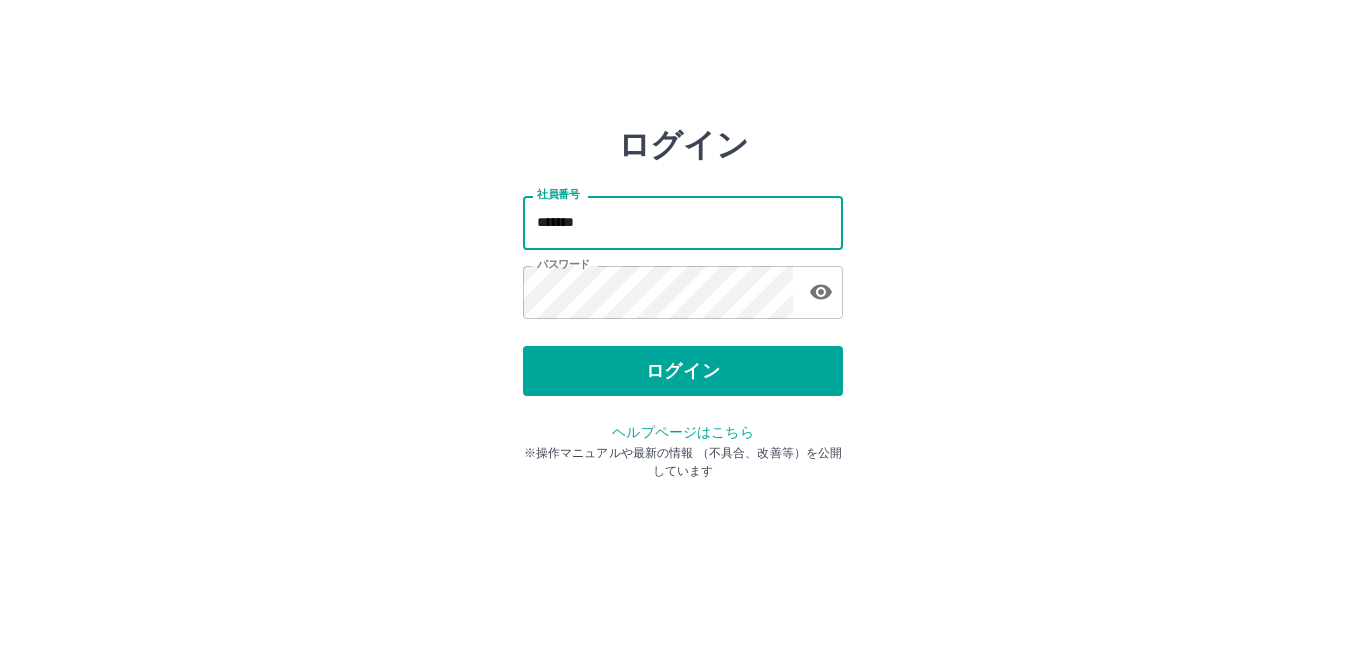 type on "*******" 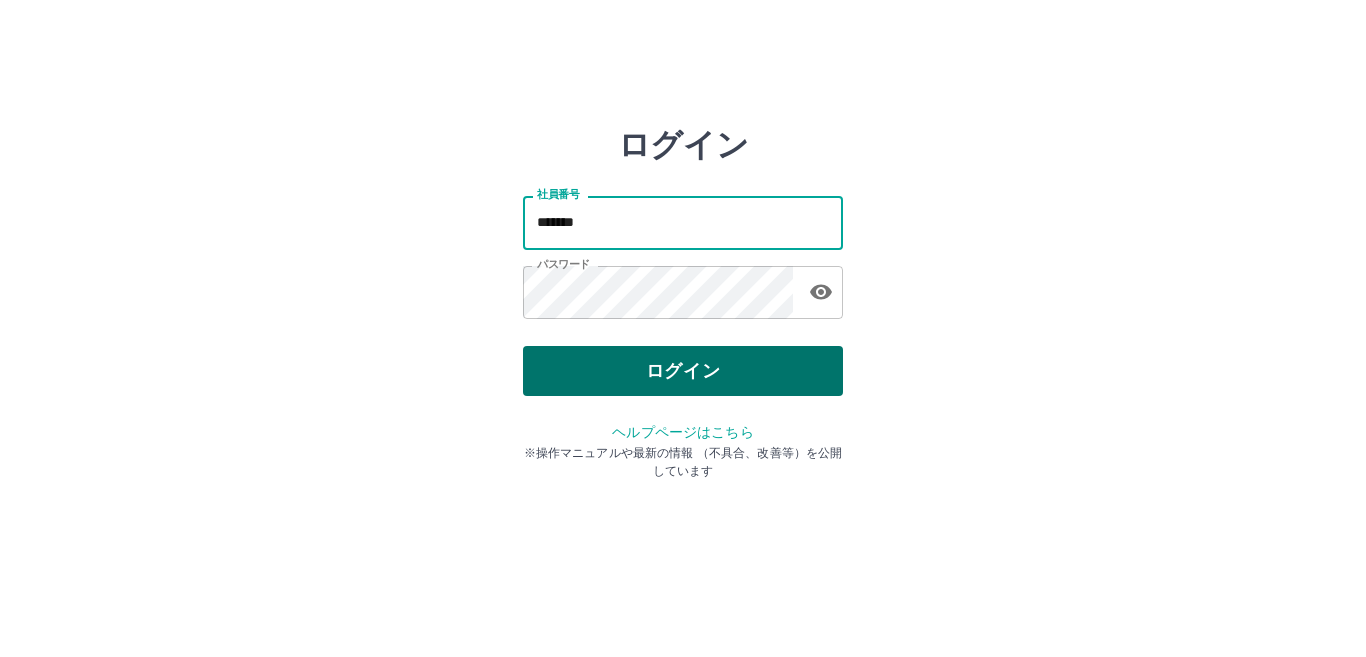click on "ログイン" at bounding box center (683, 371) 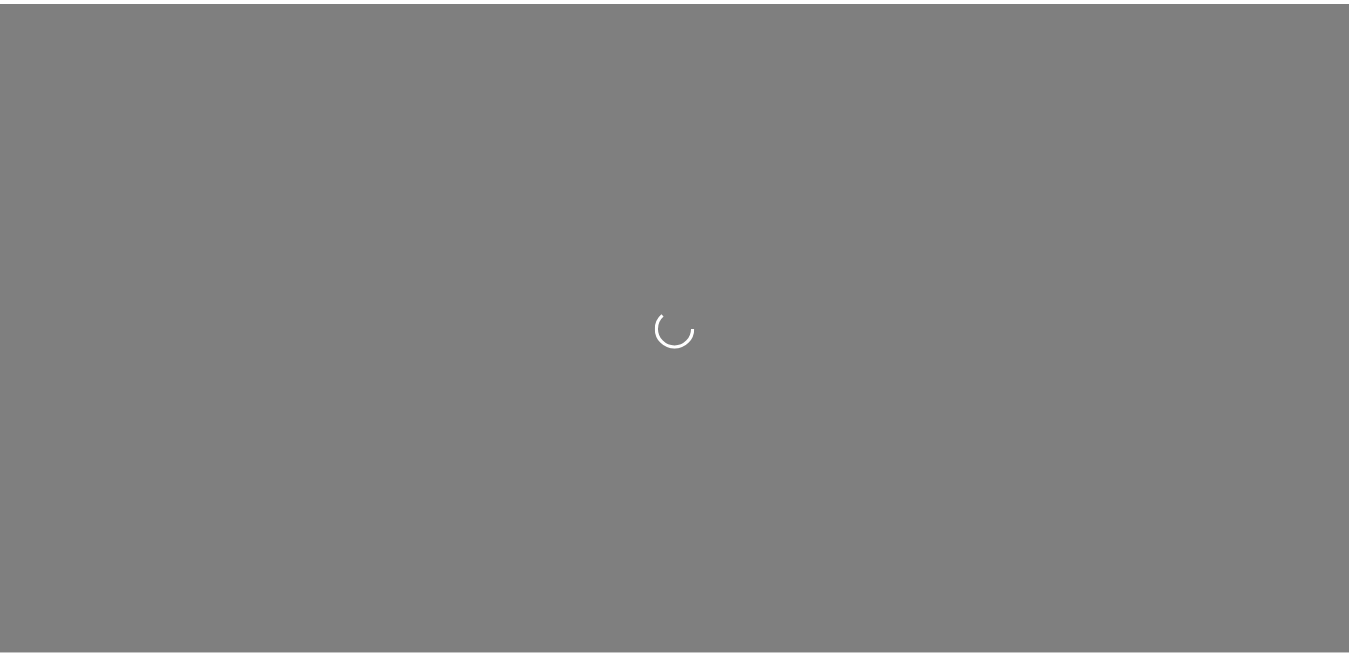 scroll, scrollTop: 0, scrollLeft: 0, axis: both 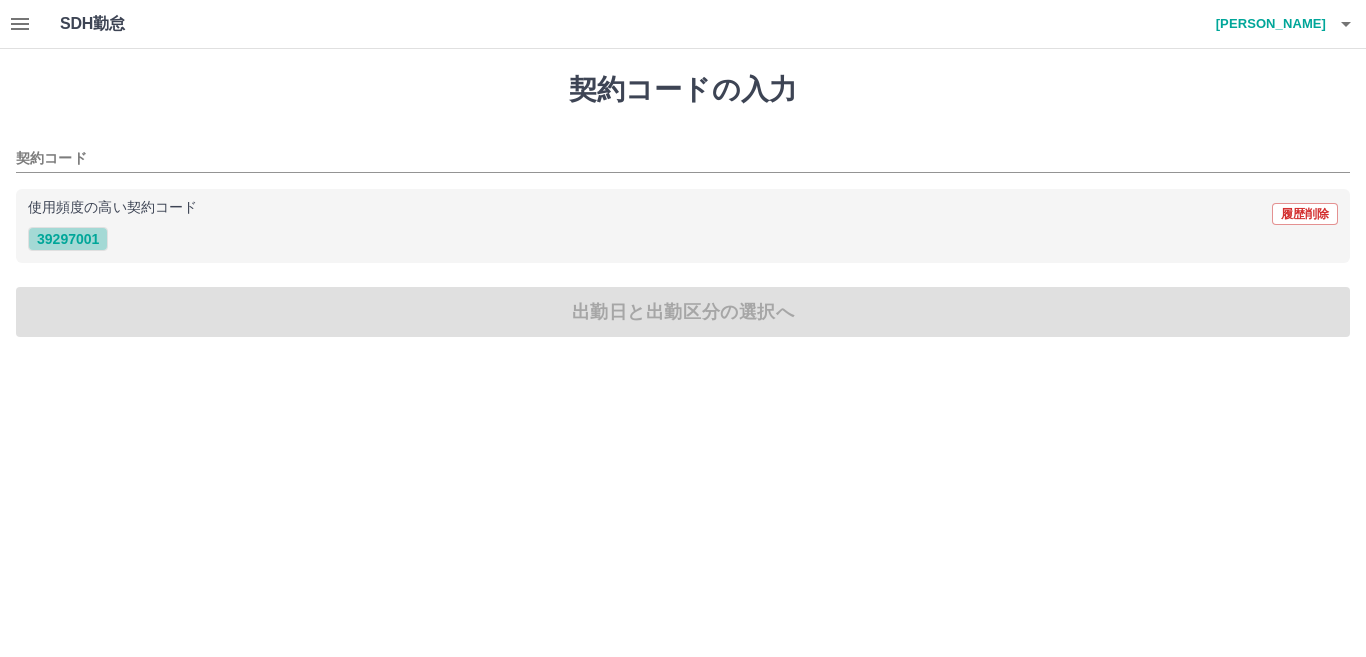 click on "39297001" at bounding box center (68, 239) 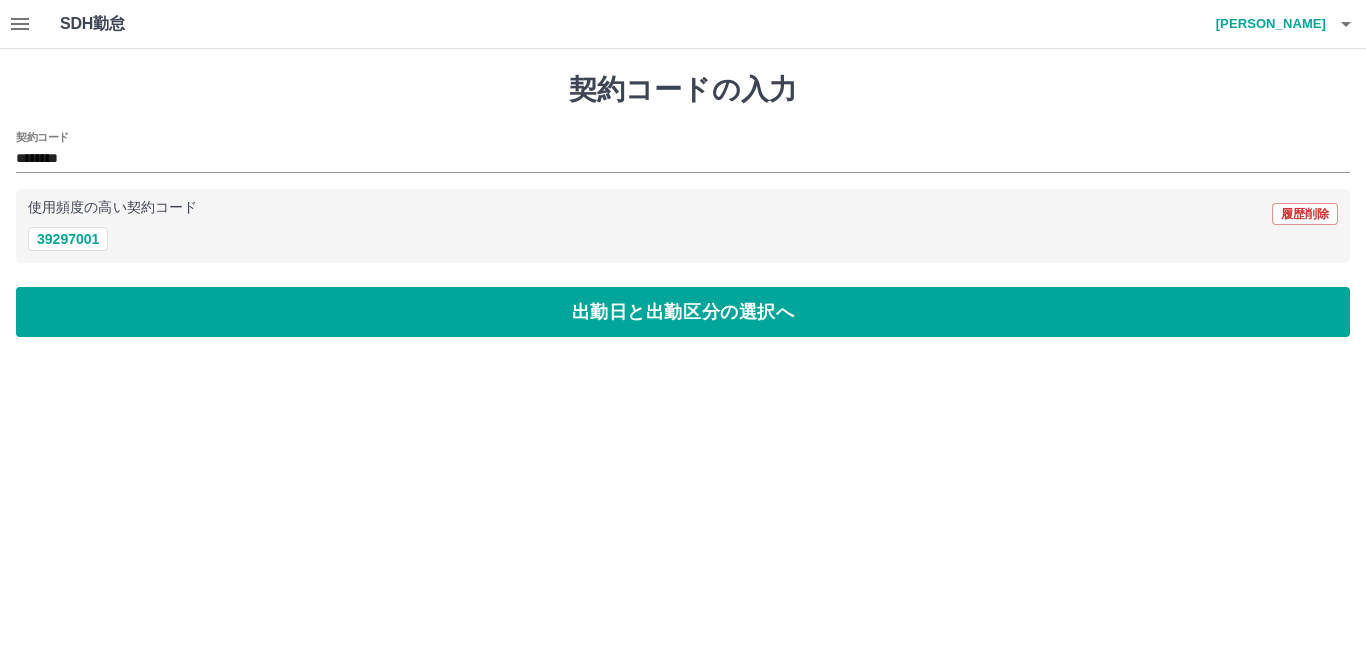 click on "契約コードの入力 契約コード ******** 使用頻度の高い契約コード 履歴削除 39297001 出勤日と出勤区分の選択へ" at bounding box center (683, 205) 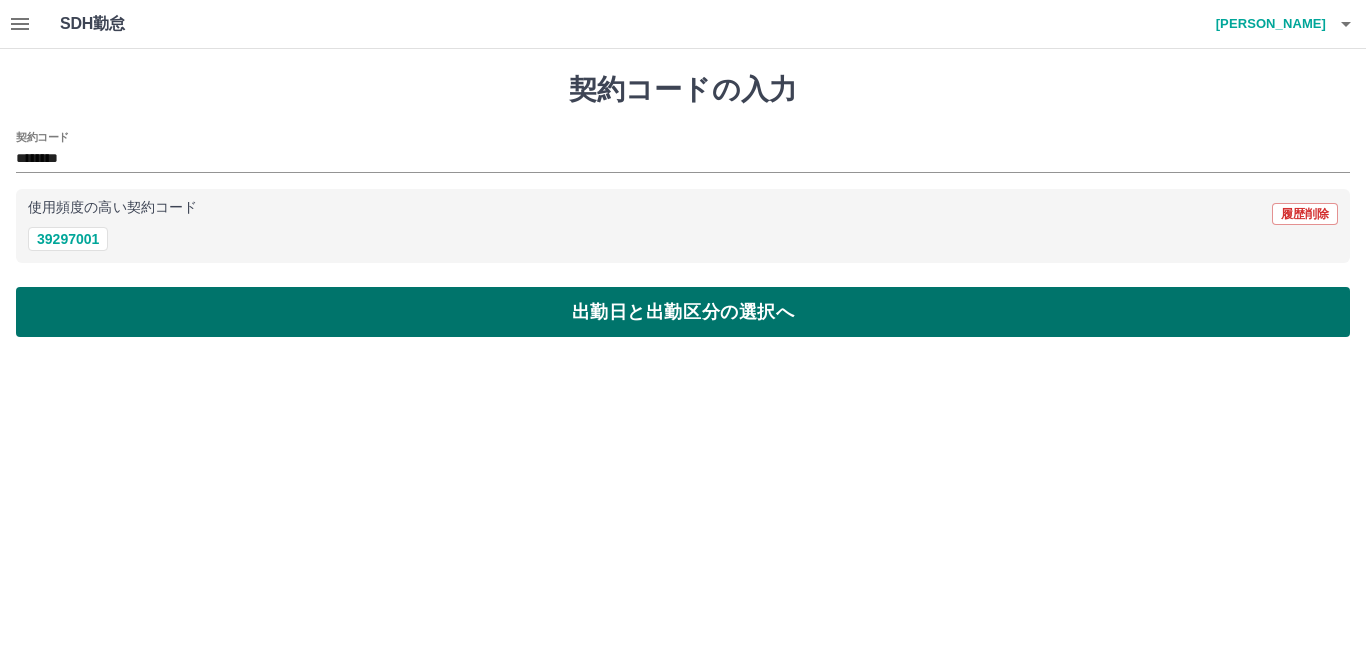 click on "出勤日と出勤区分の選択へ" at bounding box center (683, 312) 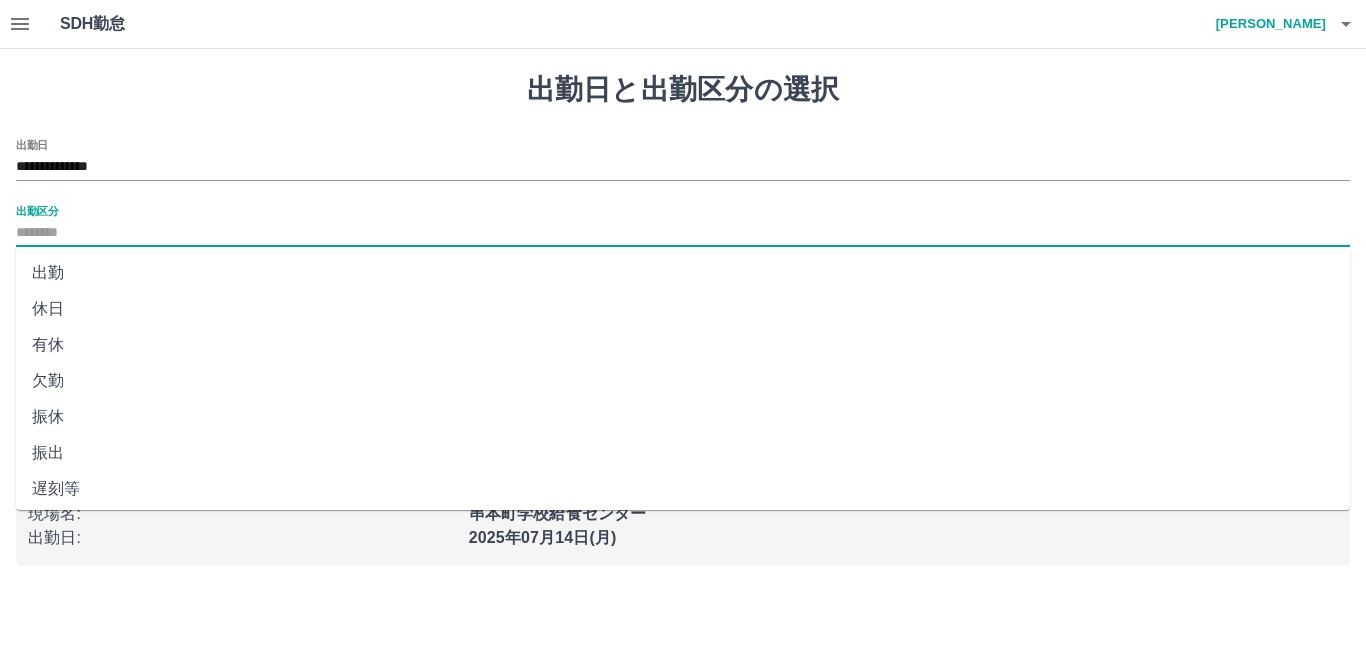 click on "出勤区分" at bounding box center (683, 233) 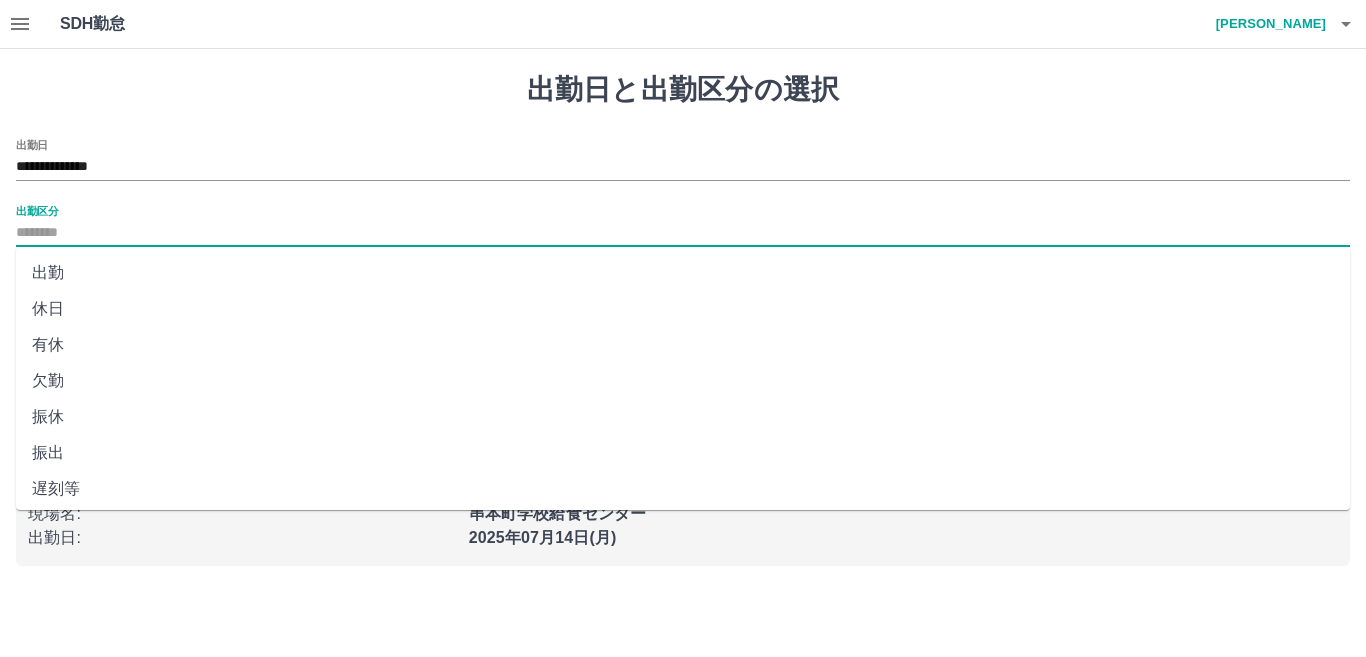 click on "出勤" at bounding box center (683, 273) 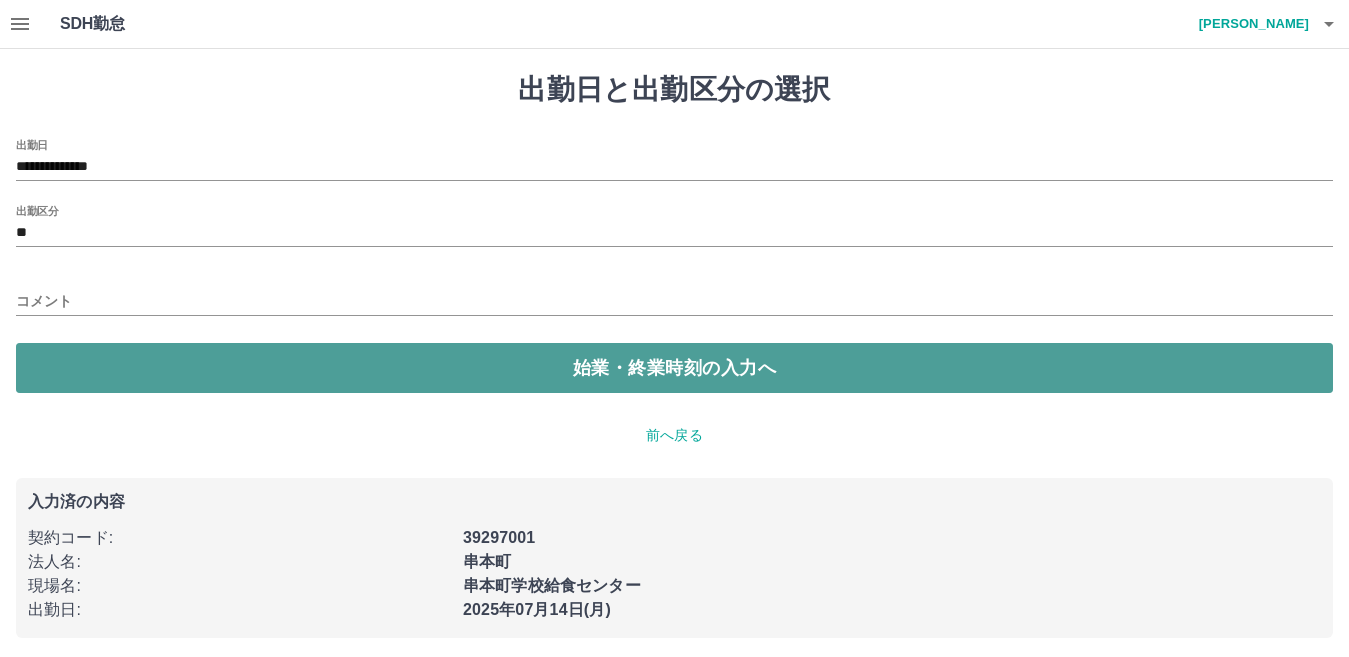 click on "始業・終業時刻の入力へ" at bounding box center (674, 368) 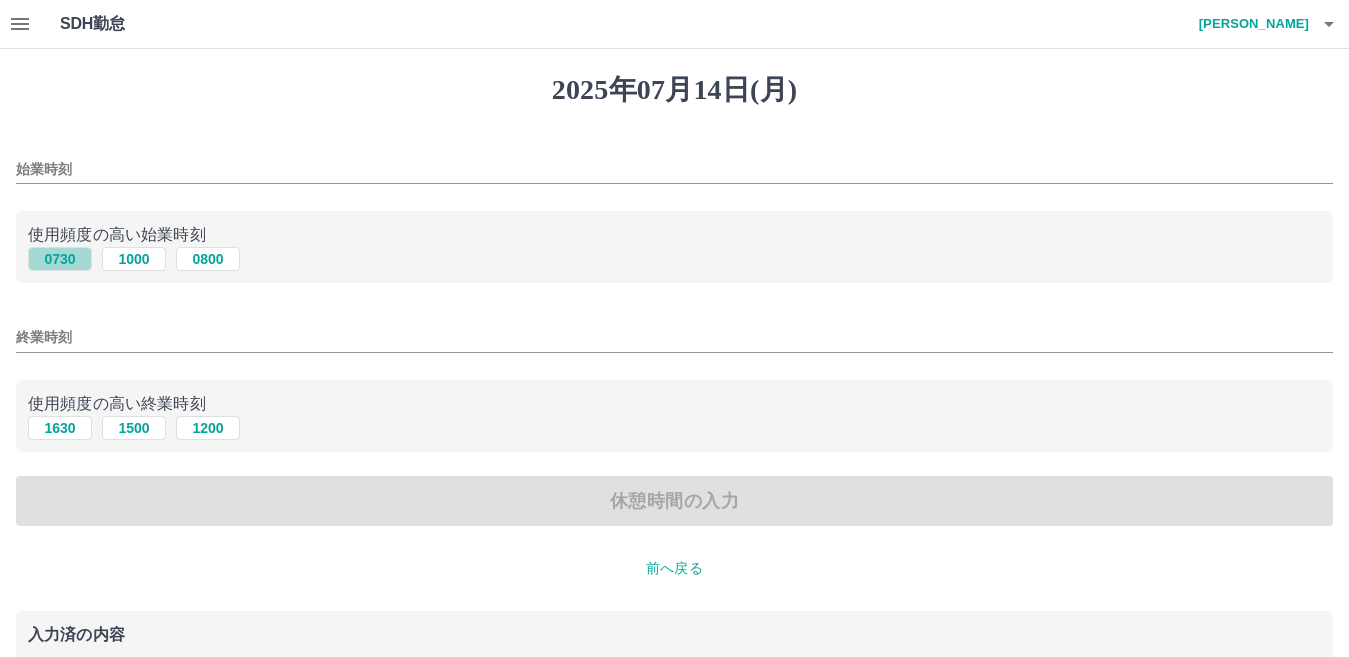 click on "0730" at bounding box center (60, 259) 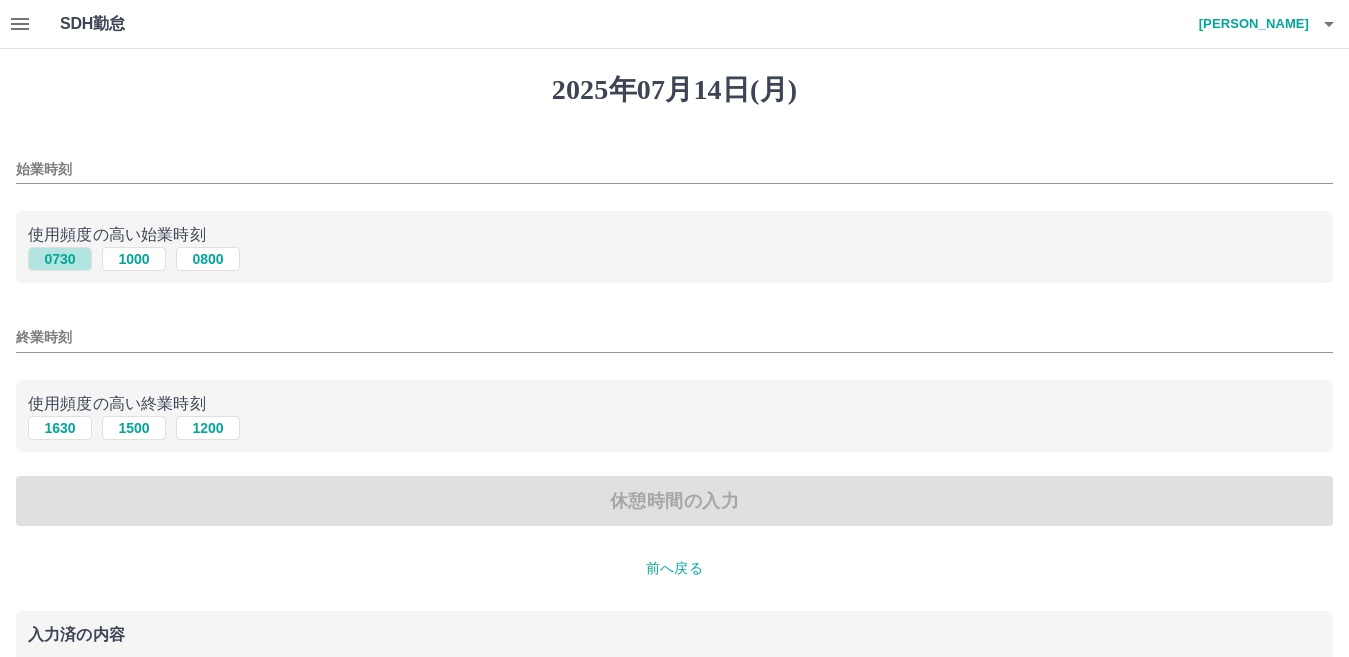 type on "****" 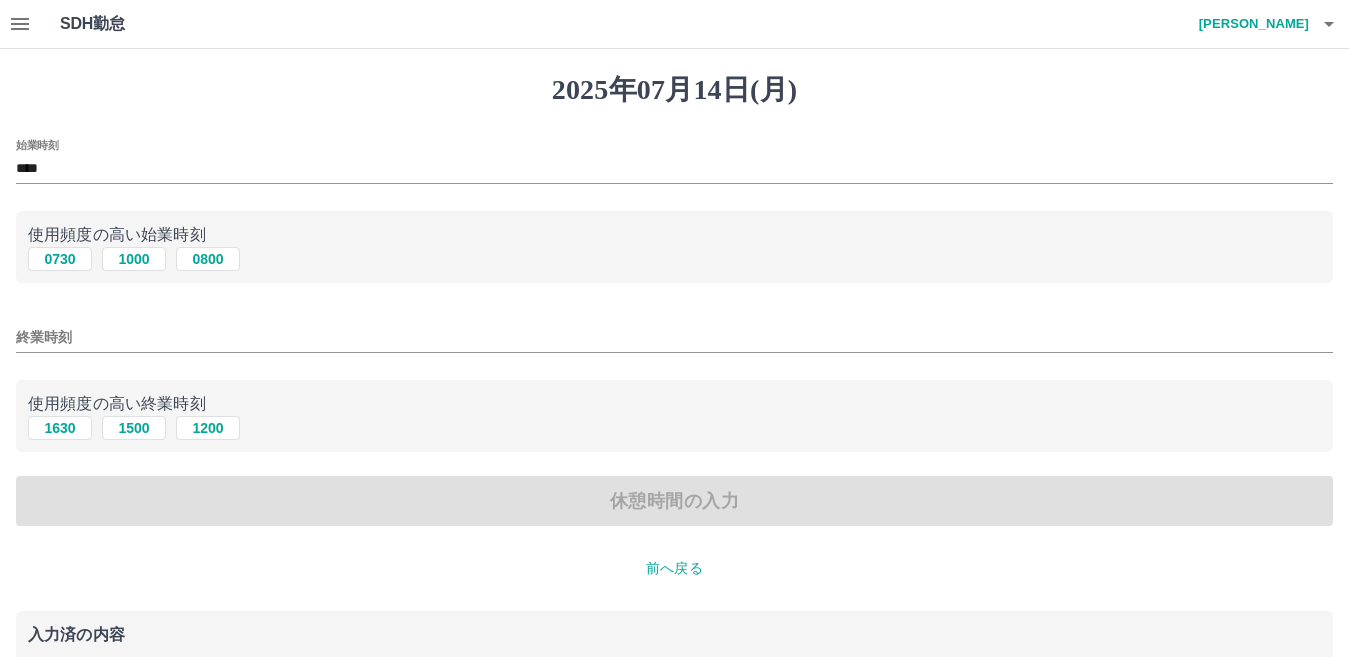 drag, startPoint x: 72, startPoint y: 424, endPoint x: 93, endPoint y: 431, distance: 22.135944 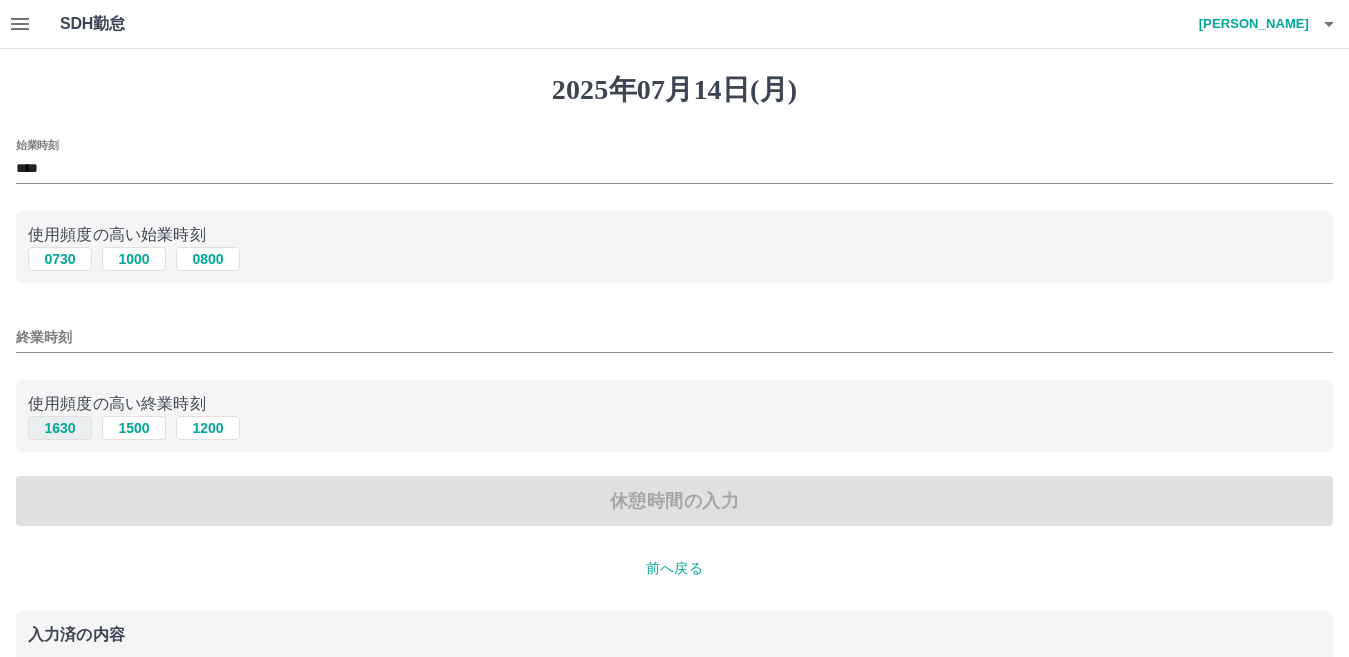 click on "1630" at bounding box center [60, 428] 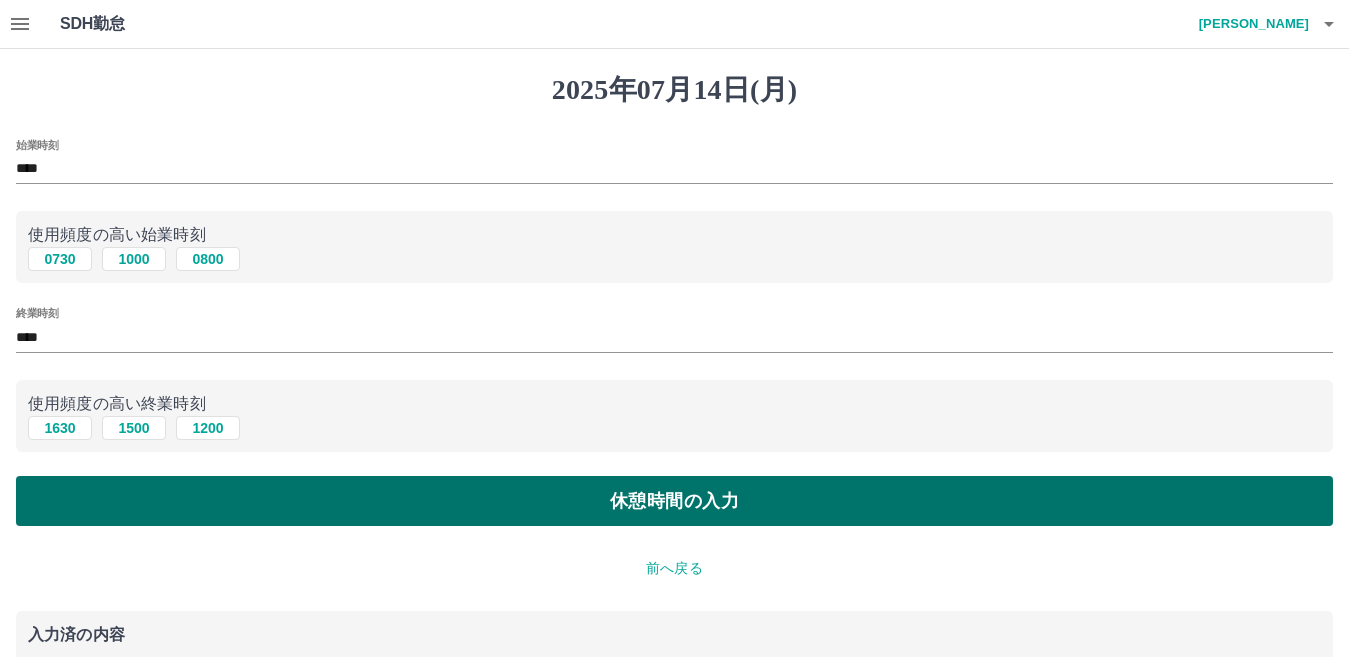 click on "休憩時間の入力" at bounding box center [674, 501] 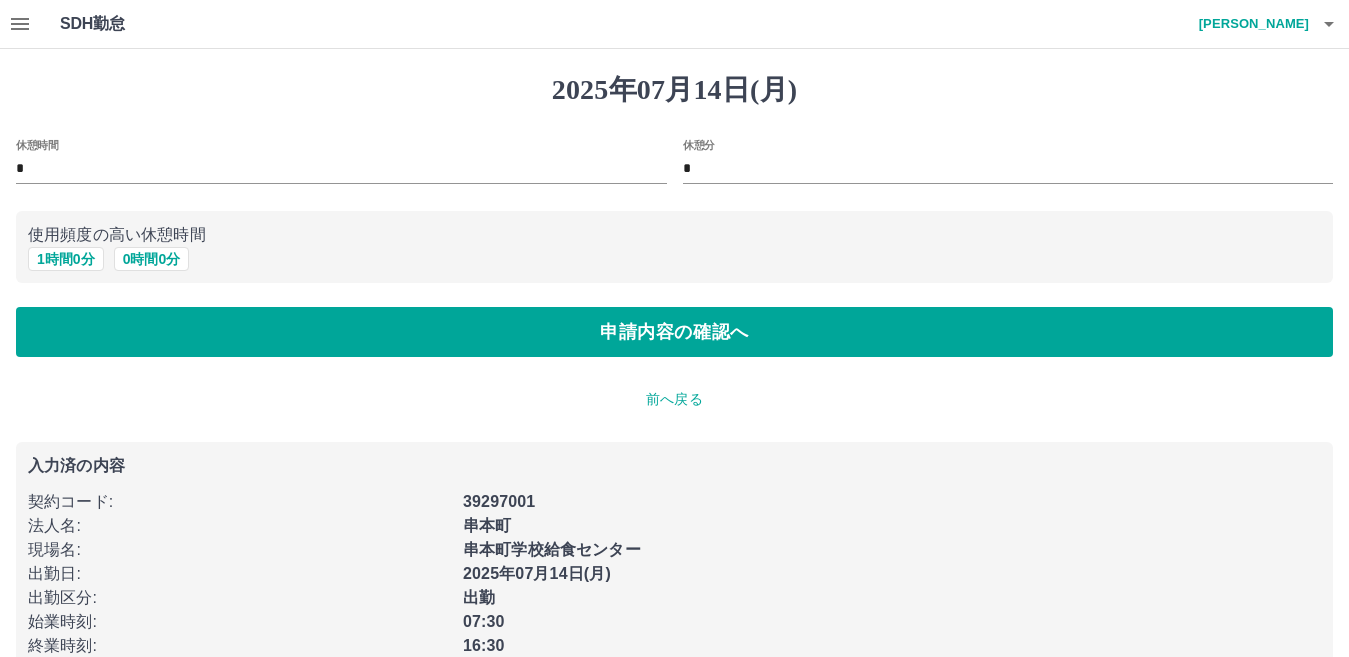 drag, startPoint x: 74, startPoint y: 256, endPoint x: 217, endPoint y: 305, distance: 151.16217 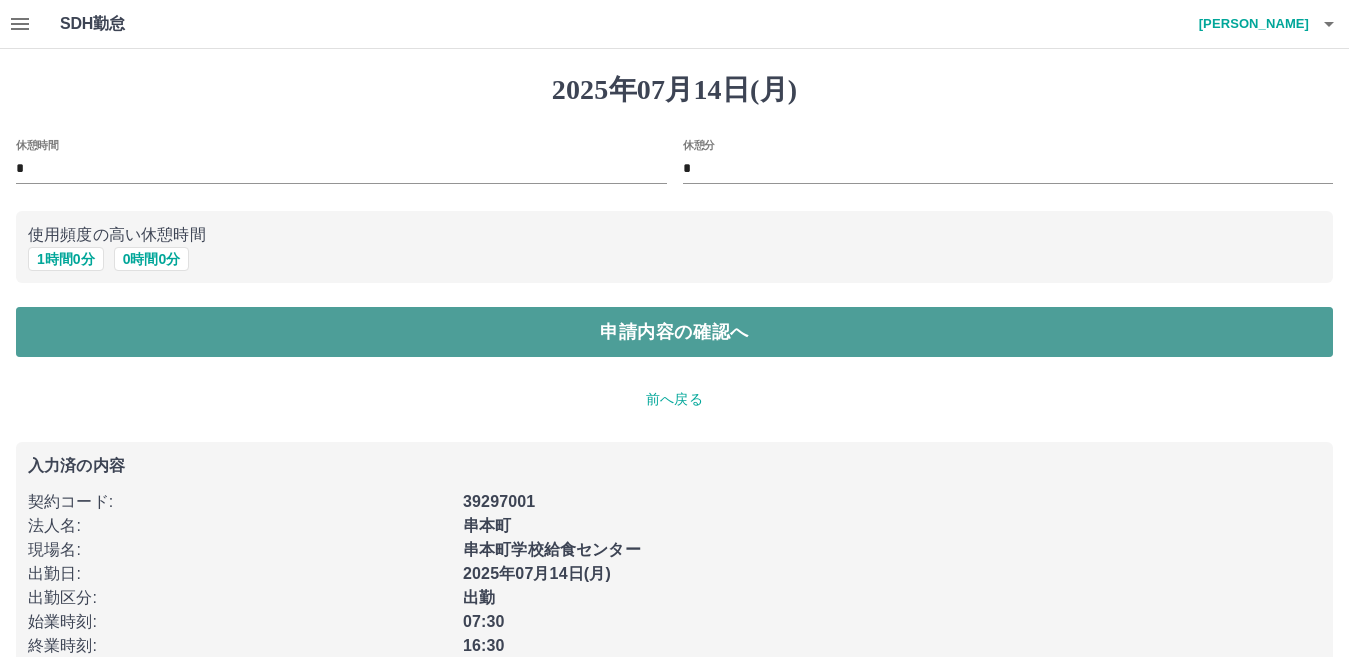 click on "申請内容の確認へ" at bounding box center [674, 332] 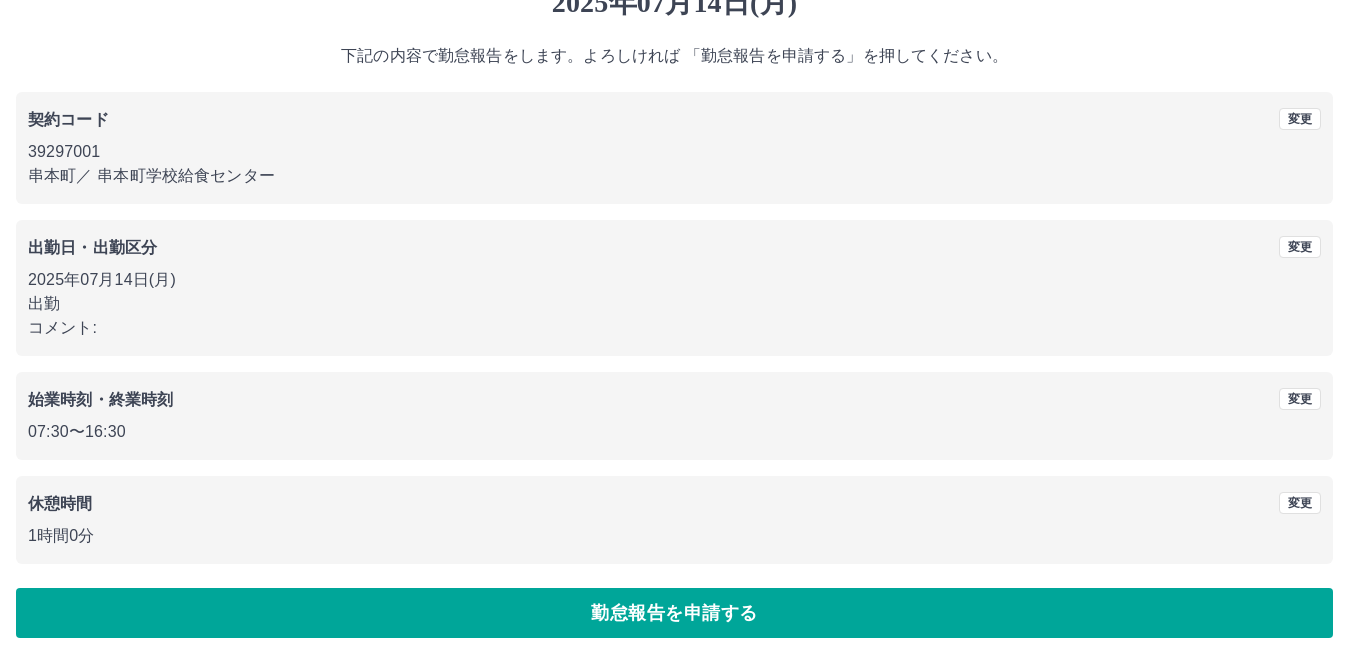 scroll, scrollTop: 92, scrollLeft: 0, axis: vertical 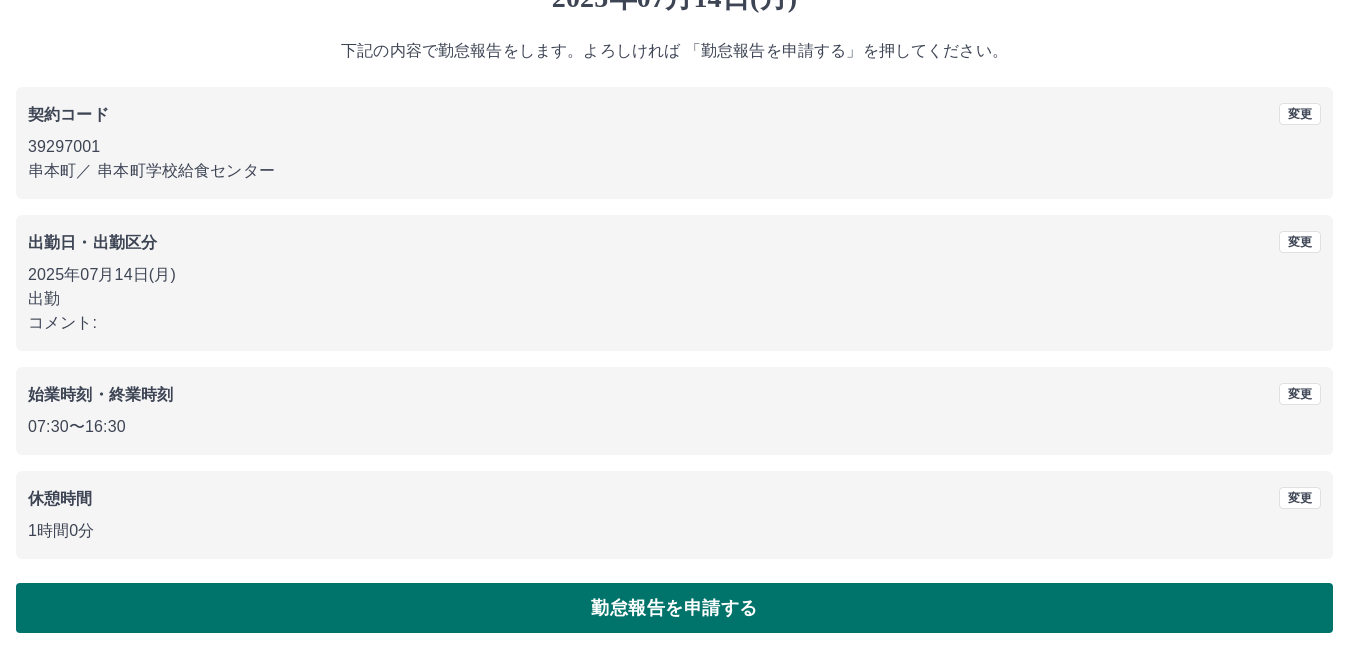 click on "勤怠報告を申請する" at bounding box center (674, 608) 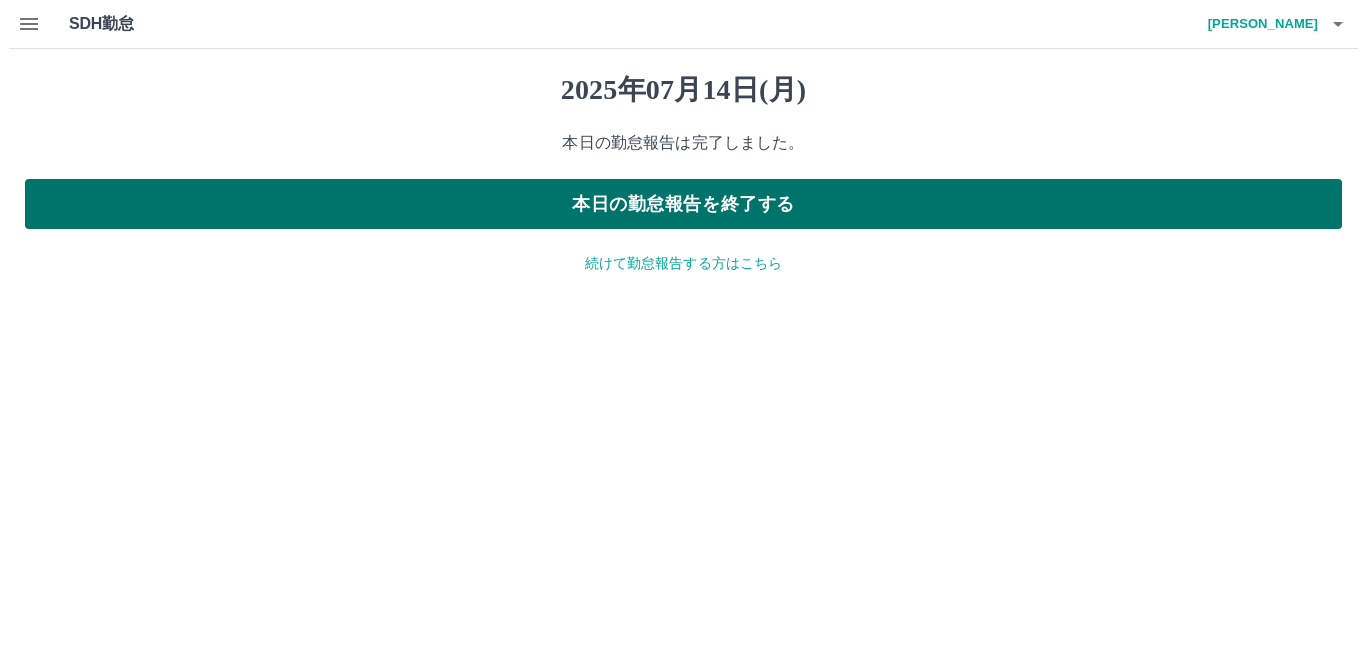 scroll, scrollTop: 0, scrollLeft: 0, axis: both 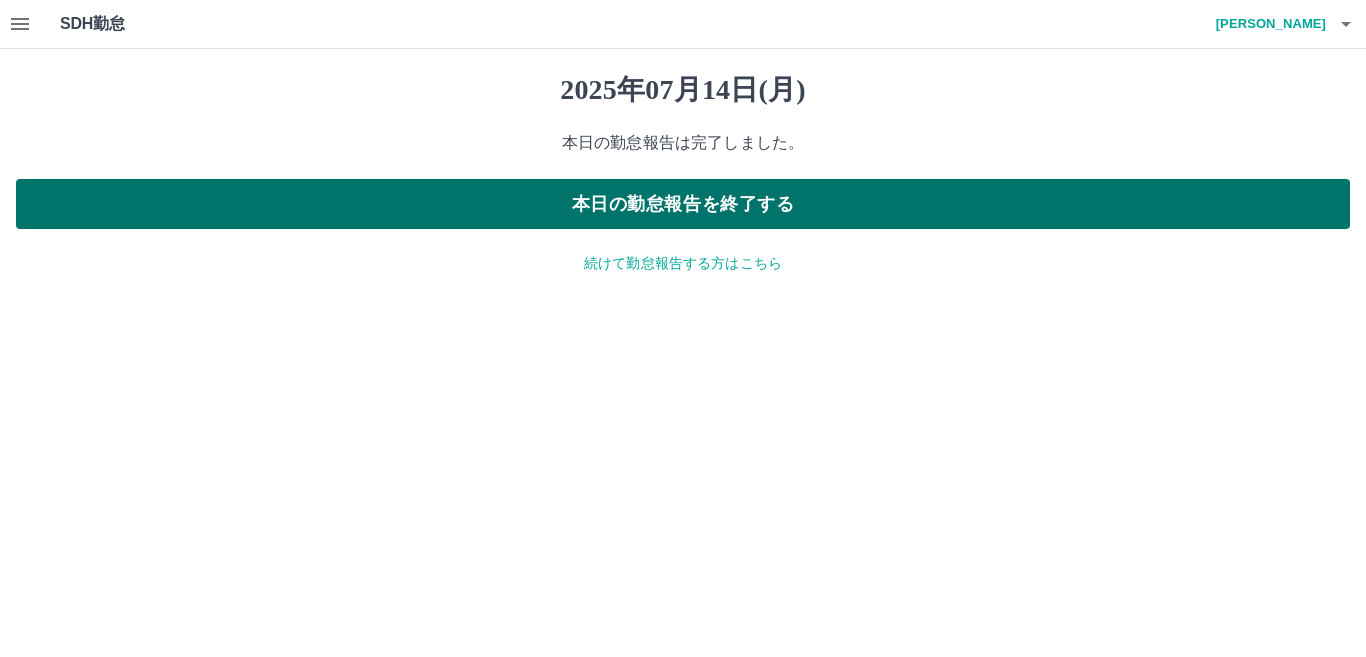 click on "本日の勤怠報告を終了する" at bounding box center (683, 204) 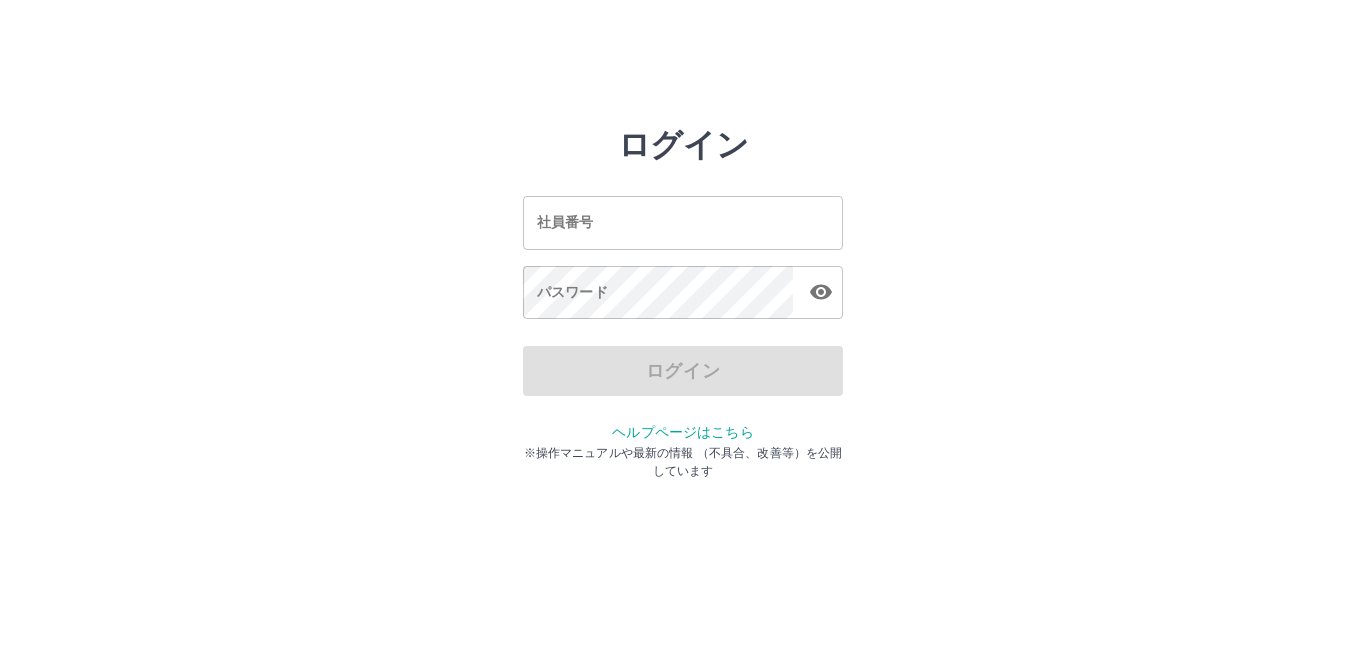 scroll, scrollTop: 0, scrollLeft: 0, axis: both 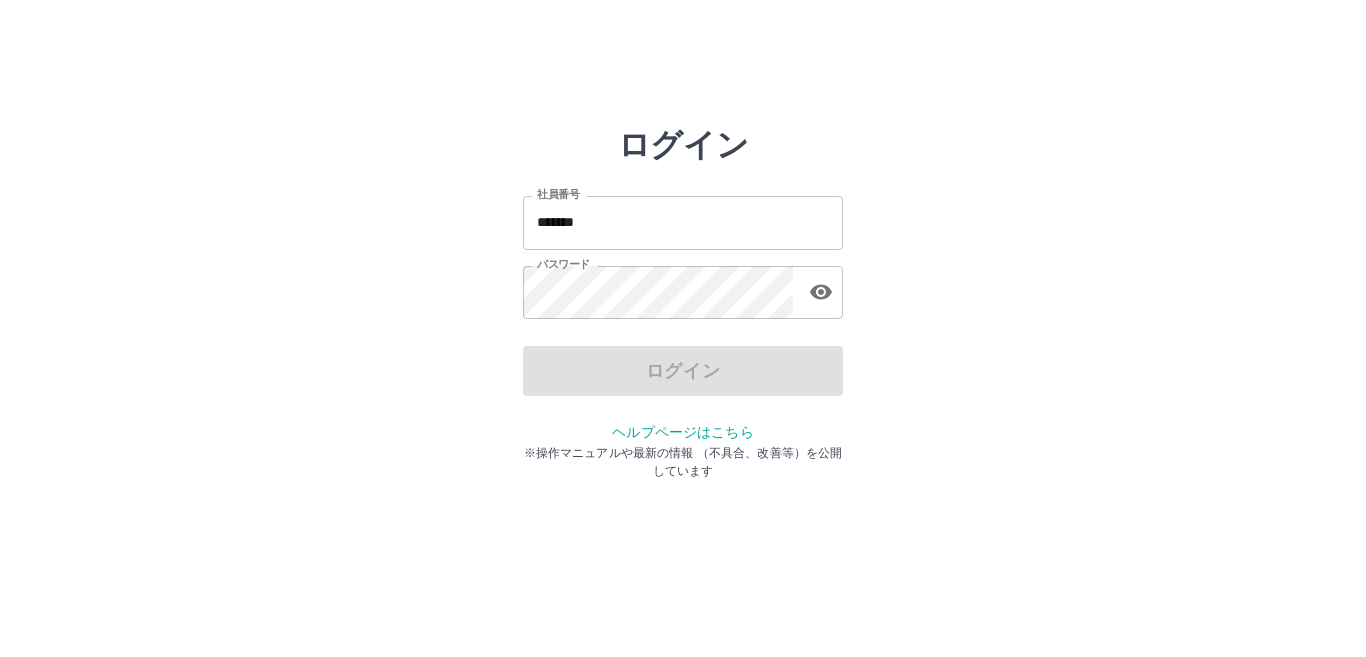 click on "*******" at bounding box center [683, 222] 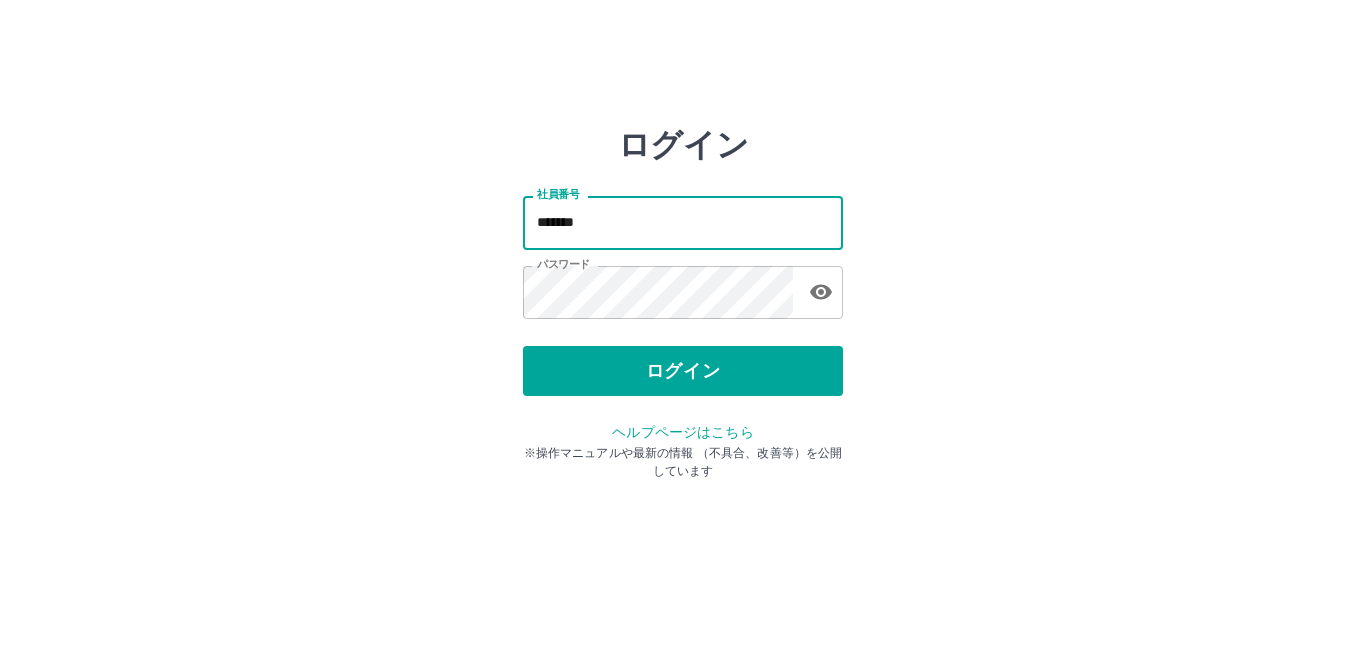 type on "*******" 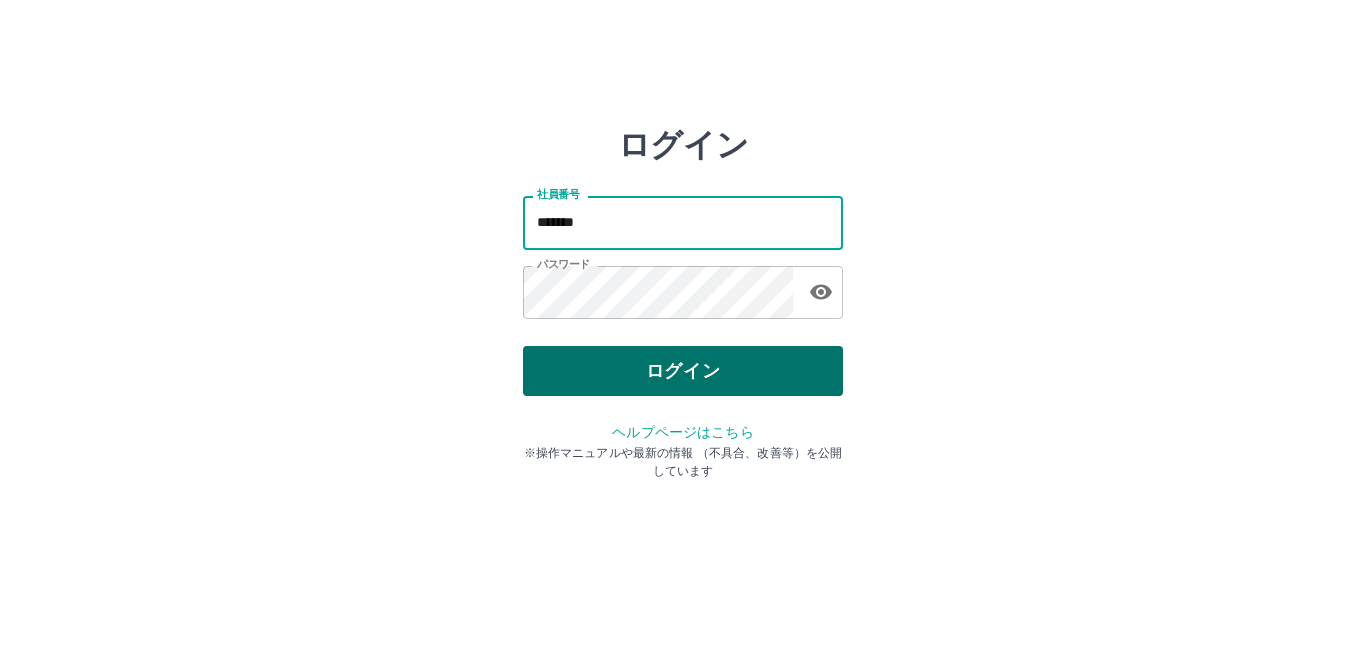 click on "ログイン" at bounding box center [683, 371] 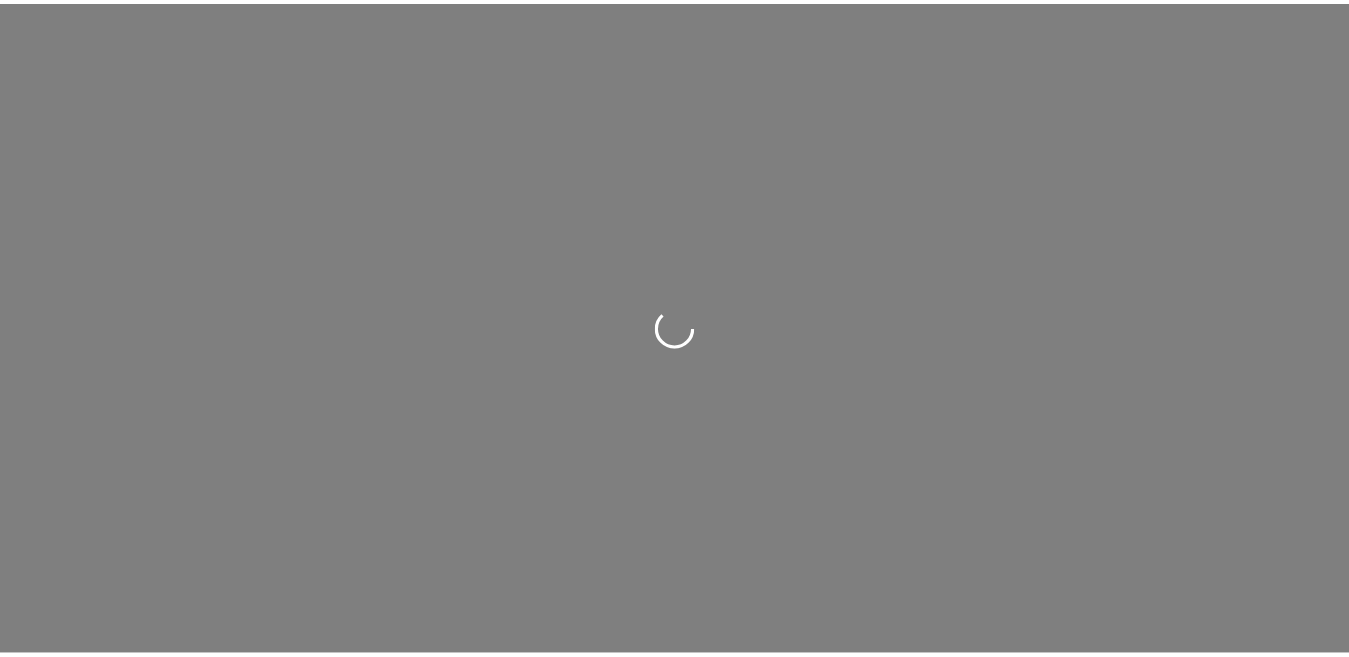 scroll, scrollTop: 0, scrollLeft: 0, axis: both 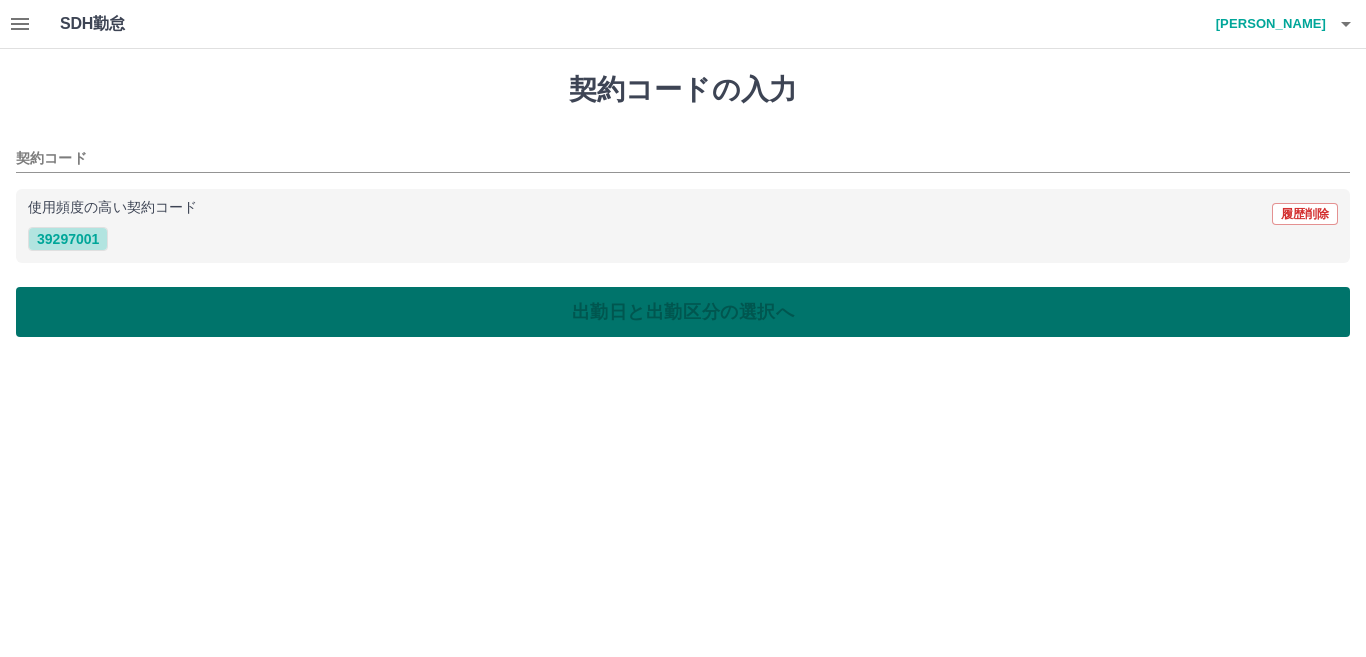 drag, startPoint x: 83, startPoint y: 235, endPoint x: 182, endPoint y: 294, distance: 115.24756 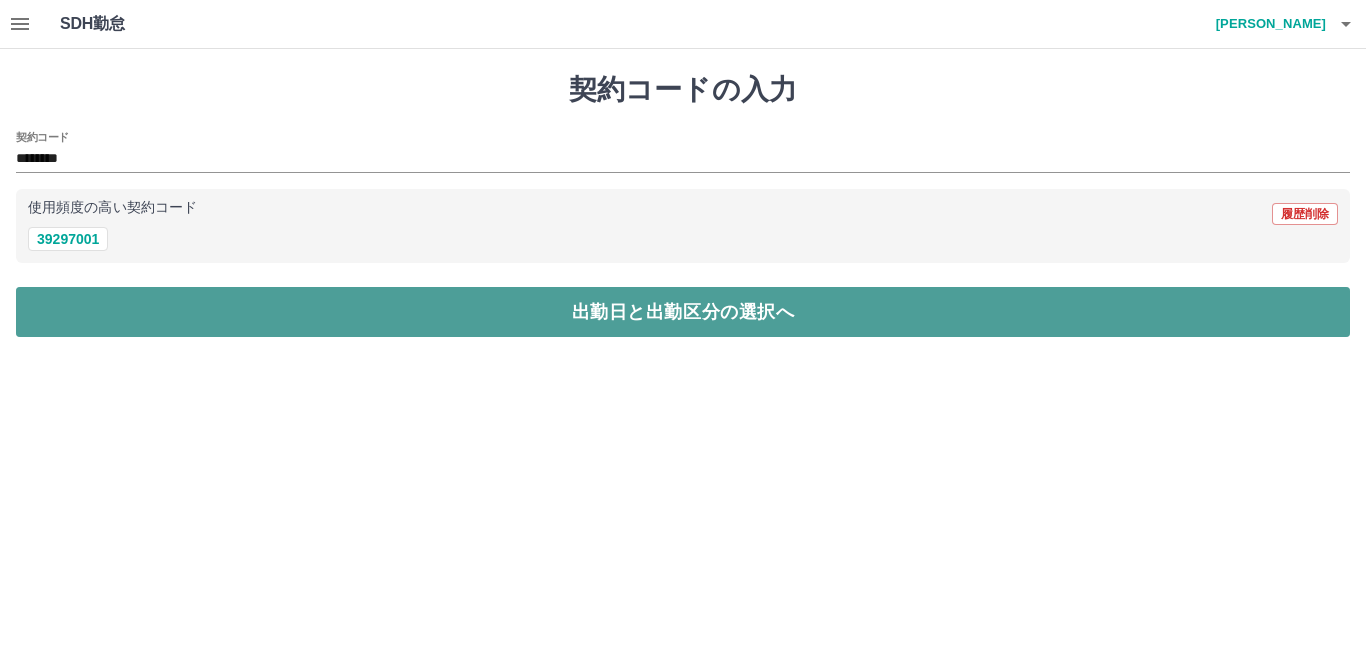 click on "出勤日と出勤区分の選択へ" at bounding box center [683, 312] 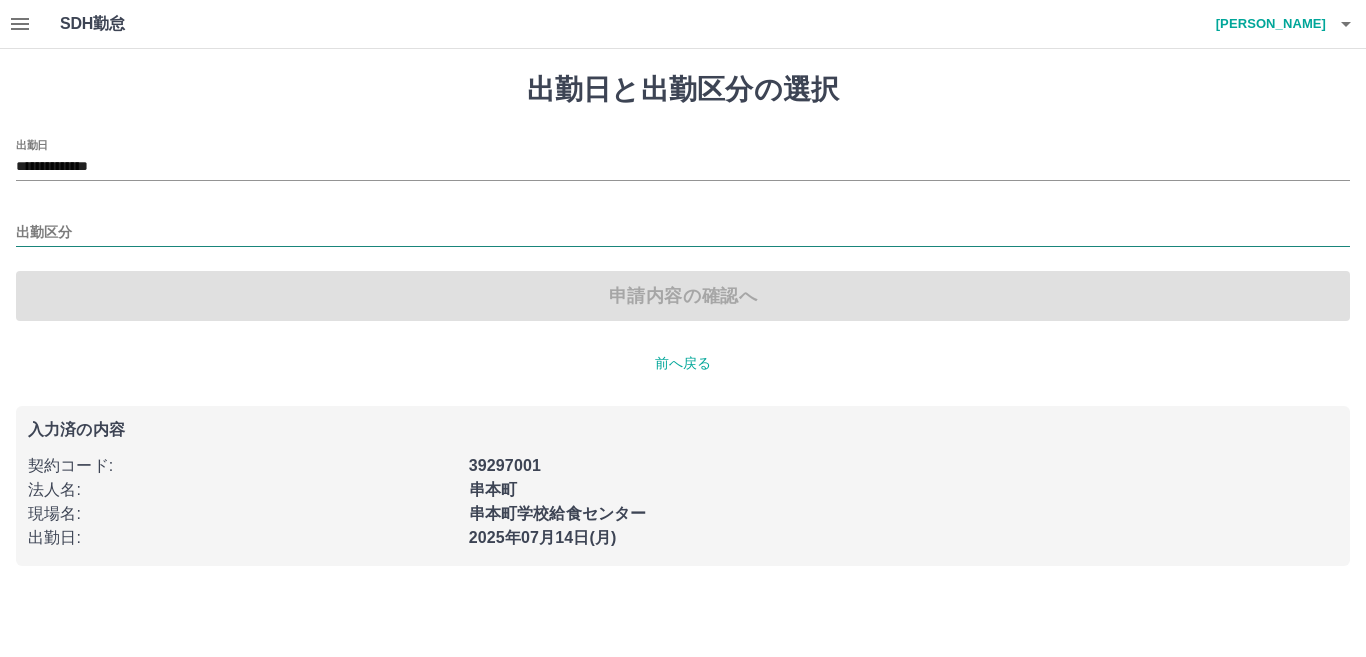 click on "出勤区分" at bounding box center [683, 233] 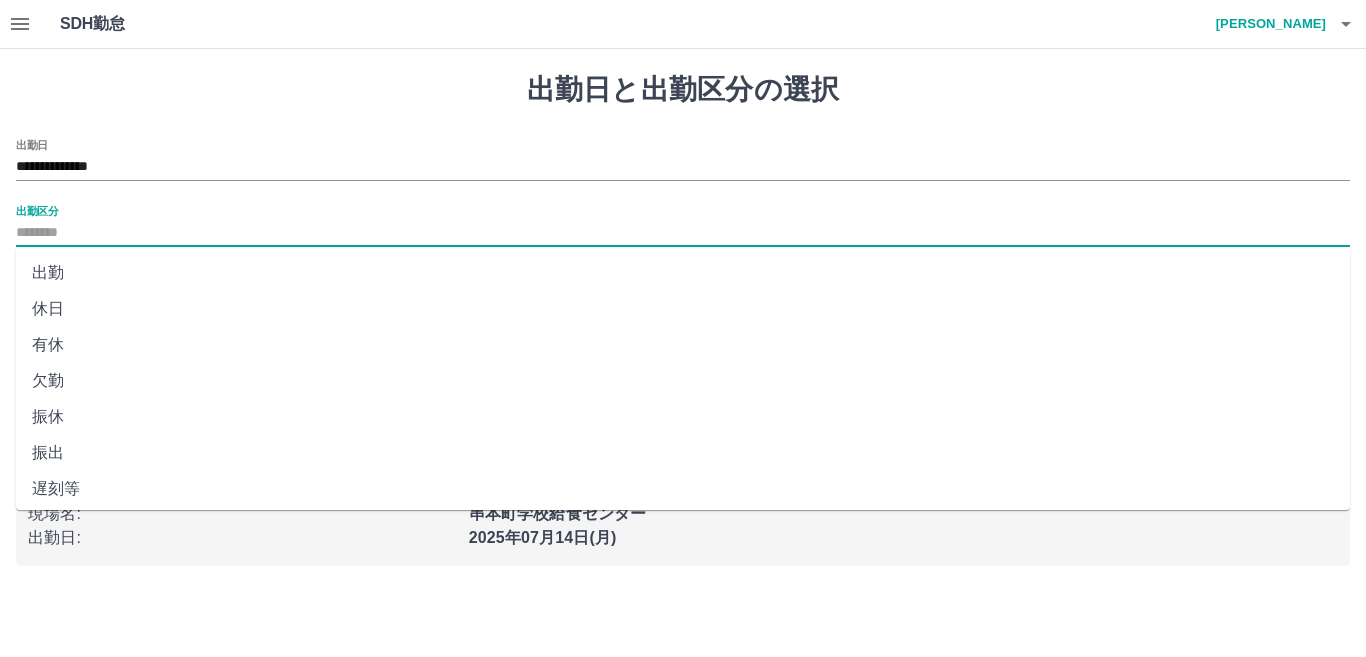 click on "出勤" at bounding box center [683, 273] 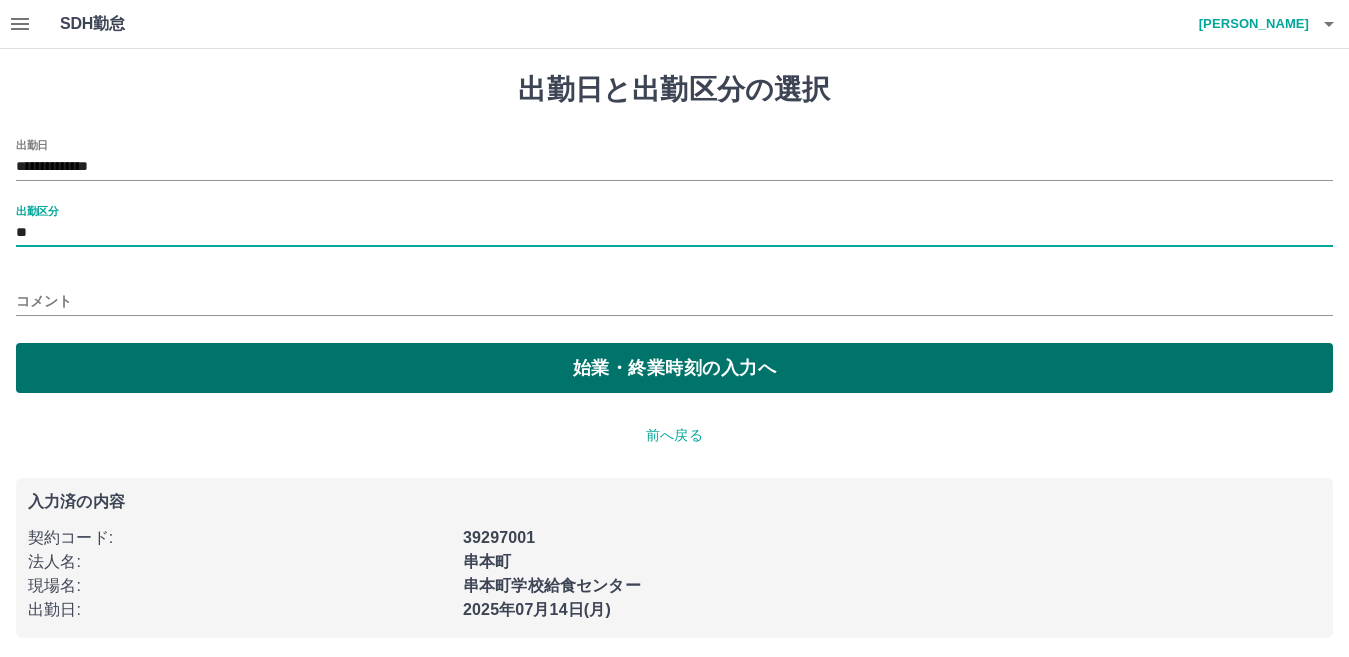click on "始業・終業時刻の入力へ" at bounding box center [674, 368] 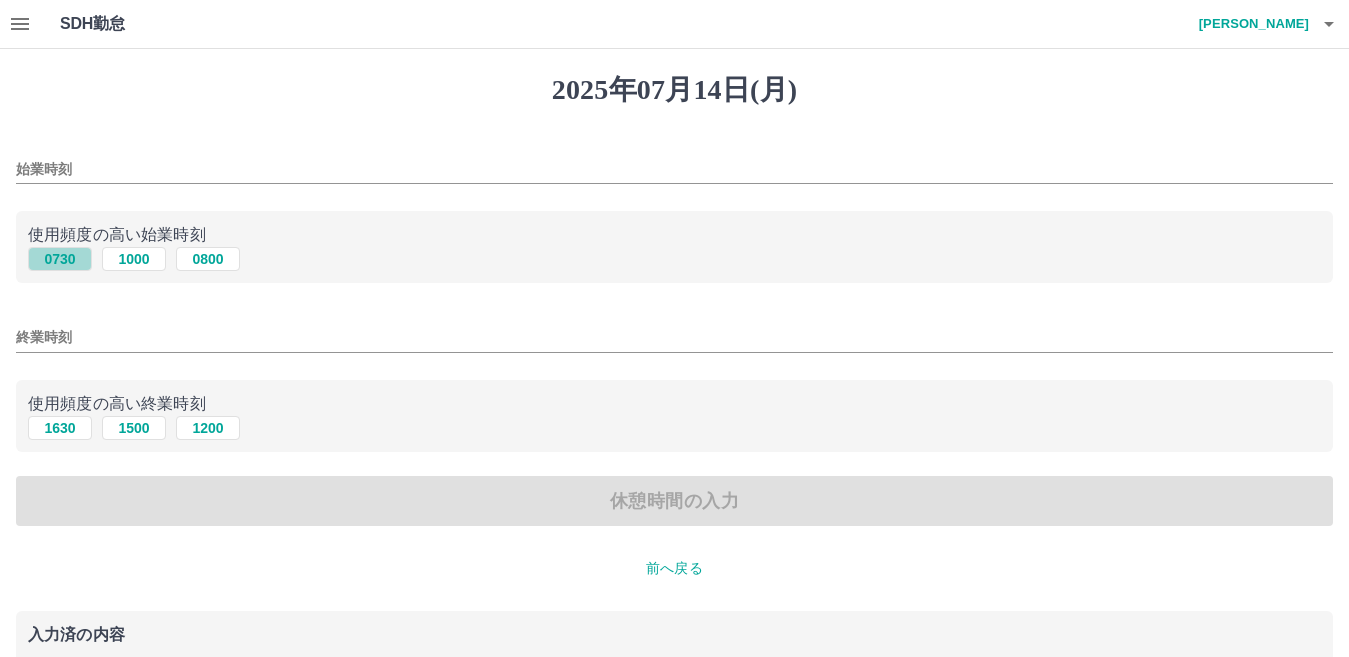 click on "0730" at bounding box center (60, 259) 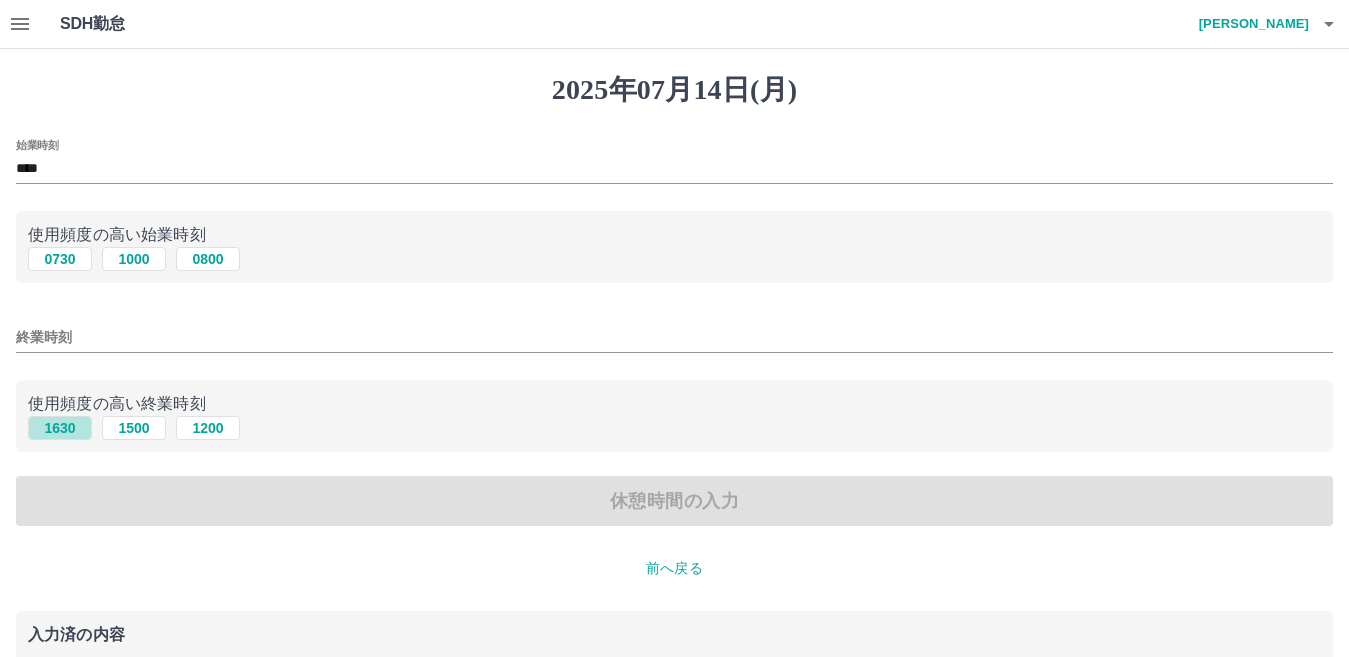 drag, startPoint x: 76, startPoint y: 431, endPoint x: 338, endPoint y: 502, distance: 271.4498 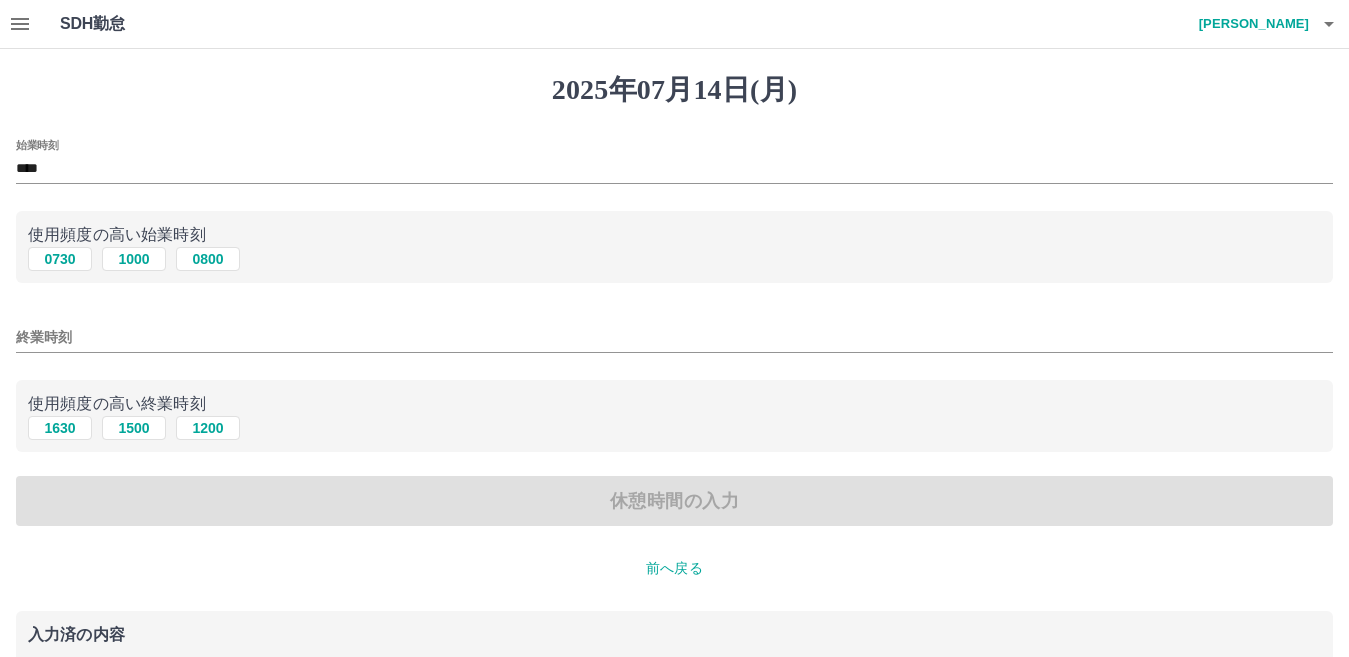 click on "休憩時間の入力" at bounding box center (674, 501) 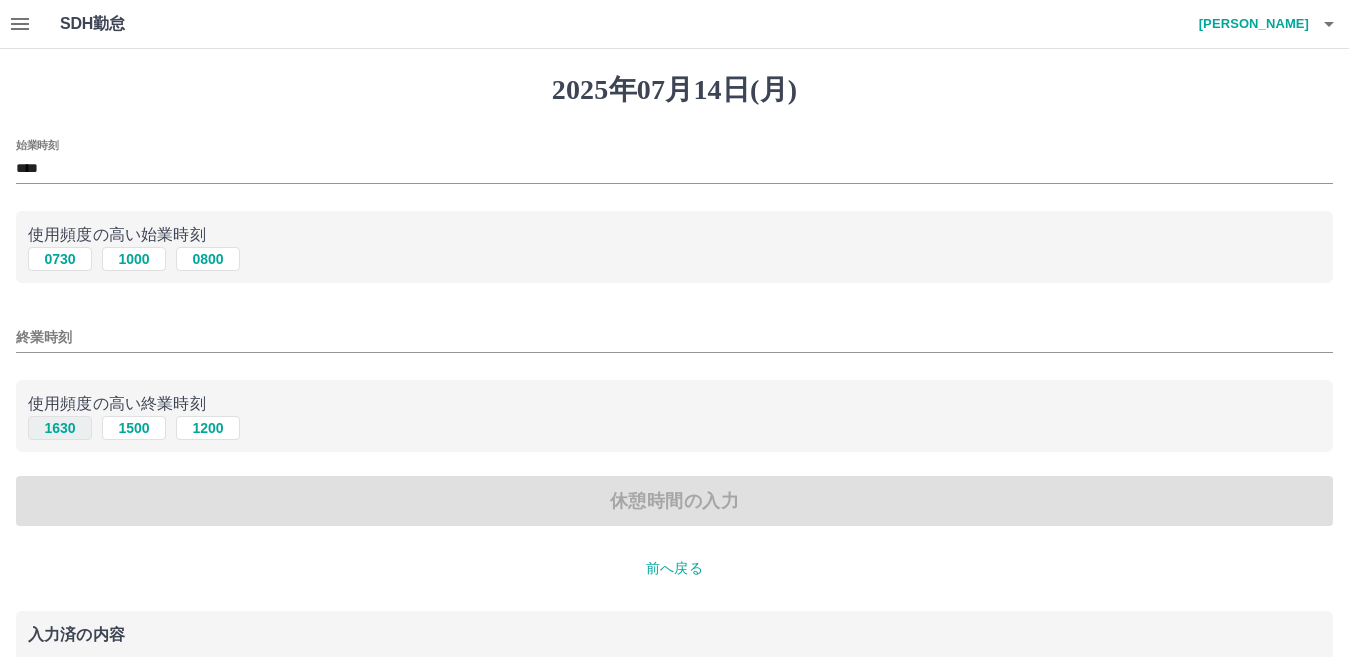 click on "1630" at bounding box center [60, 428] 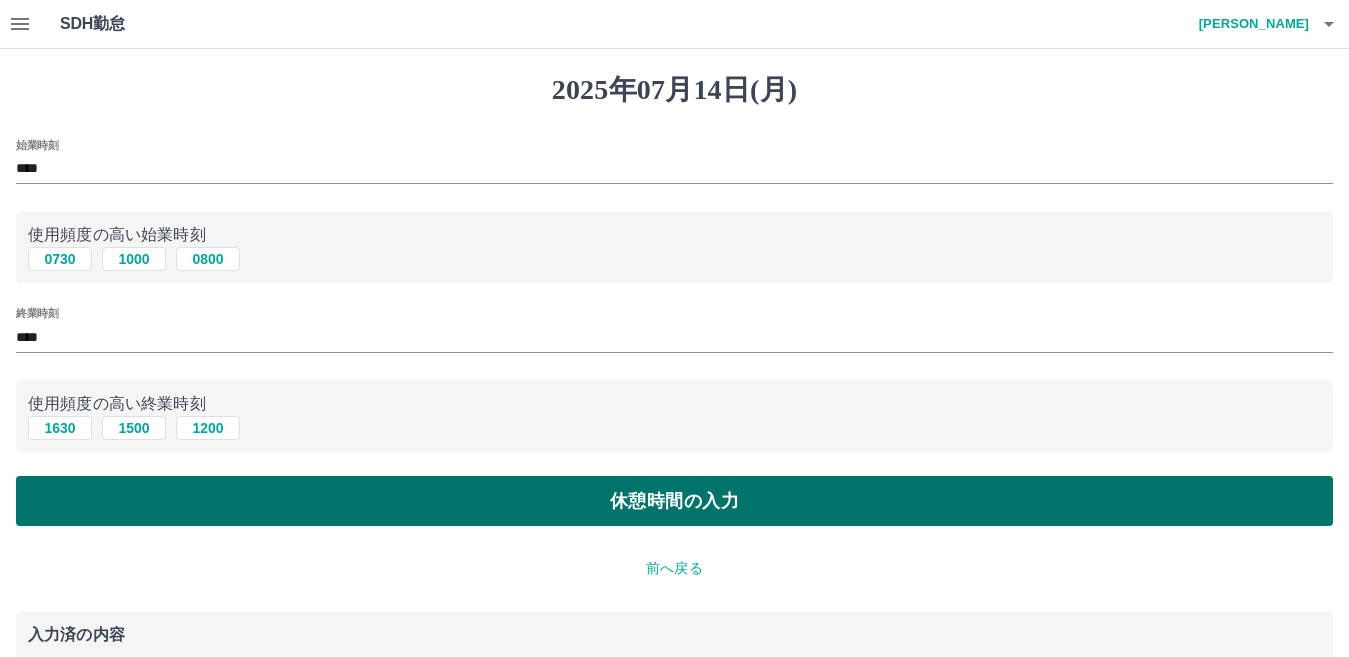 click on "休憩時間の入力" at bounding box center [674, 501] 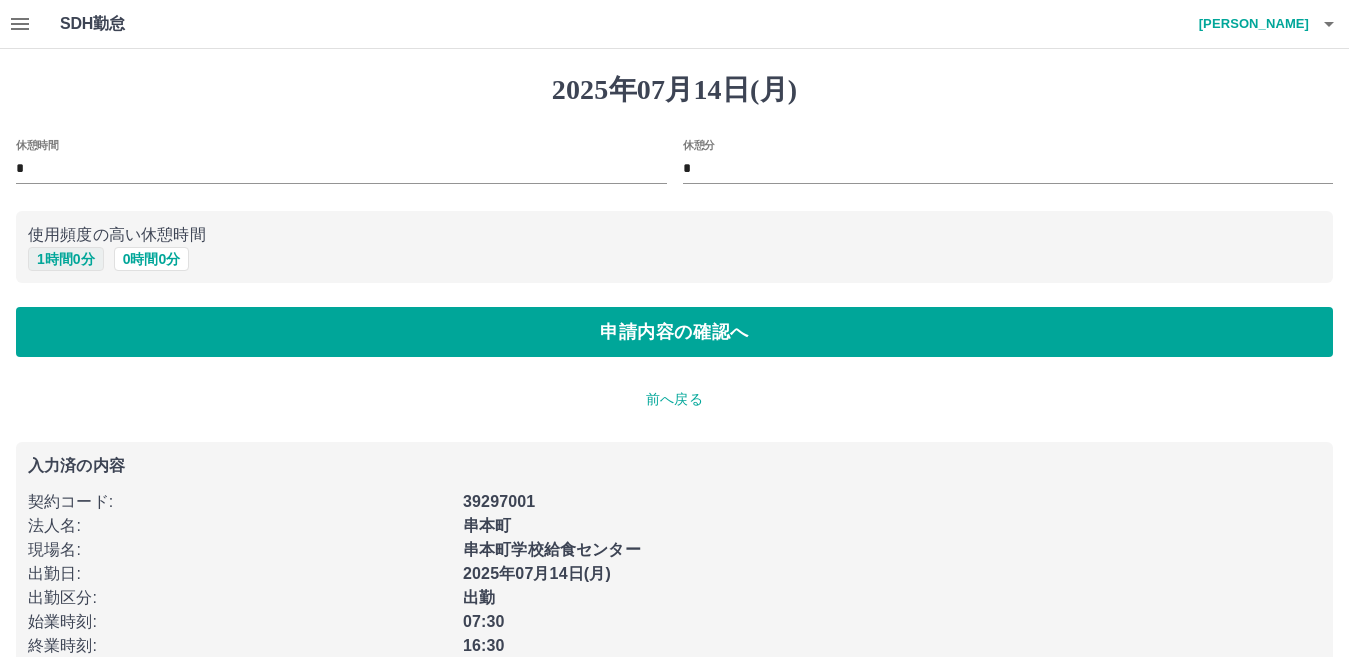click on "1 時間 0 分" at bounding box center [66, 259] 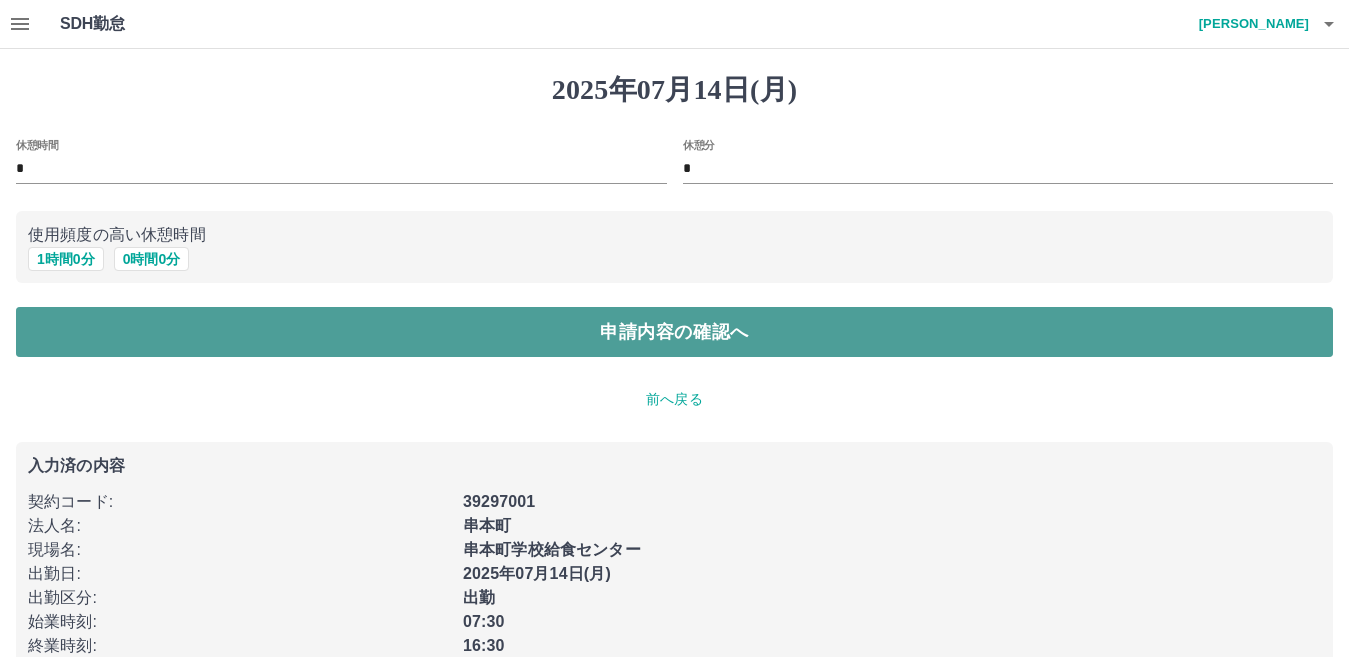 click on "申請内容の確認へ" at bounding box center [674, 332] 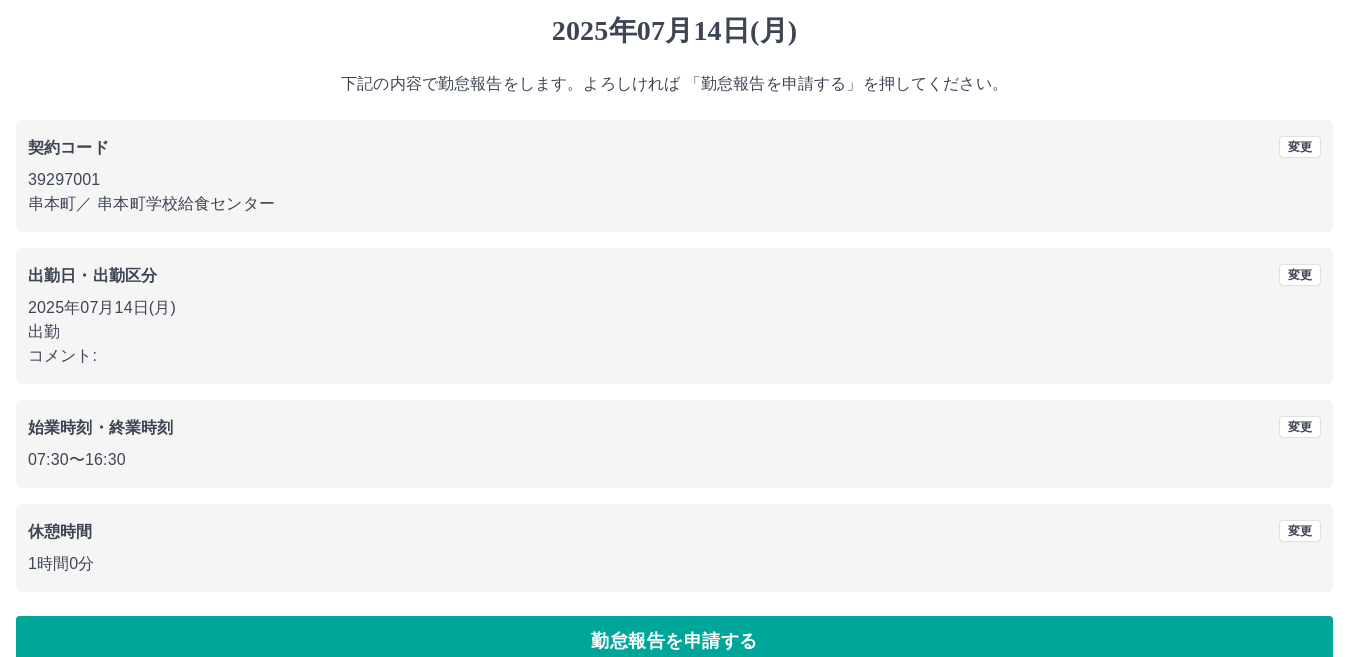 scroll, scrollTop: 92, scrollLeft: 0, axis: vertical 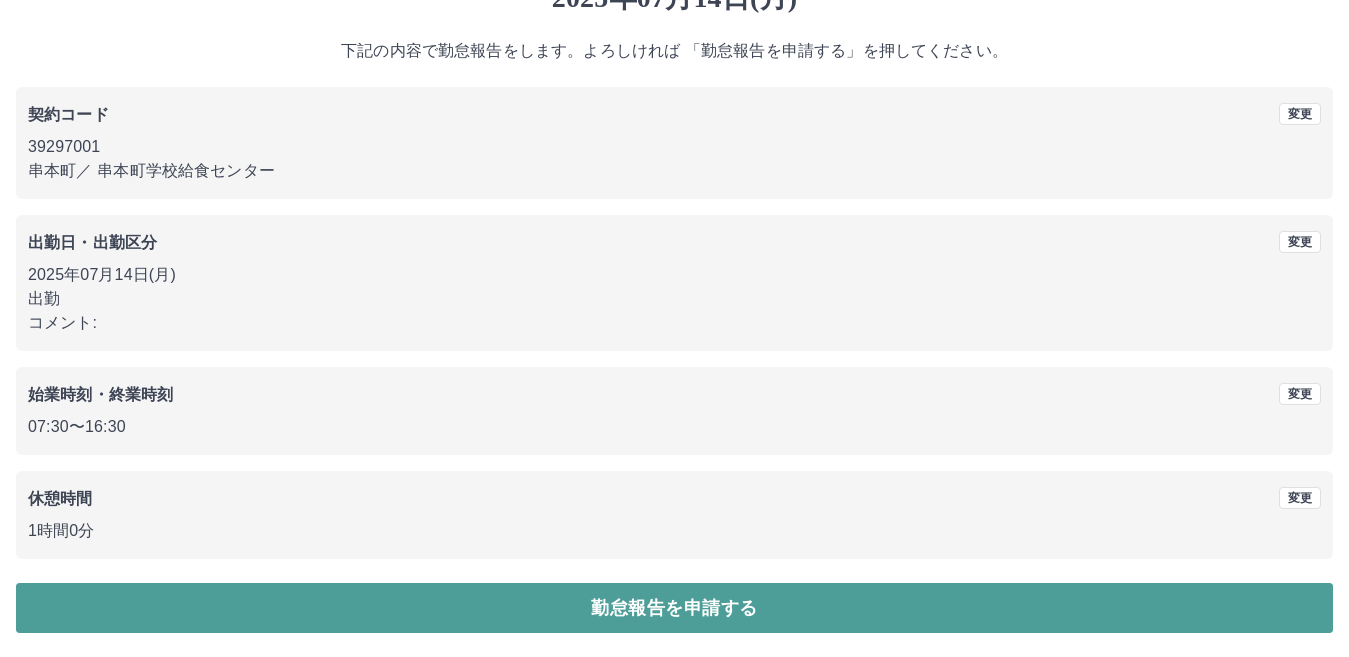 click on "勤怠報告を申請する" at bounding box center (674, 608) 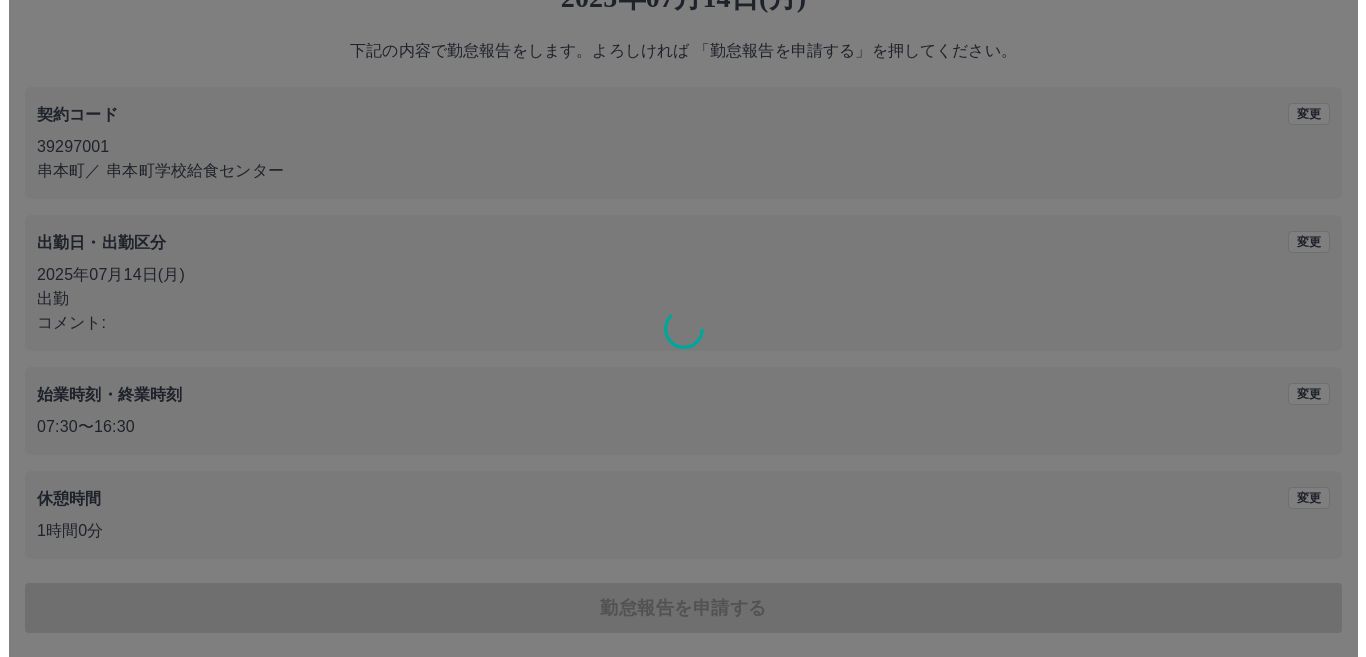 scroll, scrollTop: 0, scrollLeft: 0, axis: both 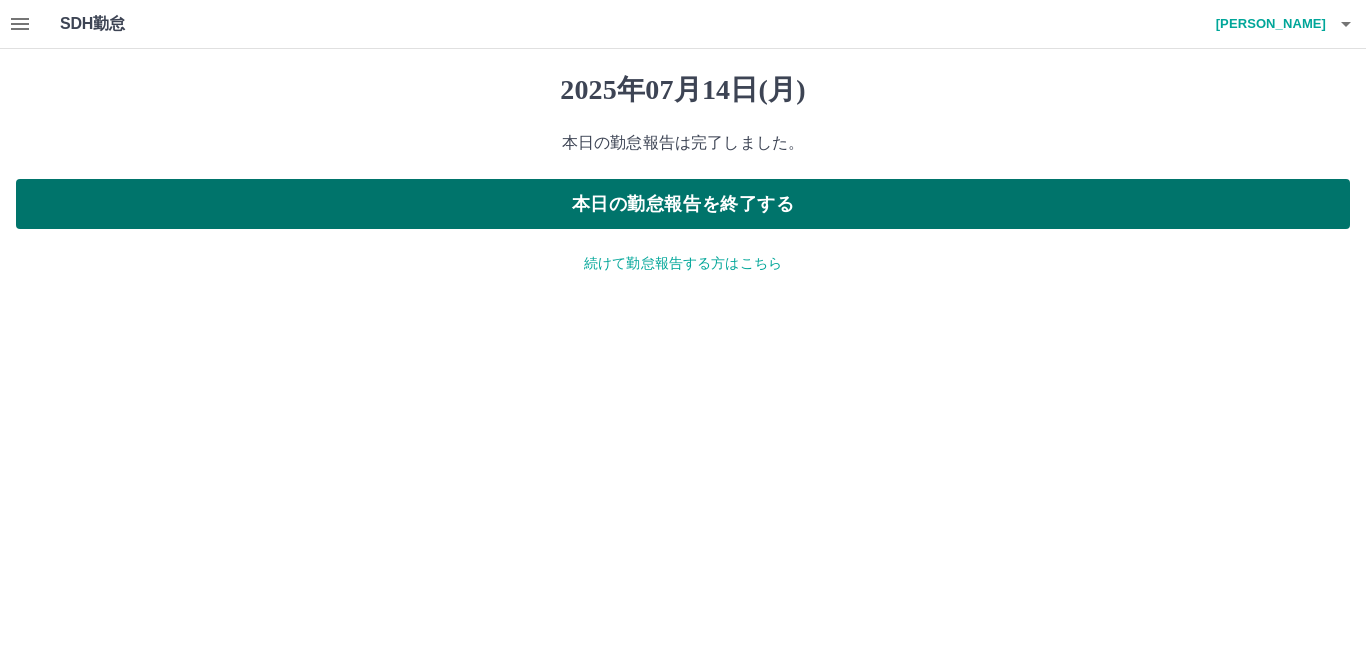 click on "本日の勤怠報告を終了する" at bounding box center [683, 204] 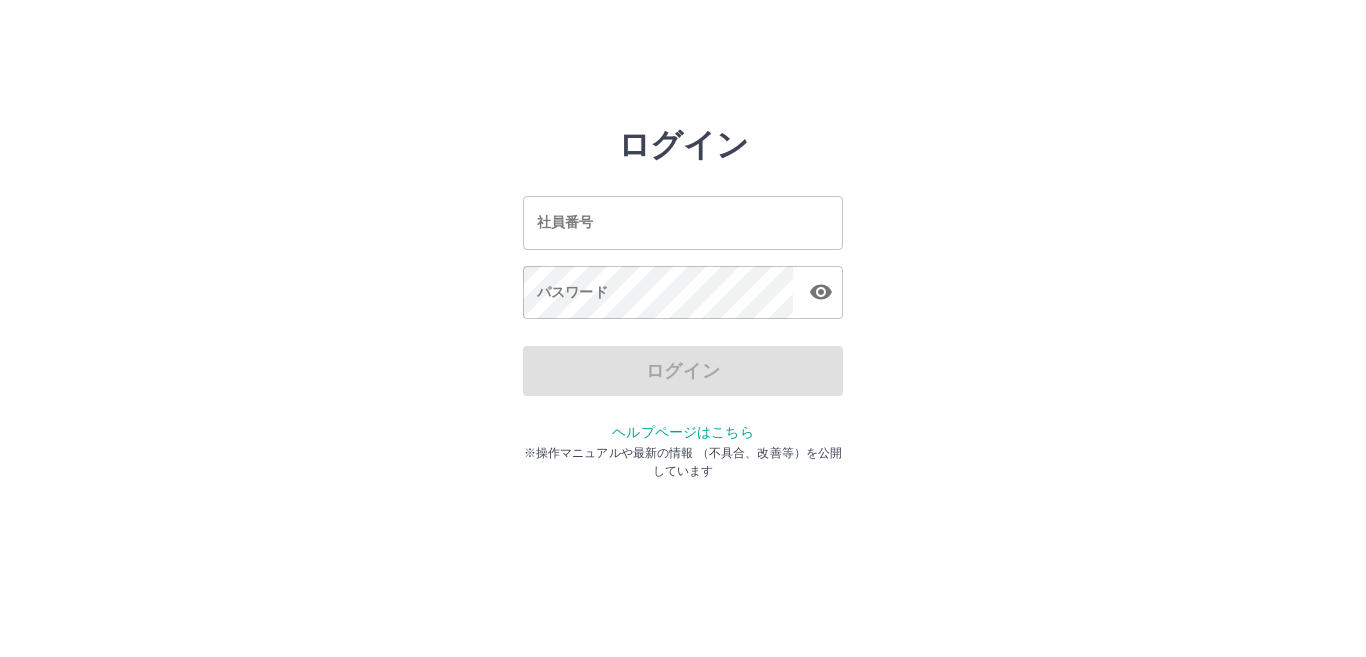 scroll, scrollTop: 0, scrollLeft: 0, axis: both 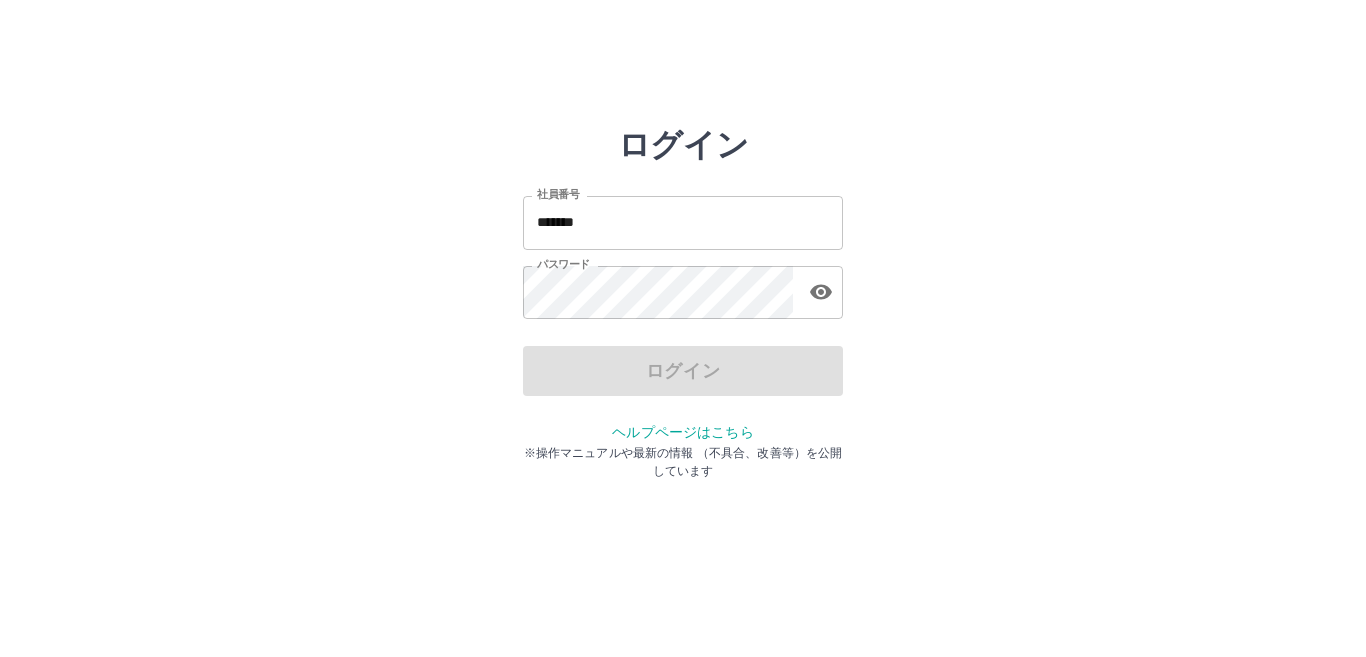 click on "*******" at bounding box center [683, 222] 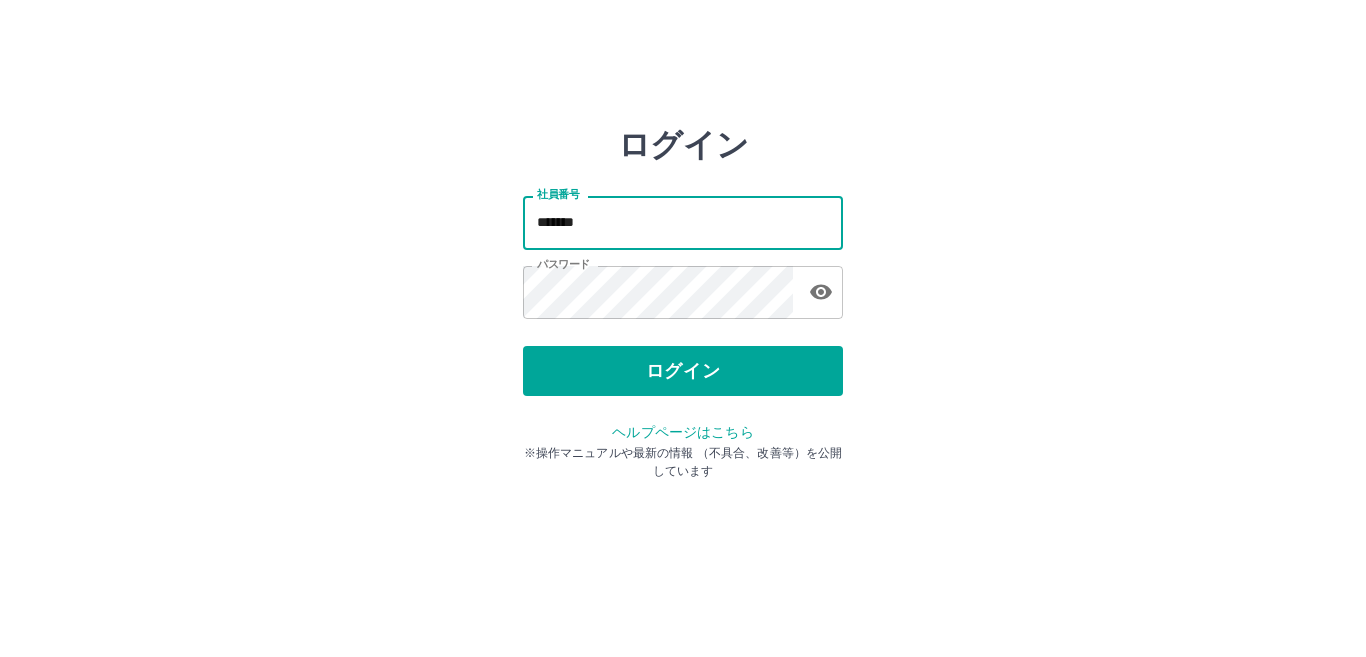 click on "*******" at bounding box center [683, 222] 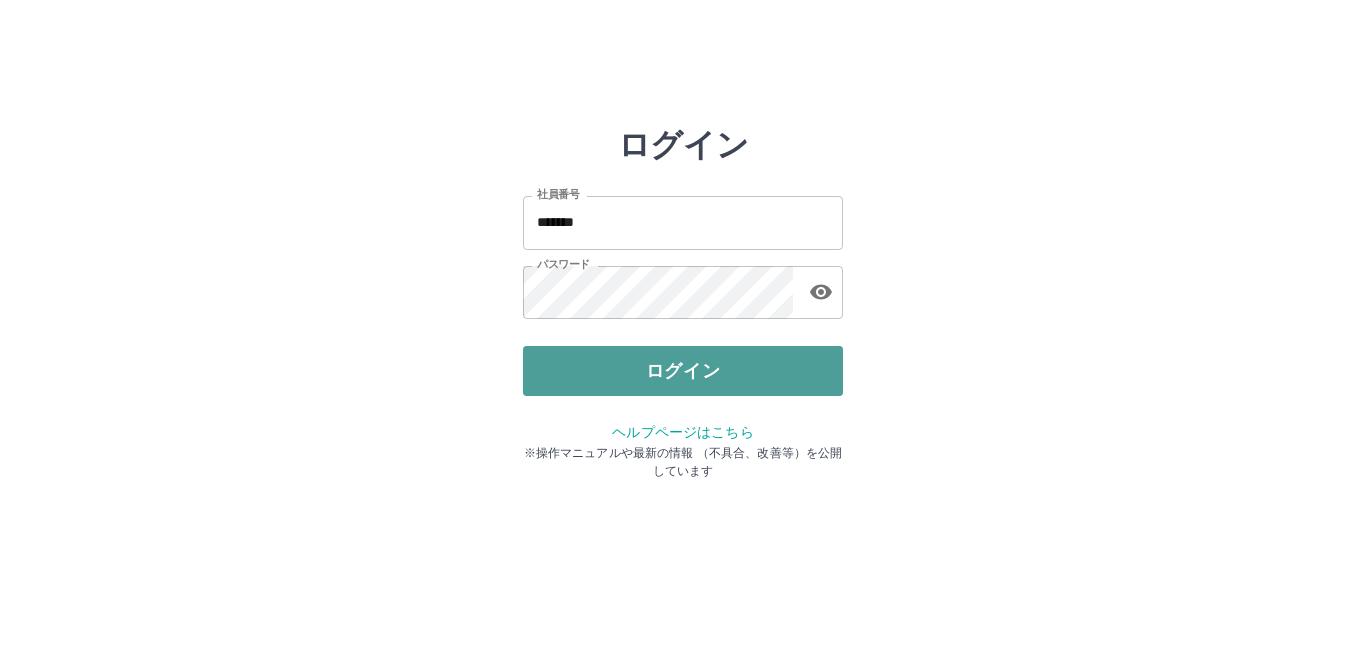 click on "ログイン" at bounding box center (683, 371) 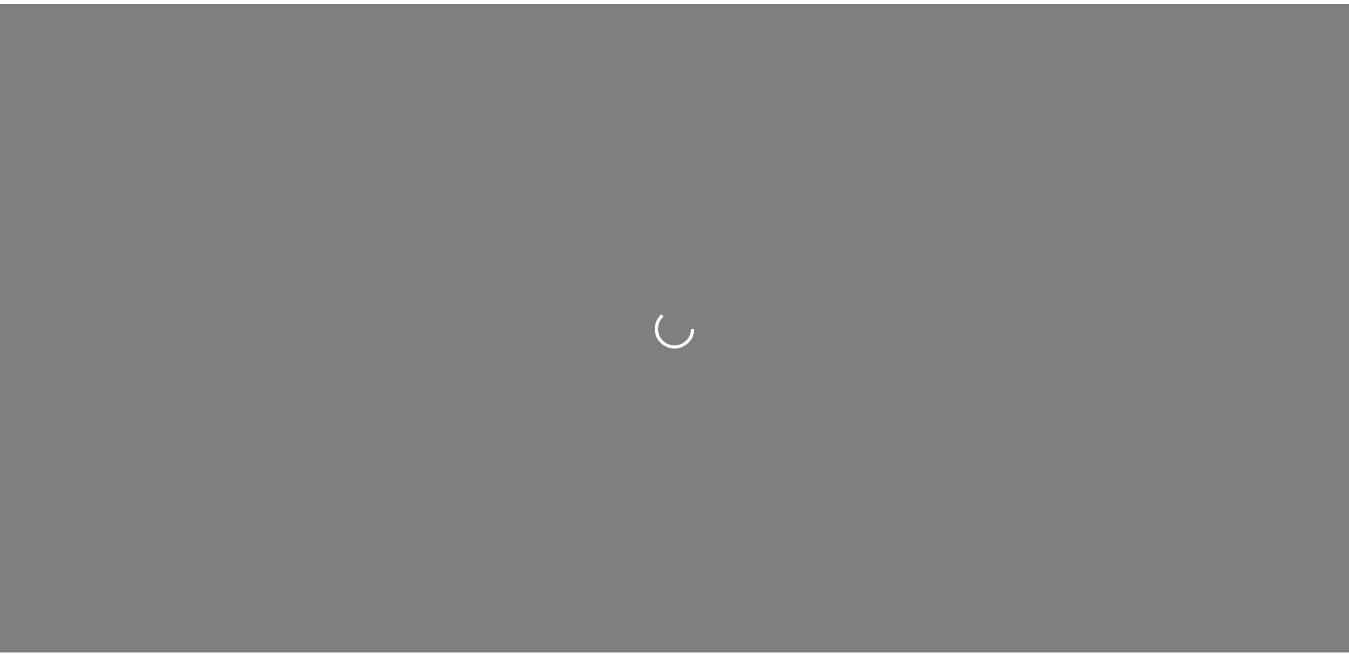 scroll, scrollTop: 0, scrollLeft: 0, axis: both 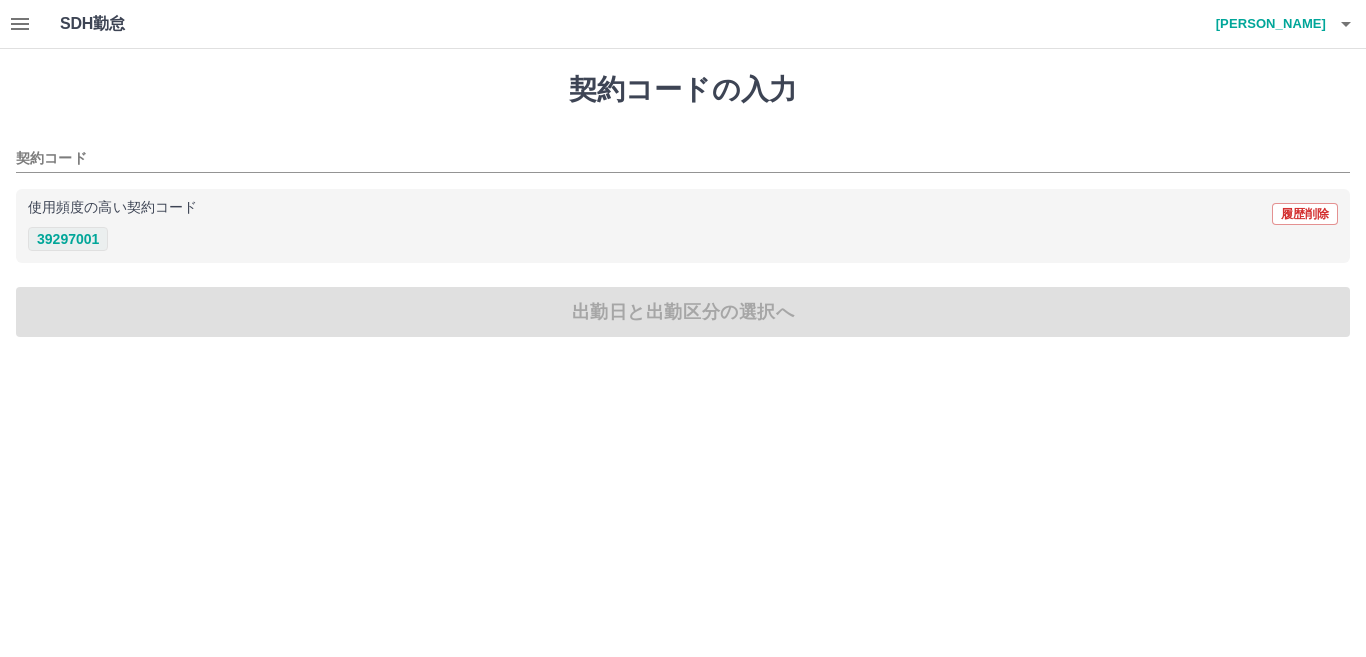 click on "39297001" at bounding box center (68, 239) 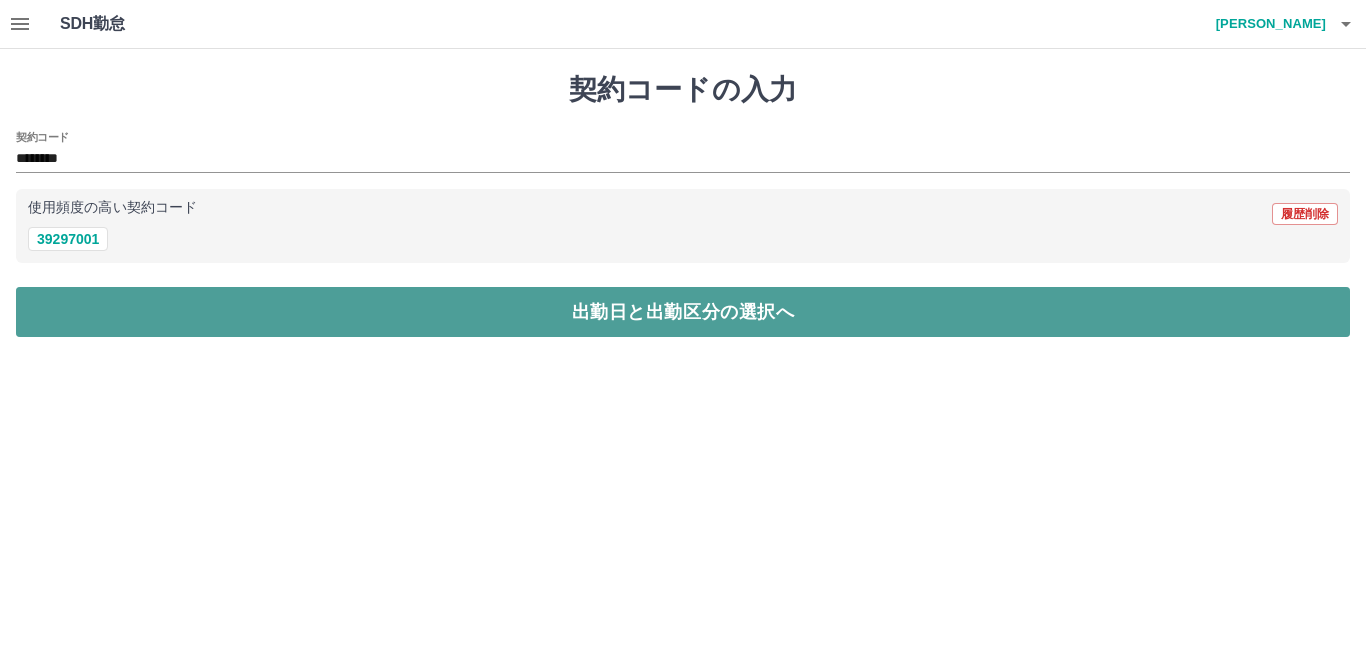 click on "出勤日と出勤区分の選択へ" at bounding box center (683, 312) 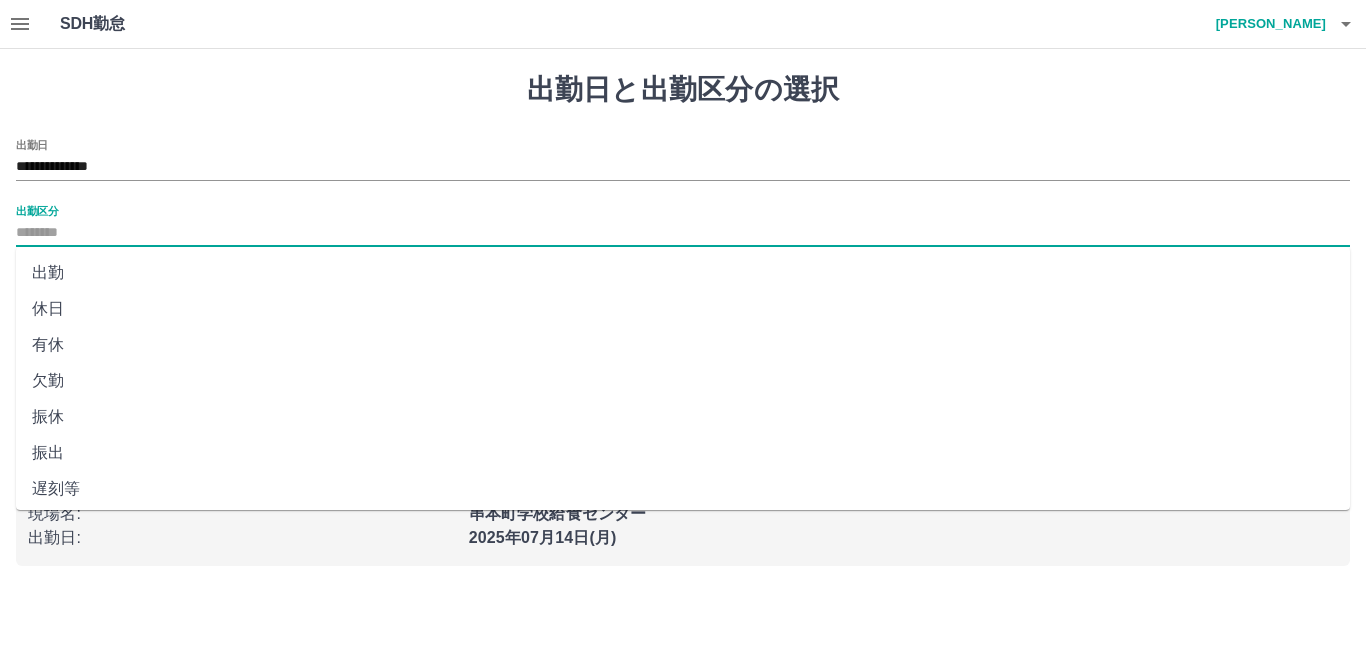 click on "出勤区分" at bounding box center (683, 233) 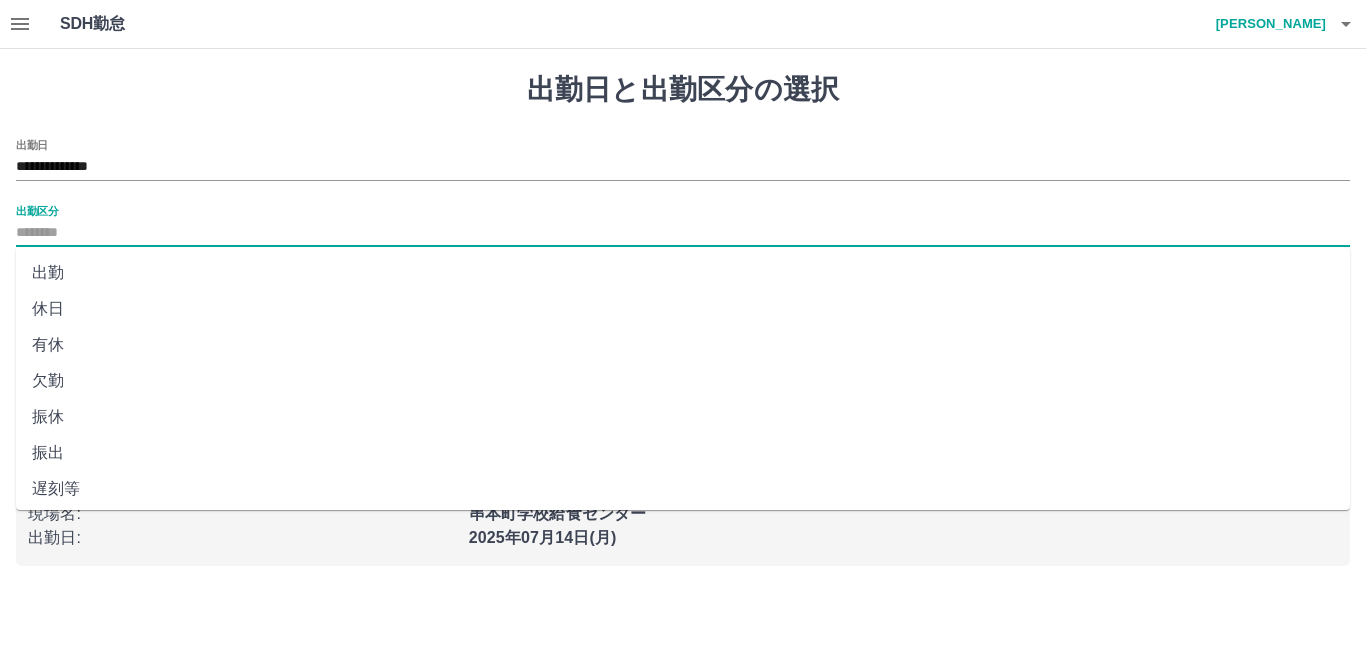 click on "出勤" at bounding box center (683, 273) 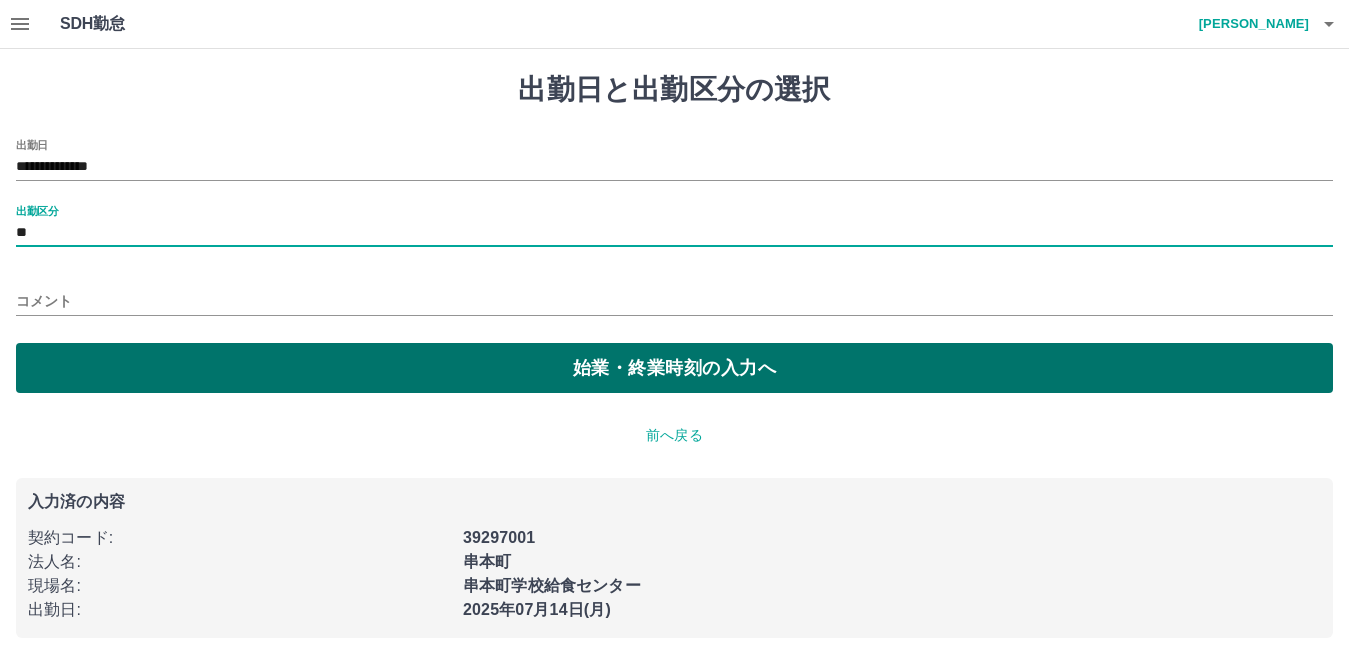 click on "始業・終業時刻の入力へ" at bounding box center (674, 368) 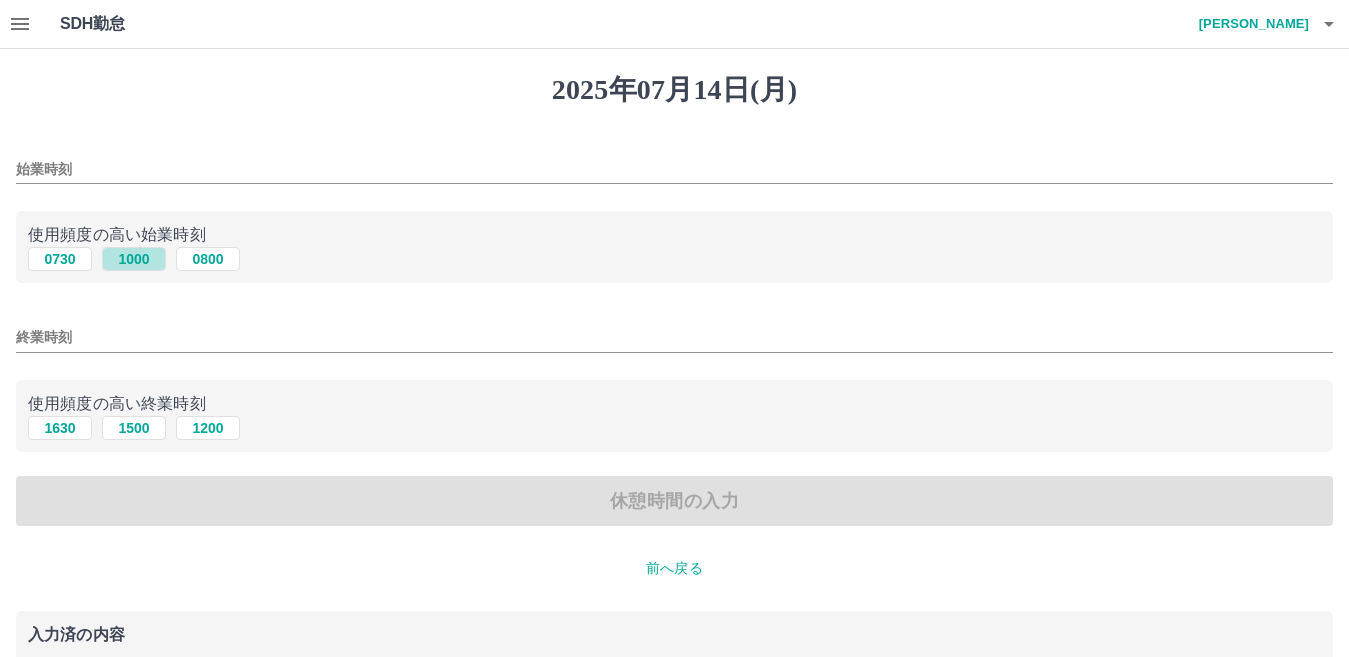drag, startPoint x: 139, startPoint y: 261, endPoint x: 151, endPoint y: 332, distance: 72.00694 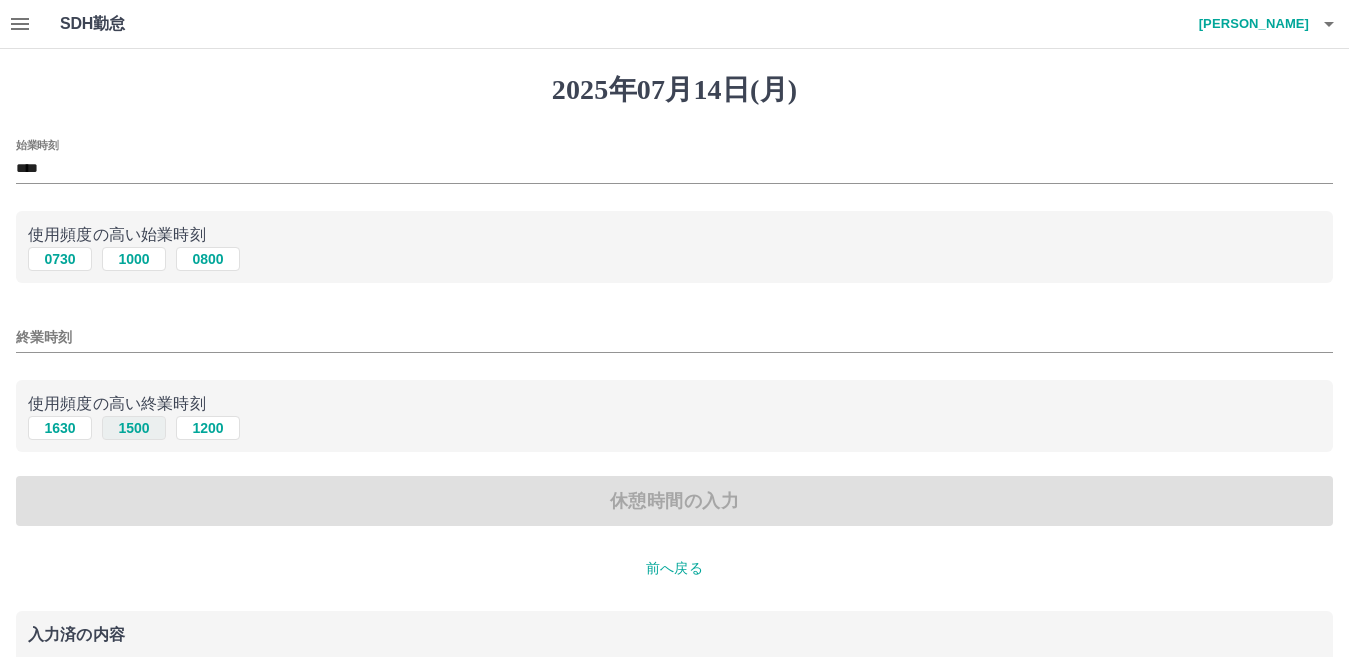 click on "1500" at bounding box center (134, 428) 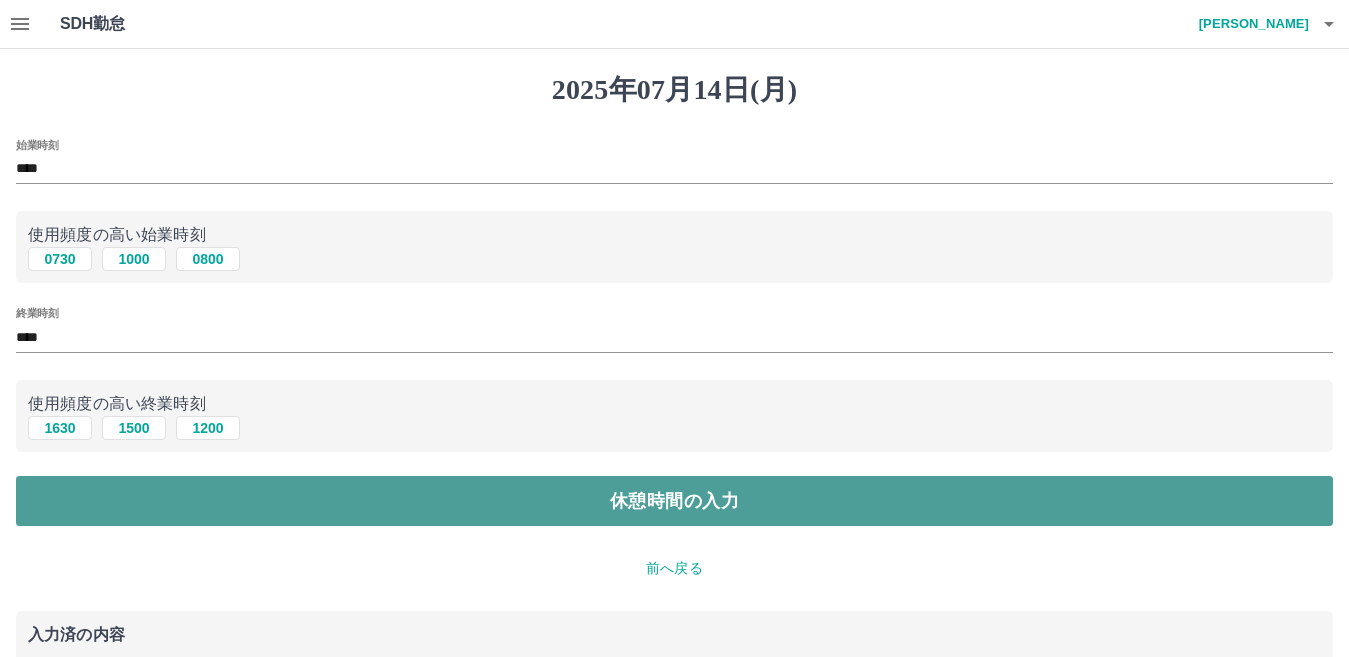 click on "休憩時間の入力" at bounding box center (674, 501) 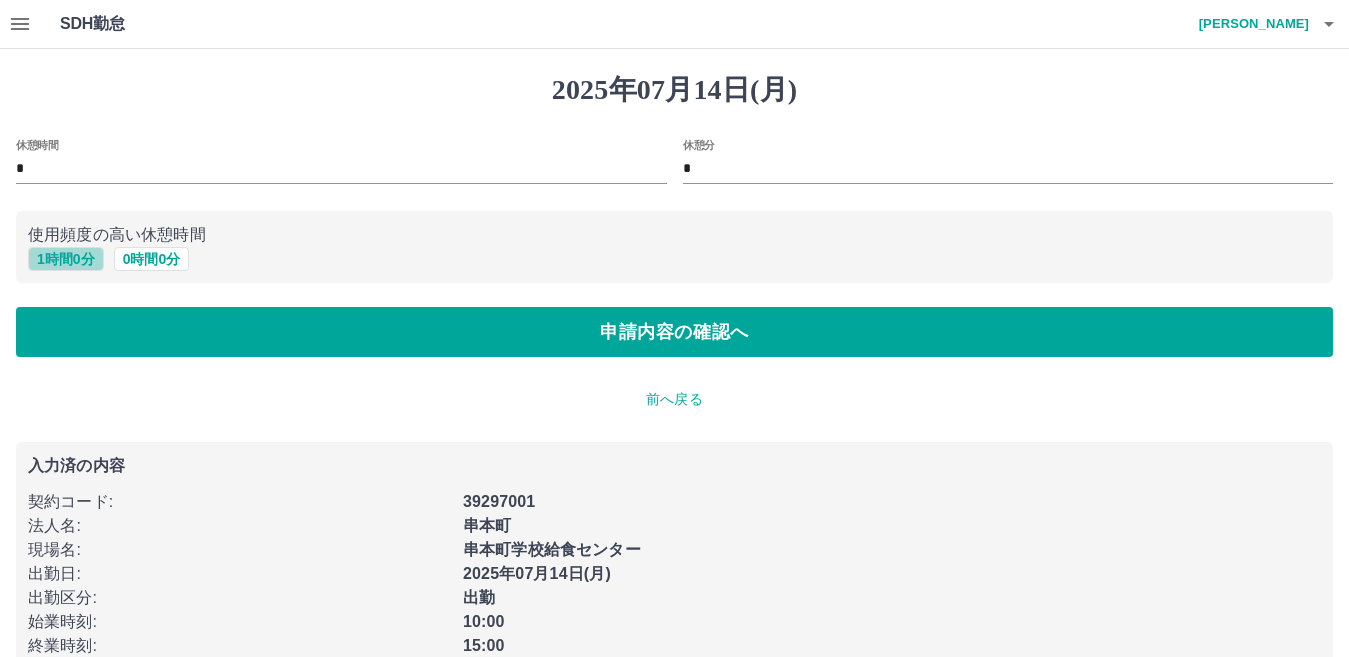 click on "1 時間 0 分" at bounding box center [66, 259] 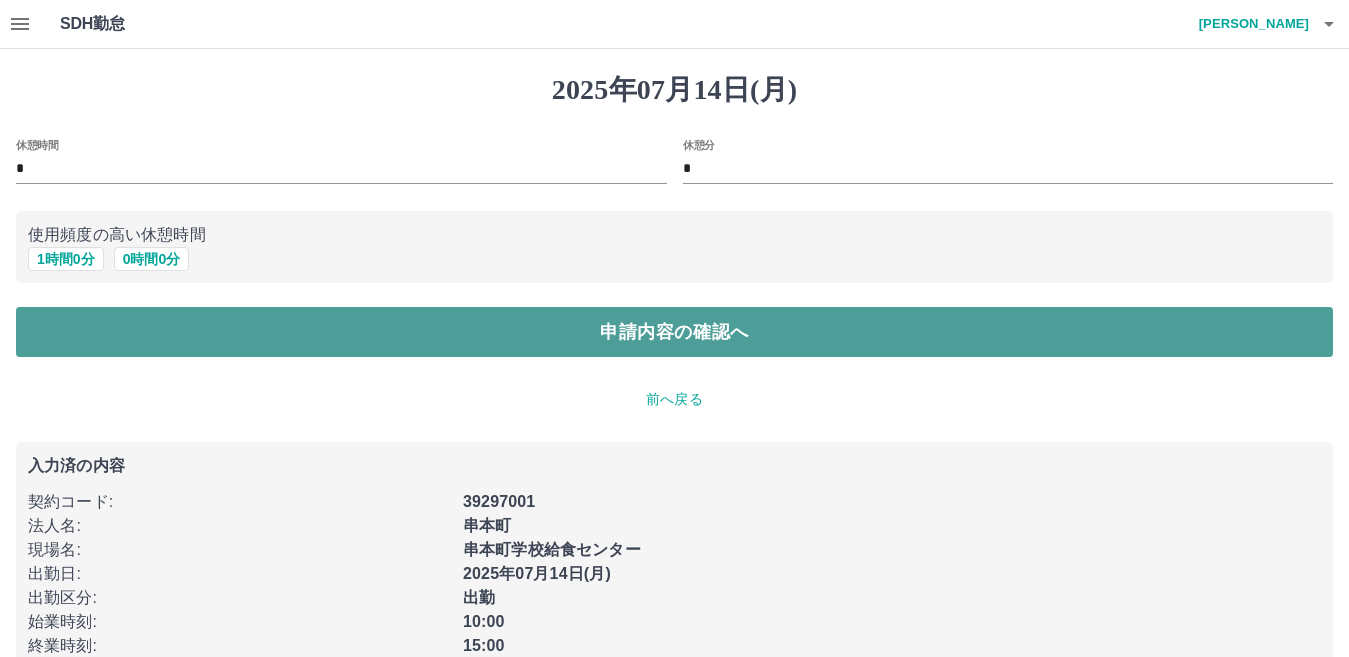 click on "申請内容の確認へ" at bounding box center [674, 332] 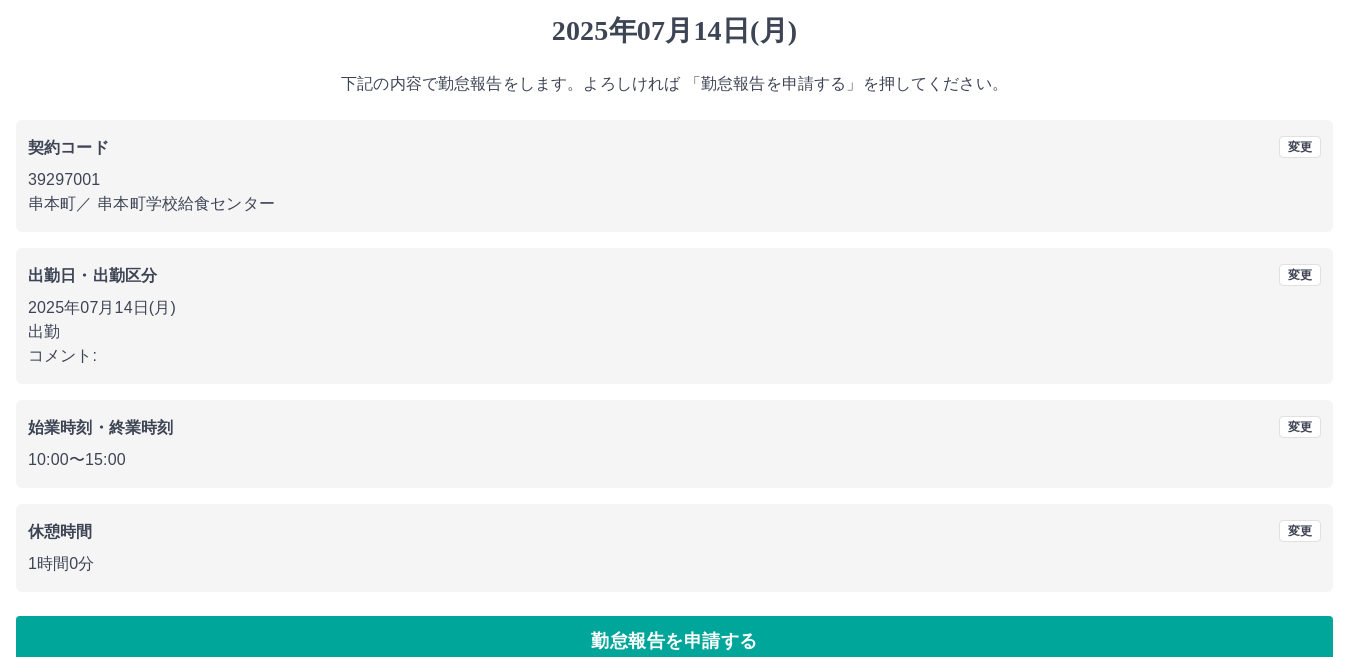 scroll, scrollTop: 92, scrollLeft: 0, axis: vertical 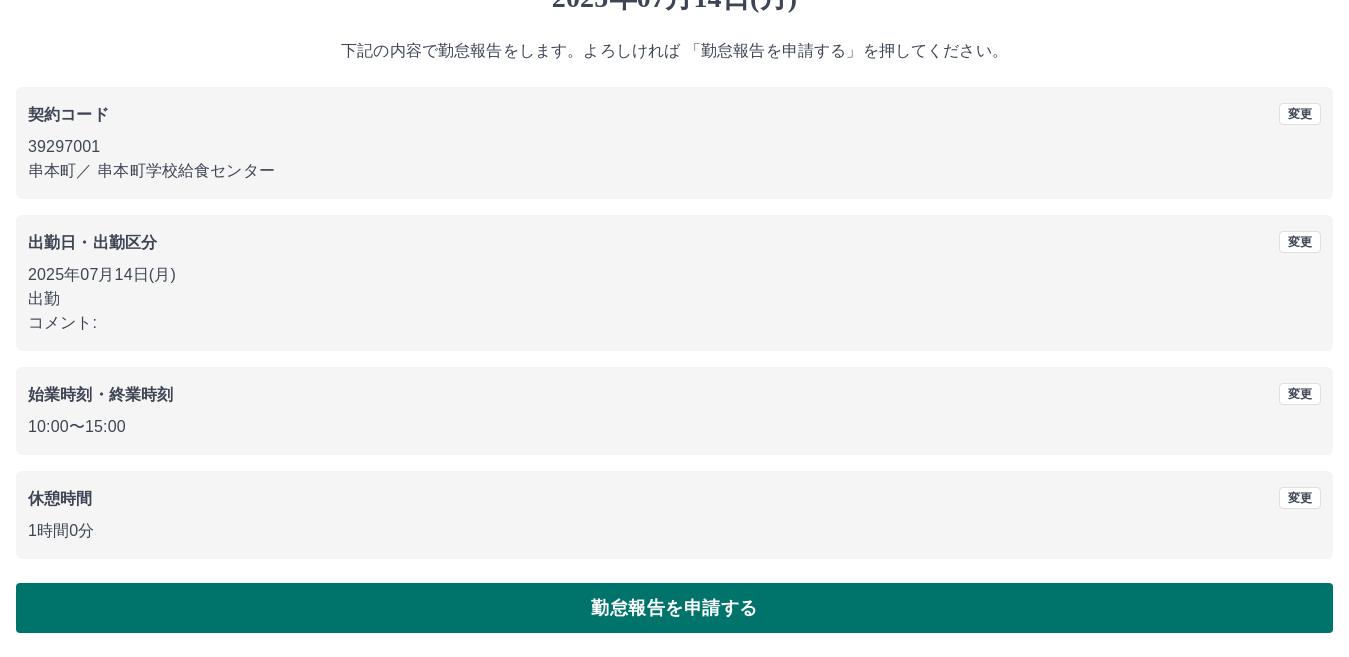 click on "勤怠報告を申請する" at bounding box center [674, 608] 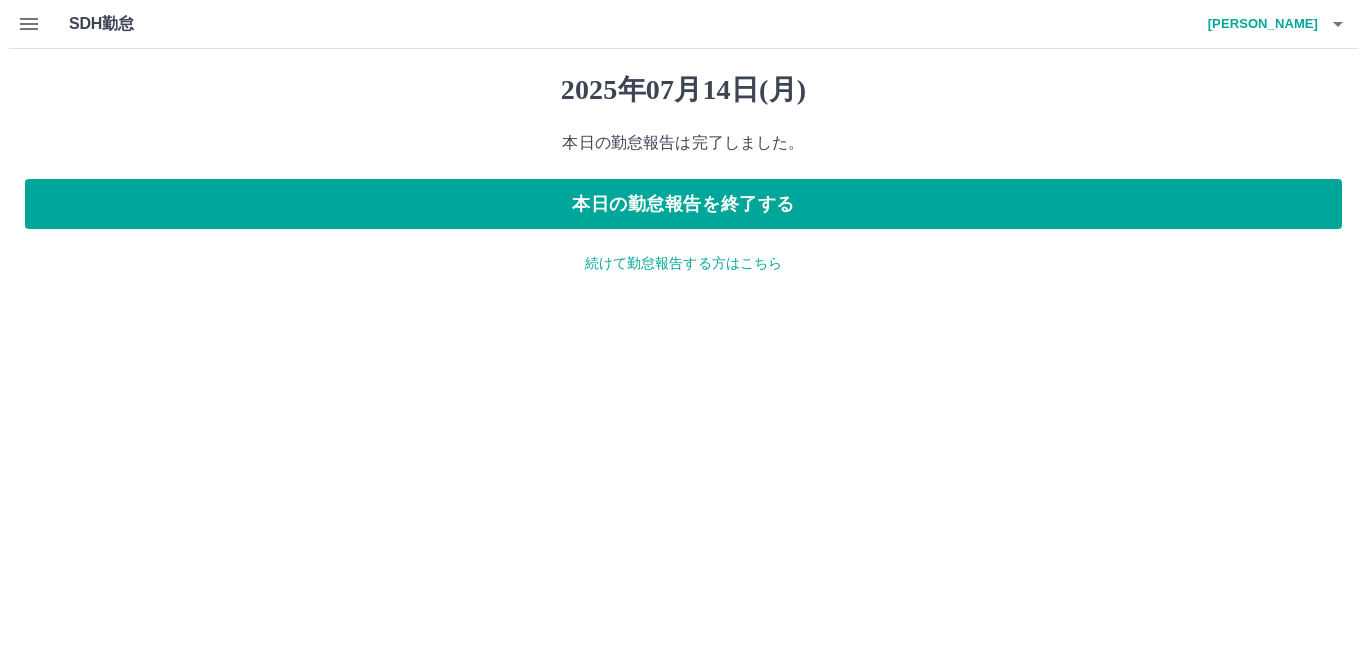 scroll, scrollTop: 0, scrollLeft: 0, axis: both 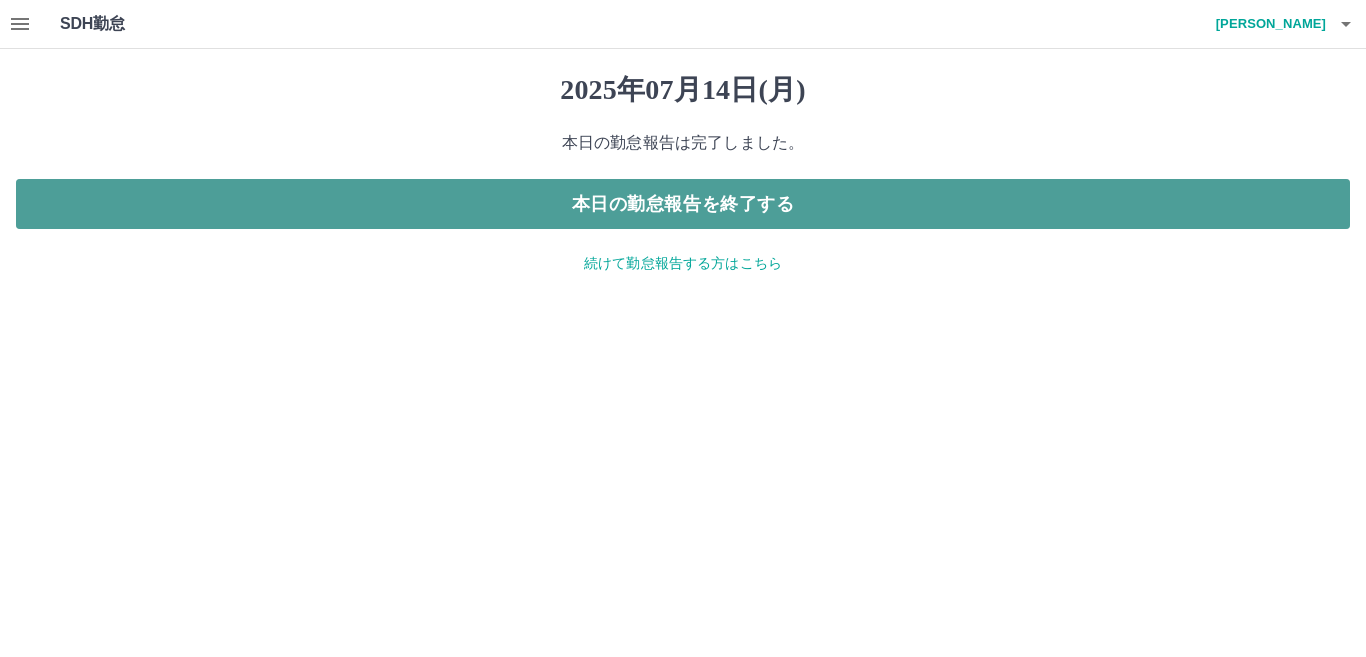 click on "本日の勤怠報告を終了する" at bounding box center (683, 204) 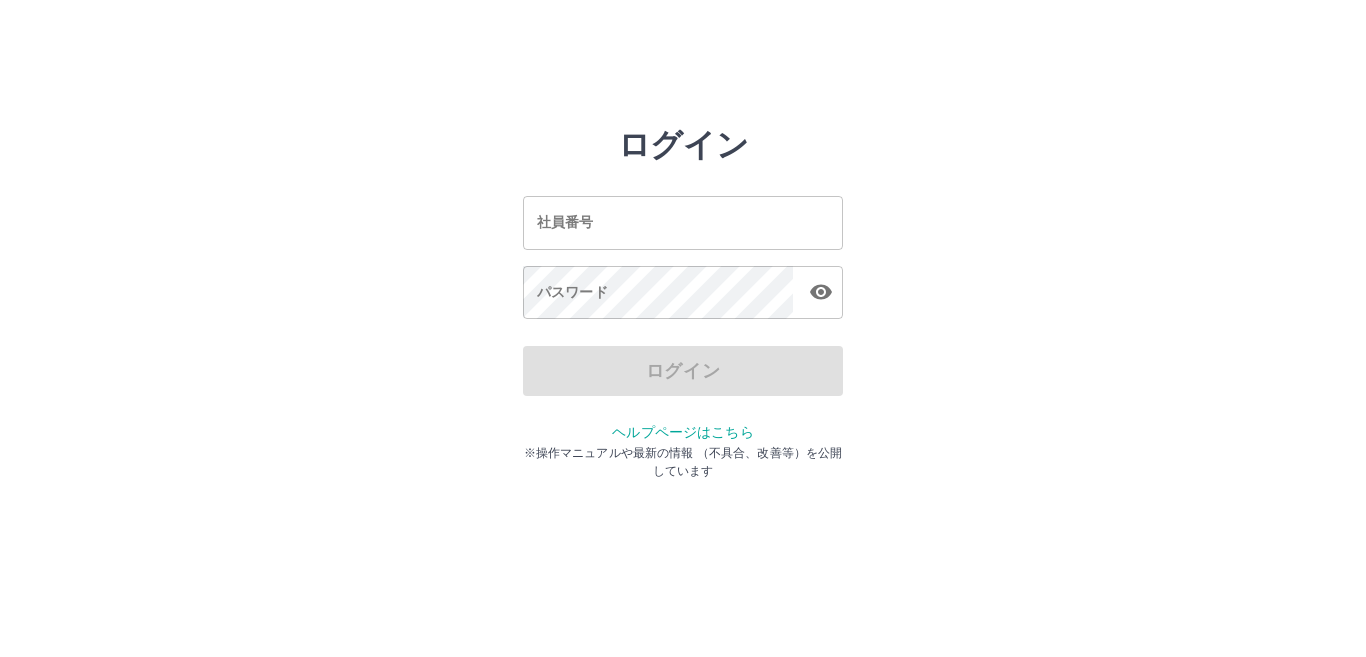 scroll, scrollTop: 0, scrollLeft: 0, axis: both 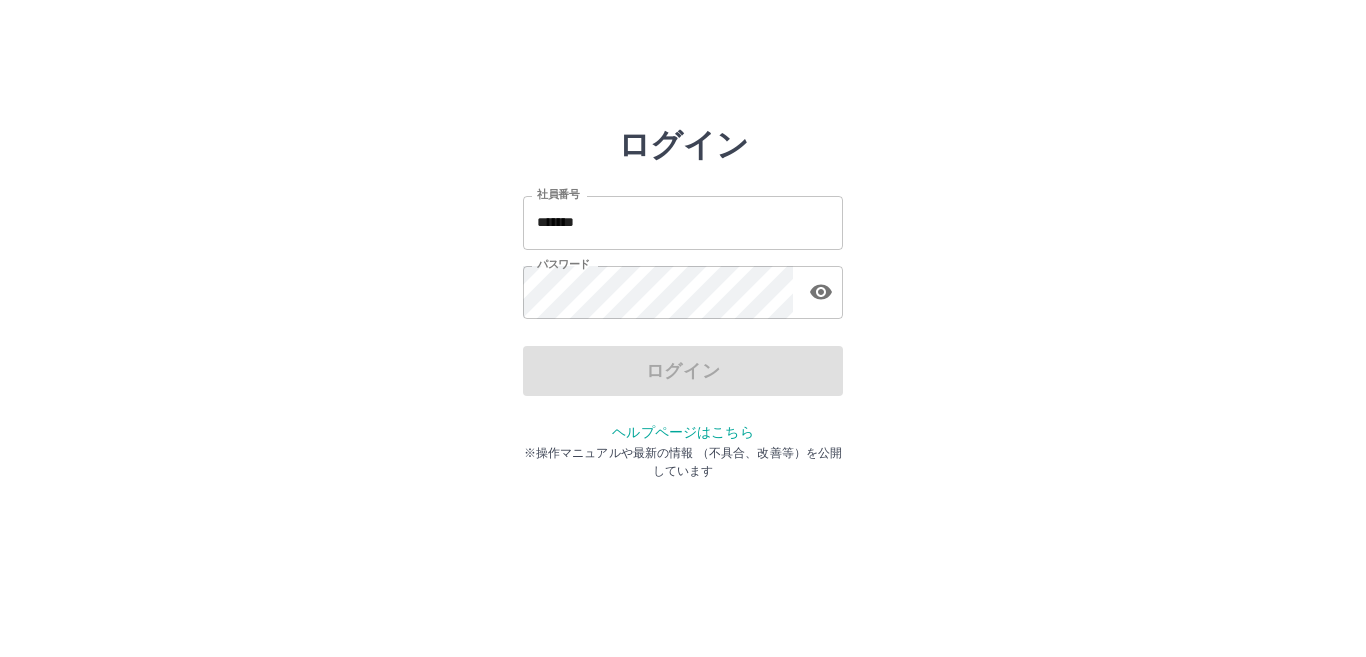 click on "*******" at bounding box center [683, 222] 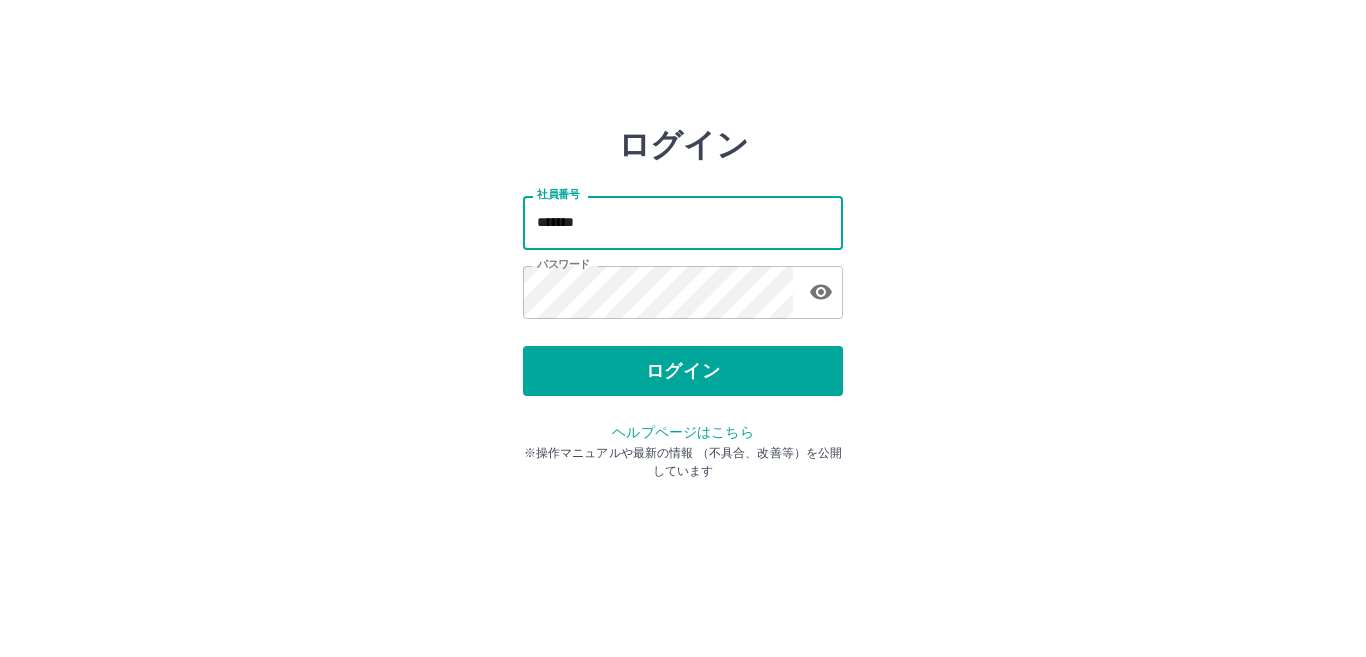 type on "*******" 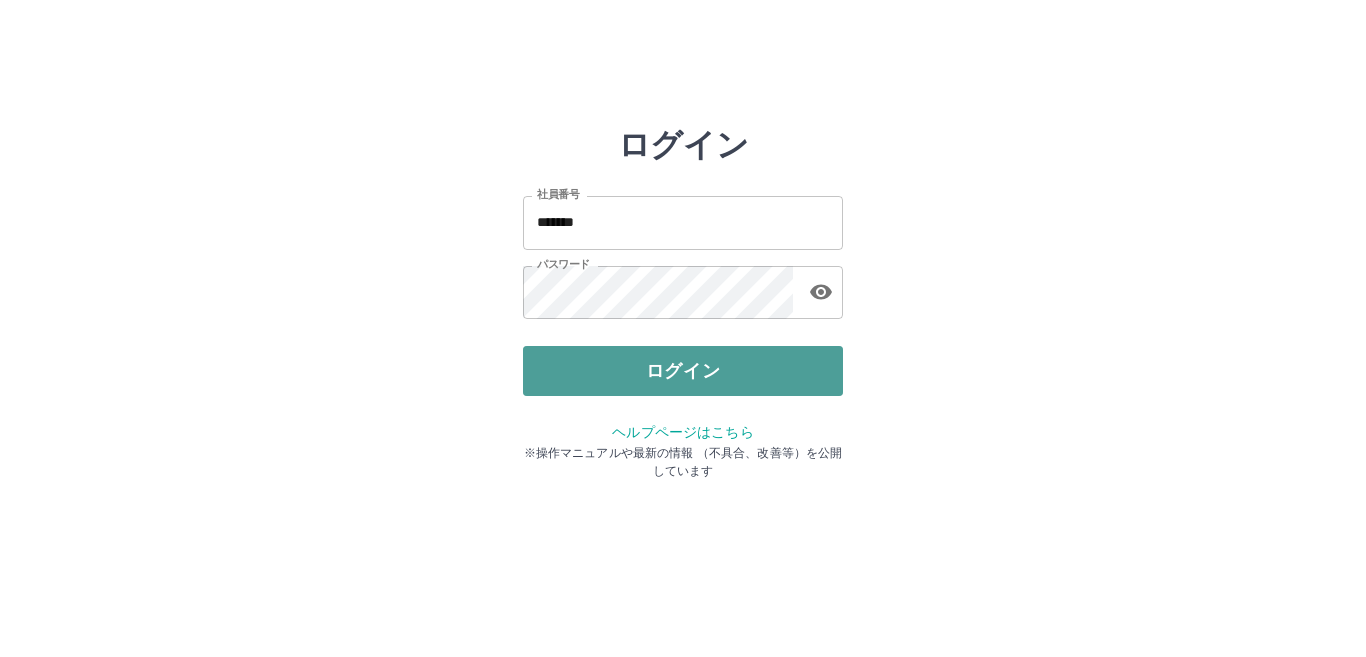 click on "ログイン" at bounding box center [683, 371] 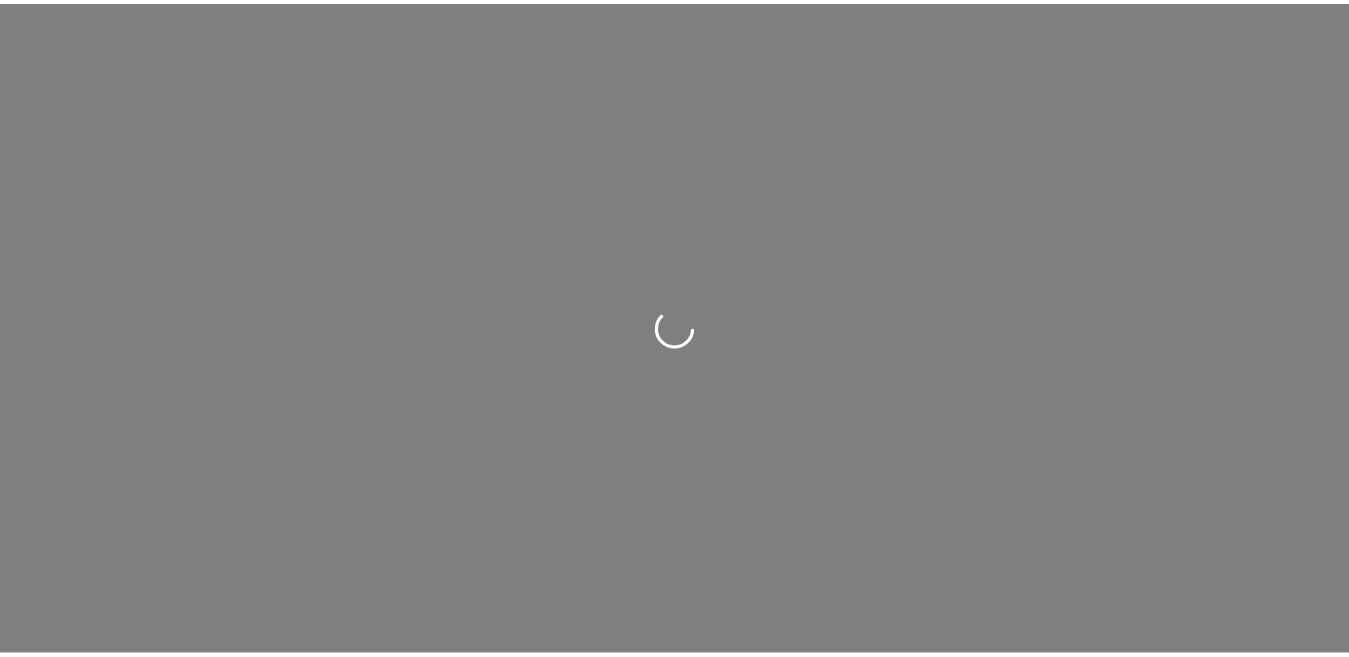 scroll, scrollTop: 0, scrollLeft: 0, axis: both 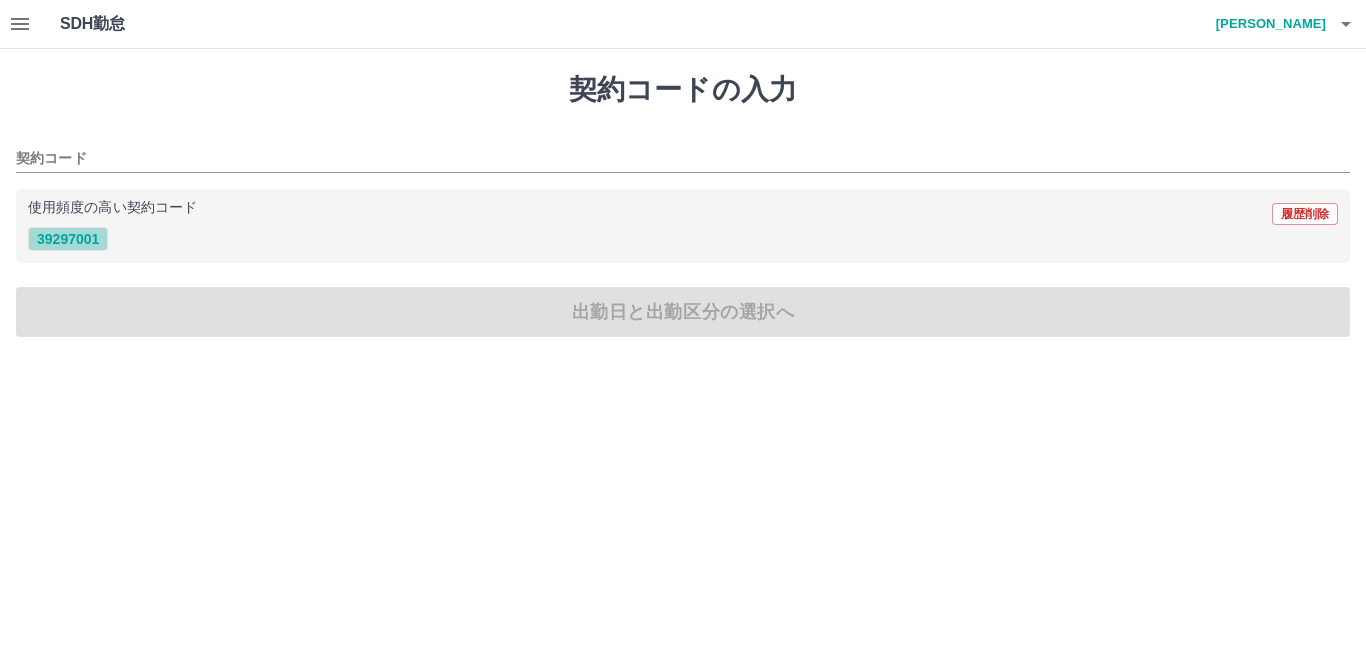 click on "39297001" at bounding box center (68, 239) 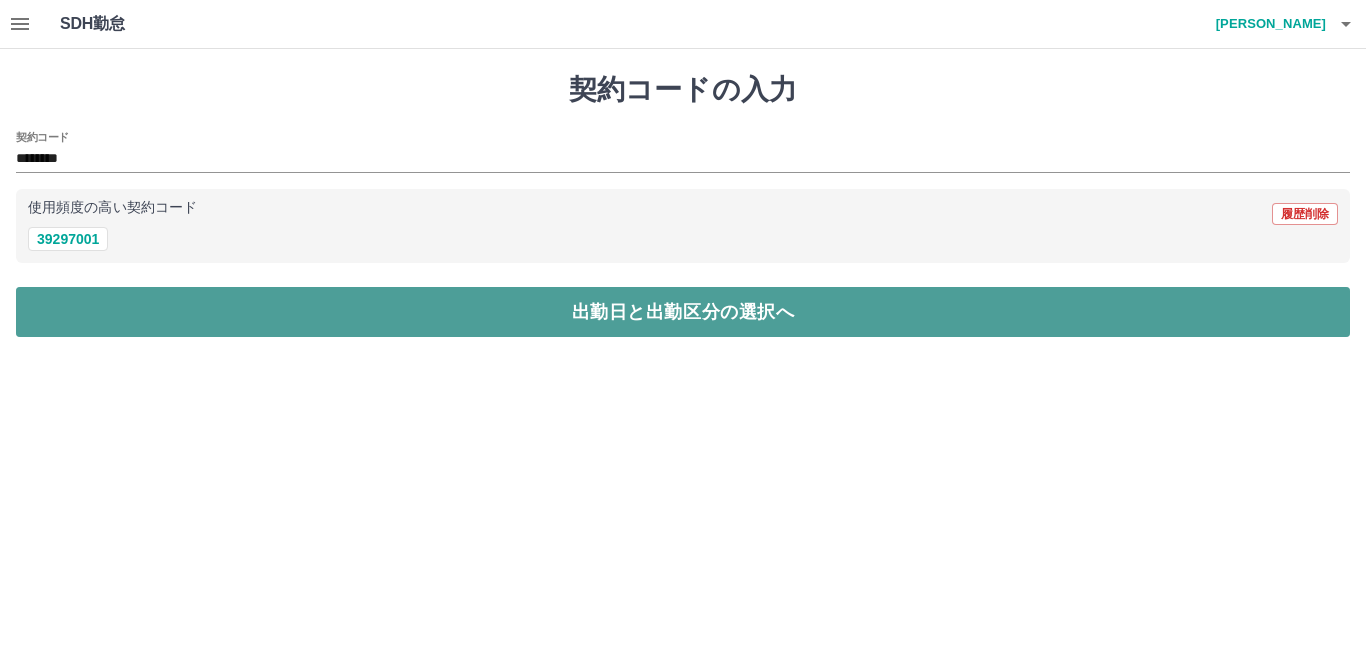 click on "出勤日と出勤区分の選択へ" at bounding box center [683, 312] 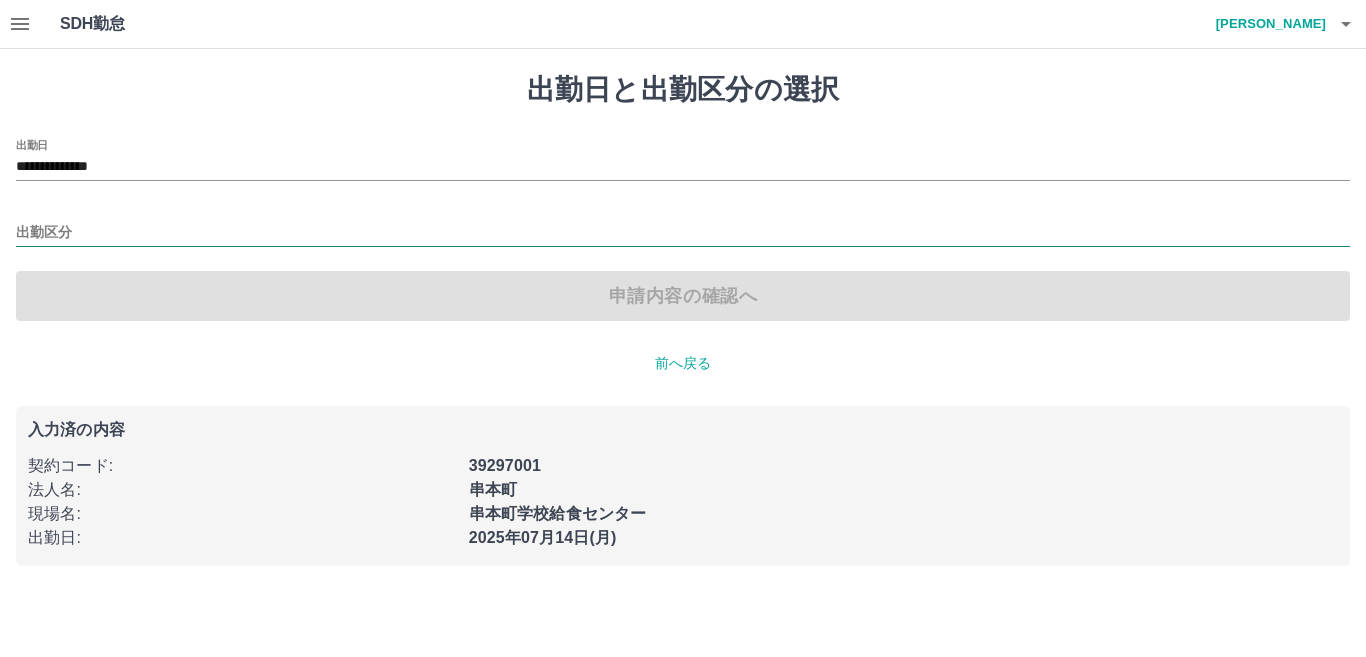 click on "出勤区分" at bounding box center [683, 233] 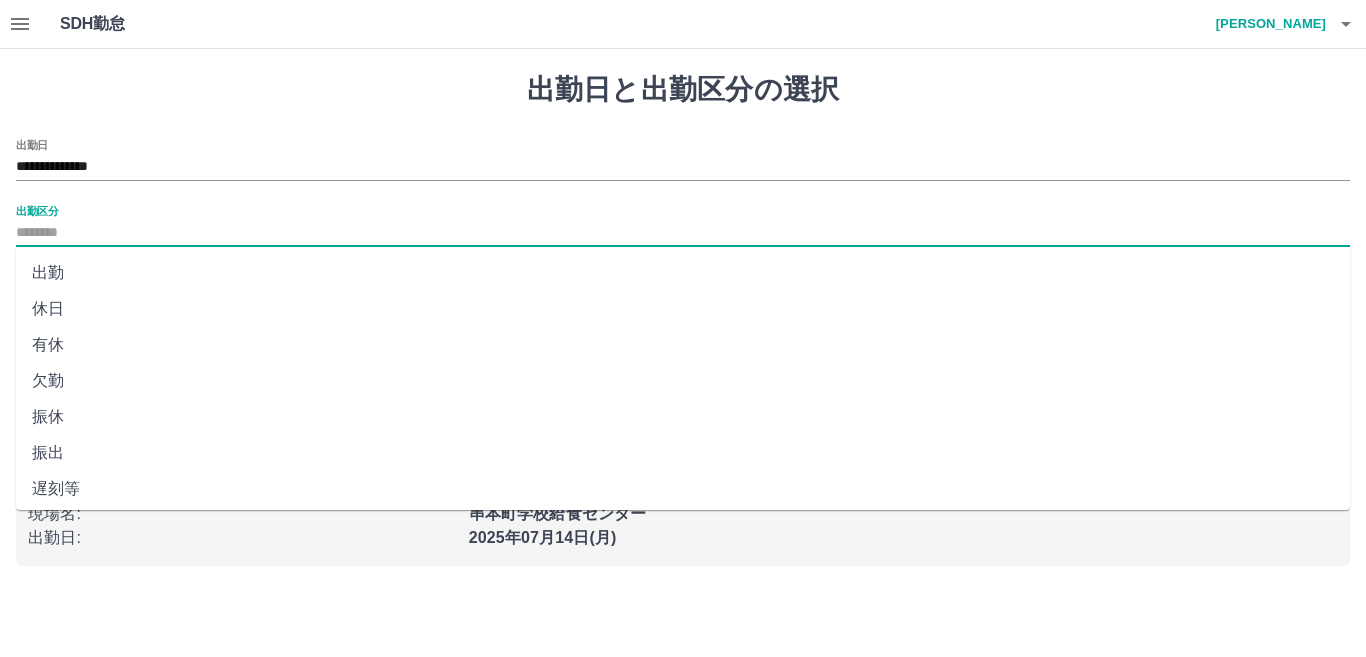 click on "出勤" at bounding box center (683, 273) 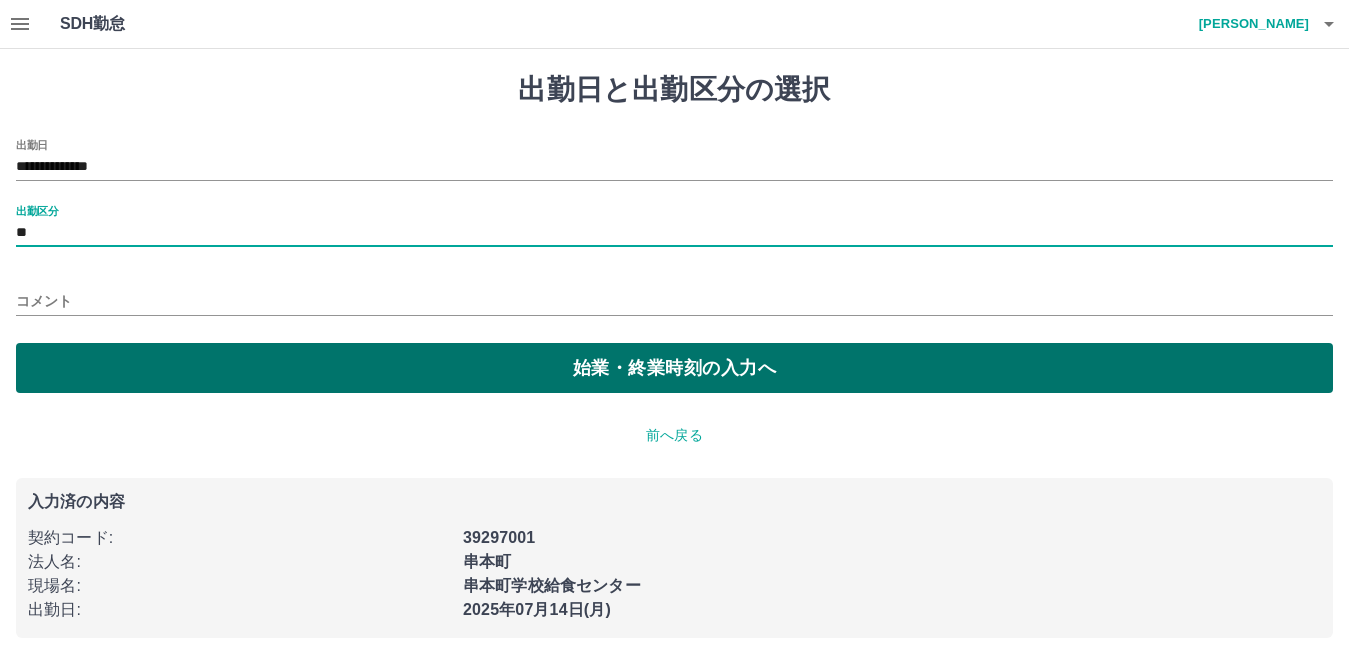 click on "始業・終業時刻の入力へ" at bounding box center [674, 368] 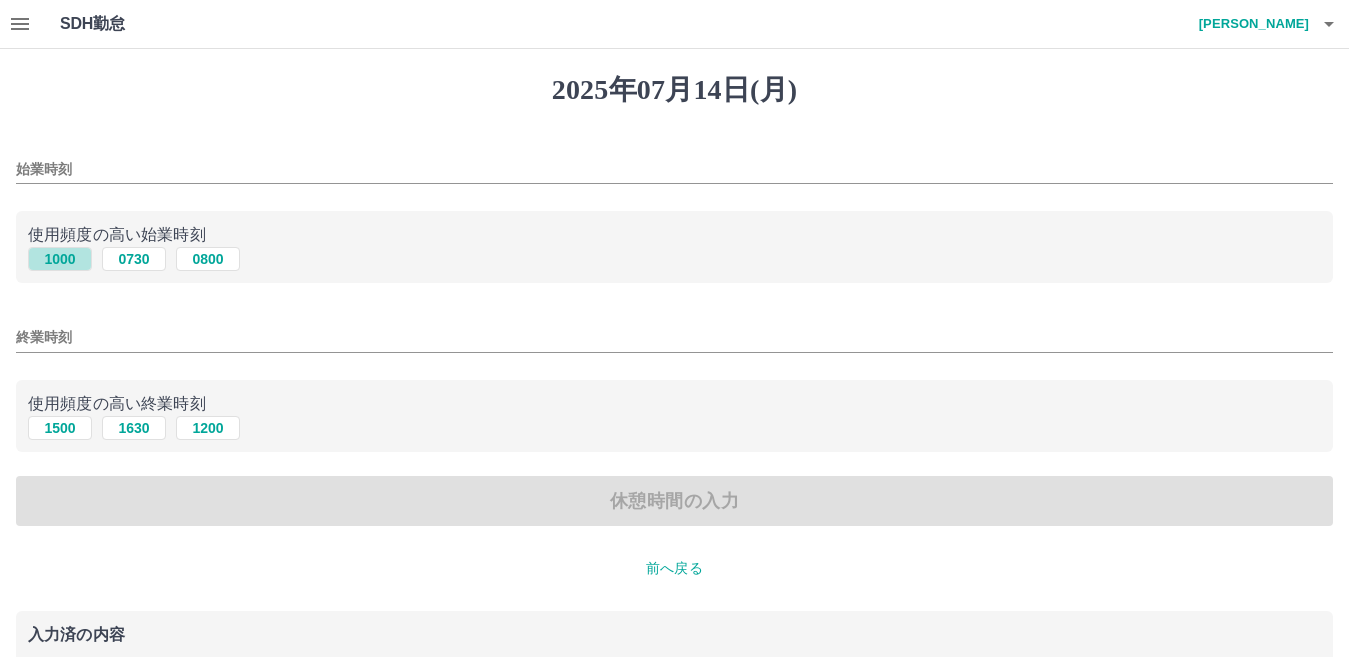 drag, startPoint x: 56, startPoint y: 257, endPoint x: 55, endPoint y: 397, distance: 140.00357 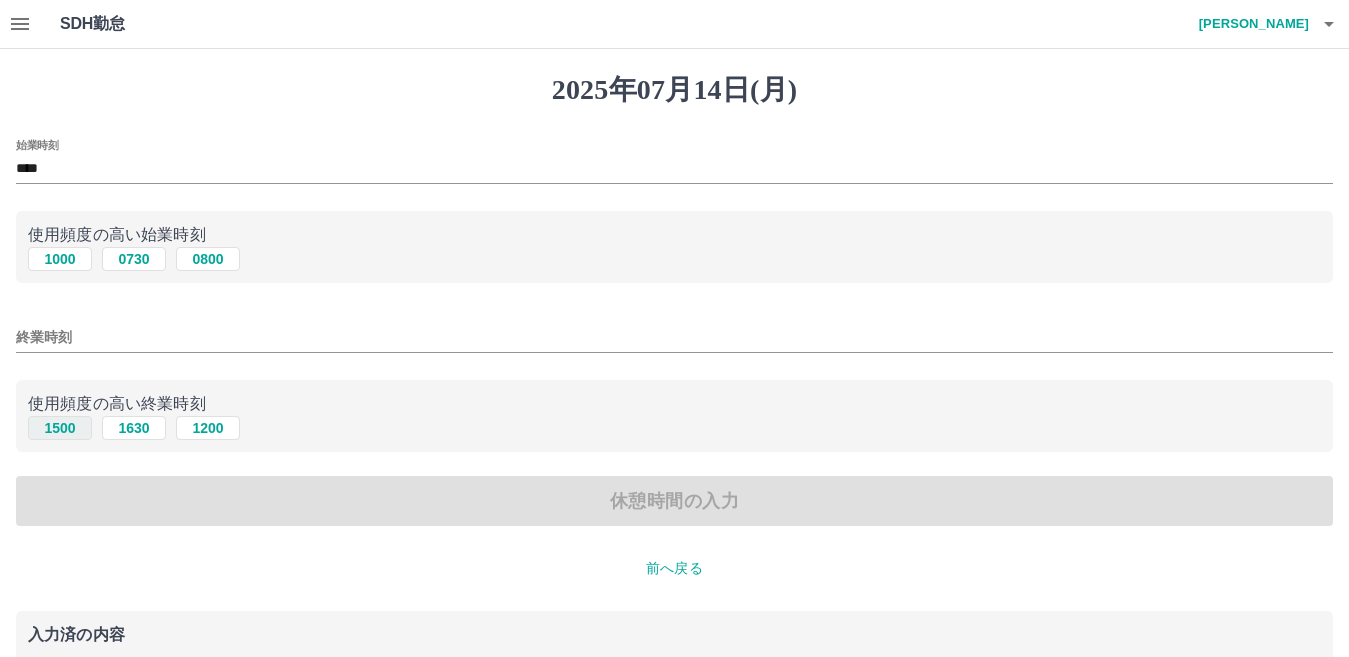 click on "1500" at bounding box center (60, 428) 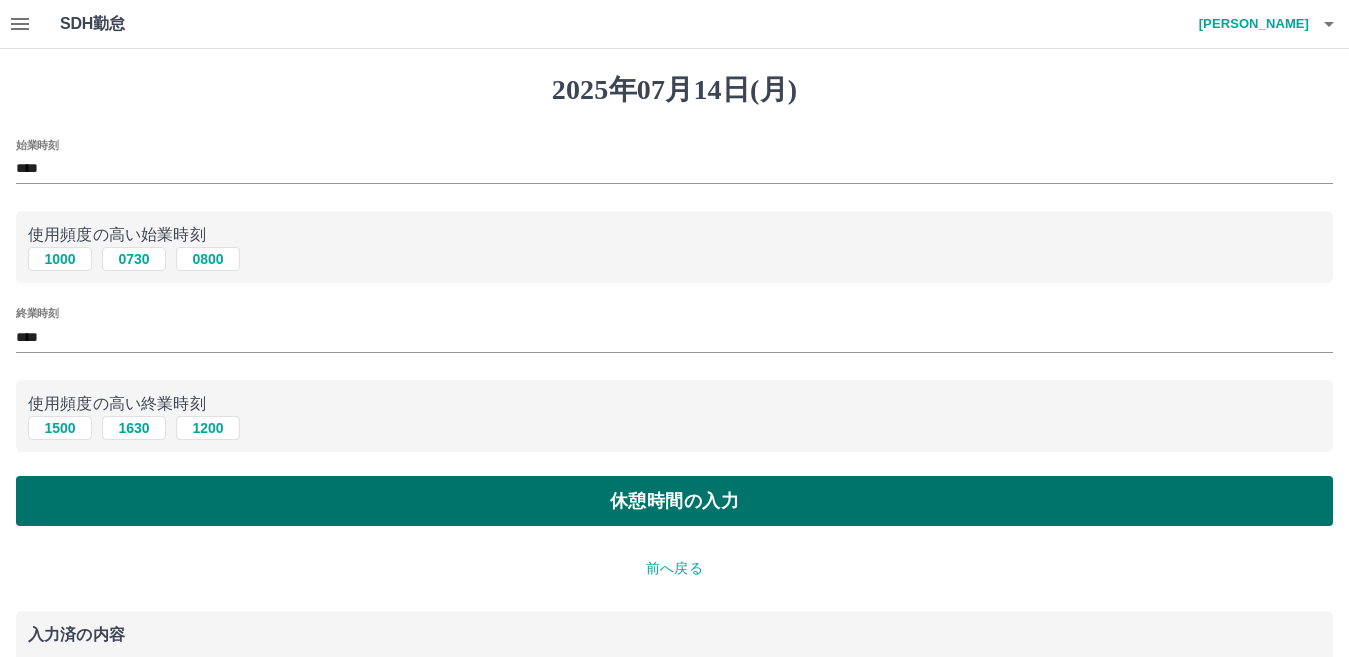 click on "休憩時間の入力" at bounding box center (674, 501) 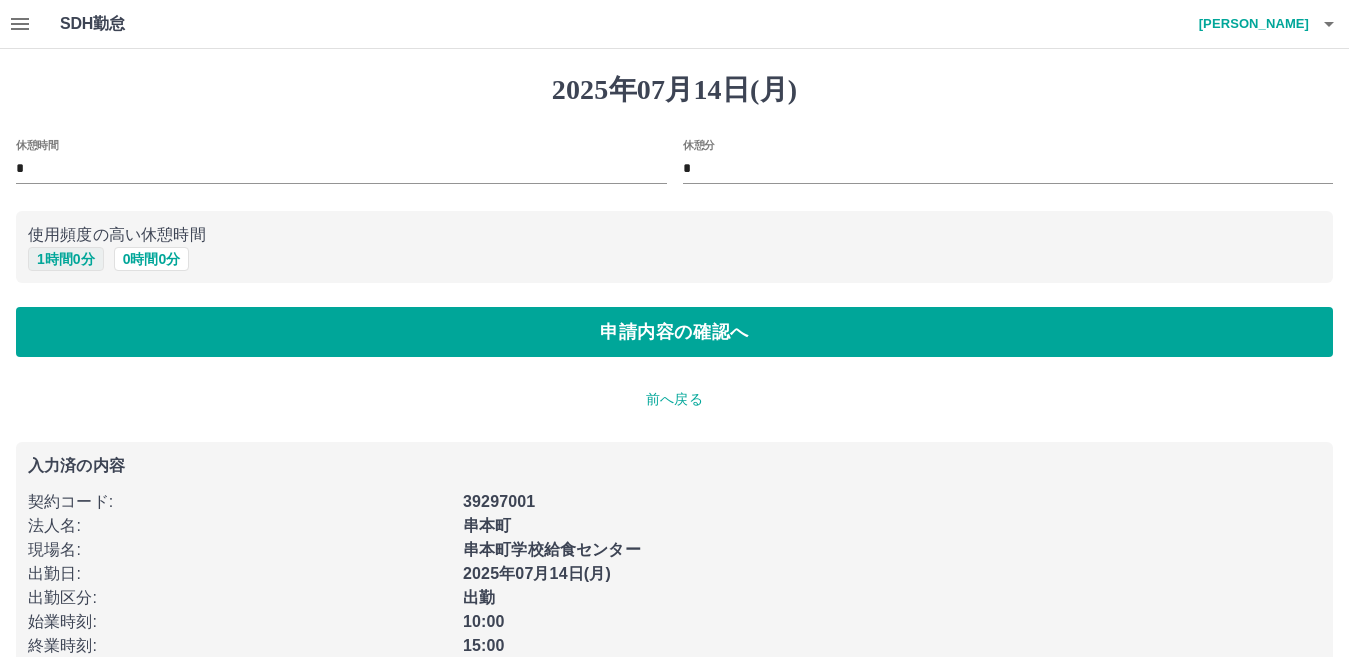 click on "1 時間 0 分" at bounding box center [66, 259] 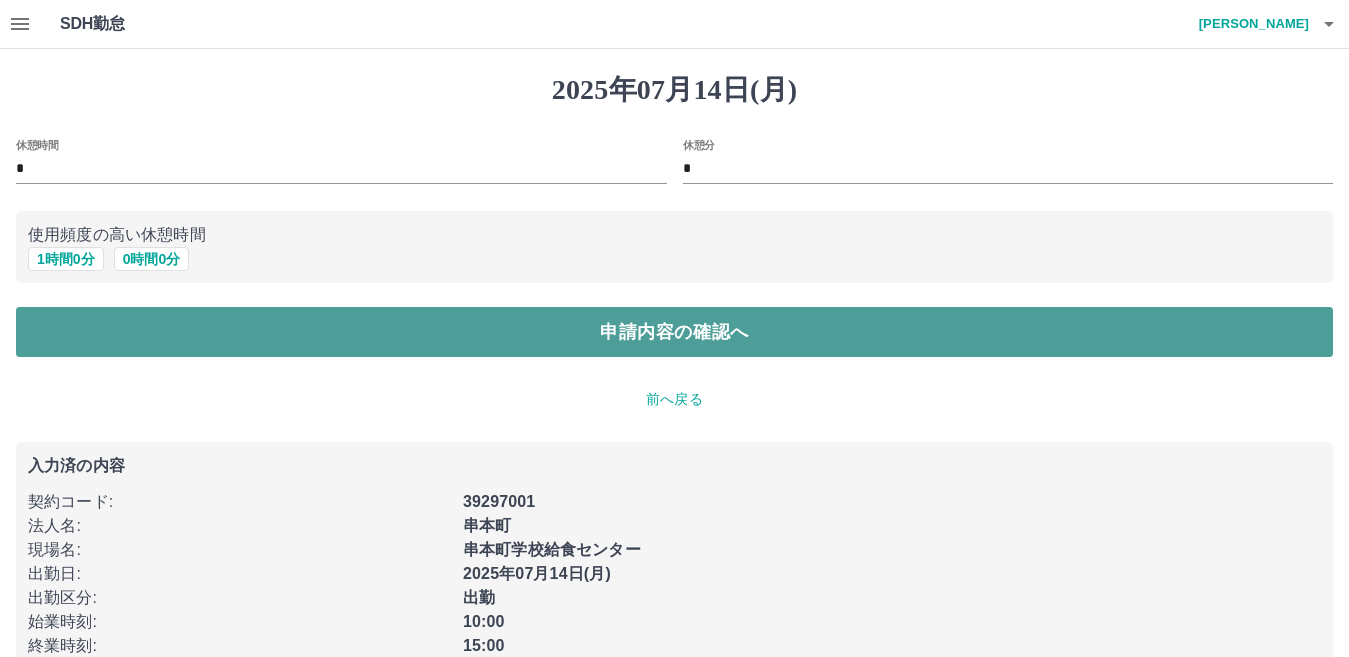 click on "申請内容の確認へ" at bounding box center [674, 332] 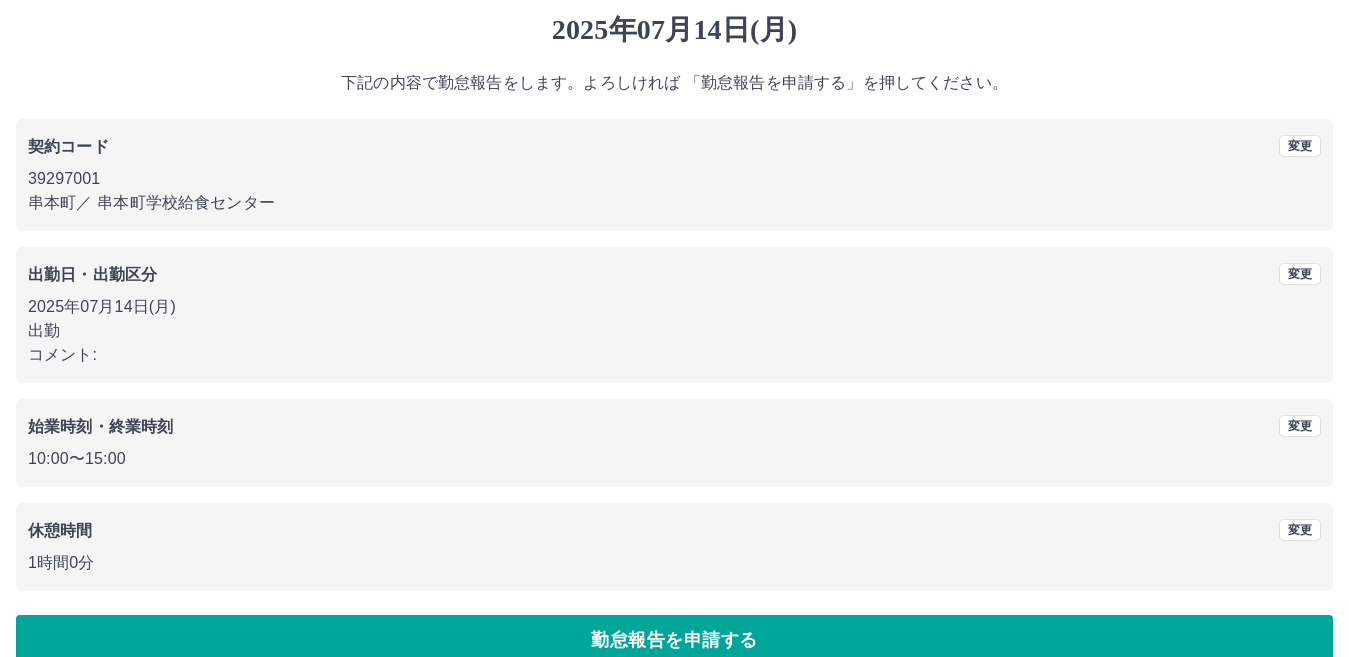 scroll, scrollTop: 92, scrollLeft: 0, axis: vertical 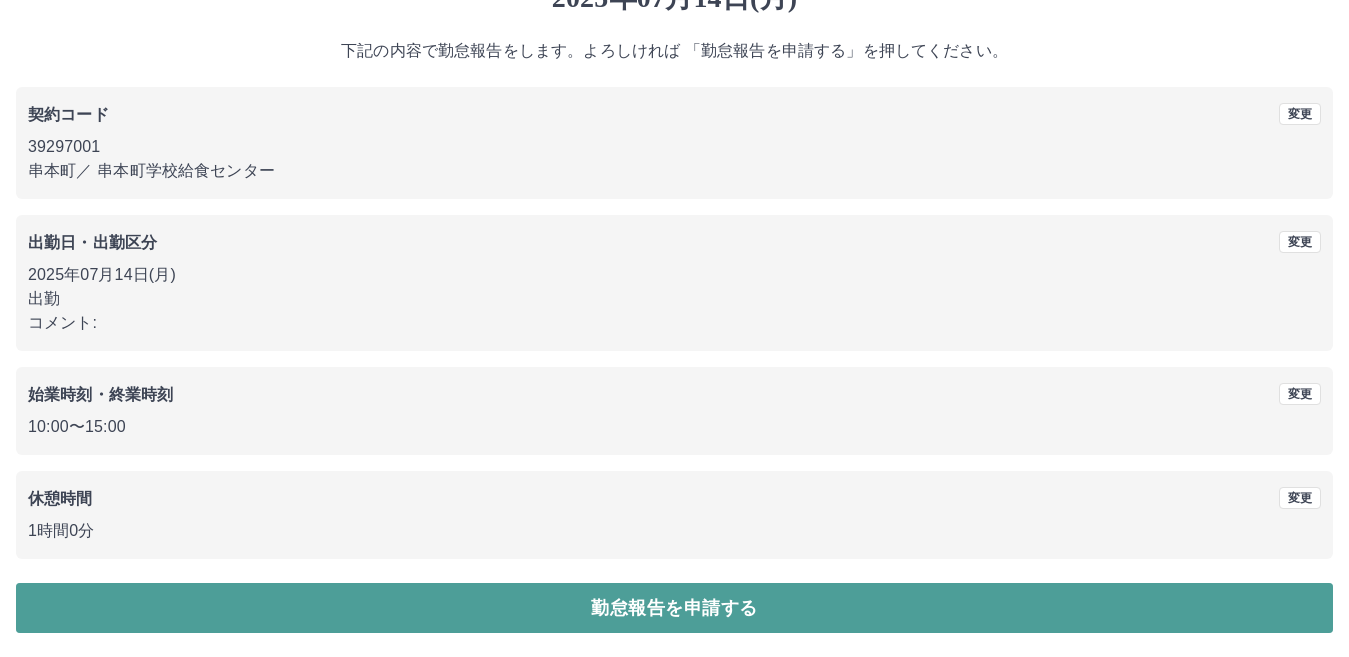 click on "勤怠報告を申請する" at bounding box center (674, 608) 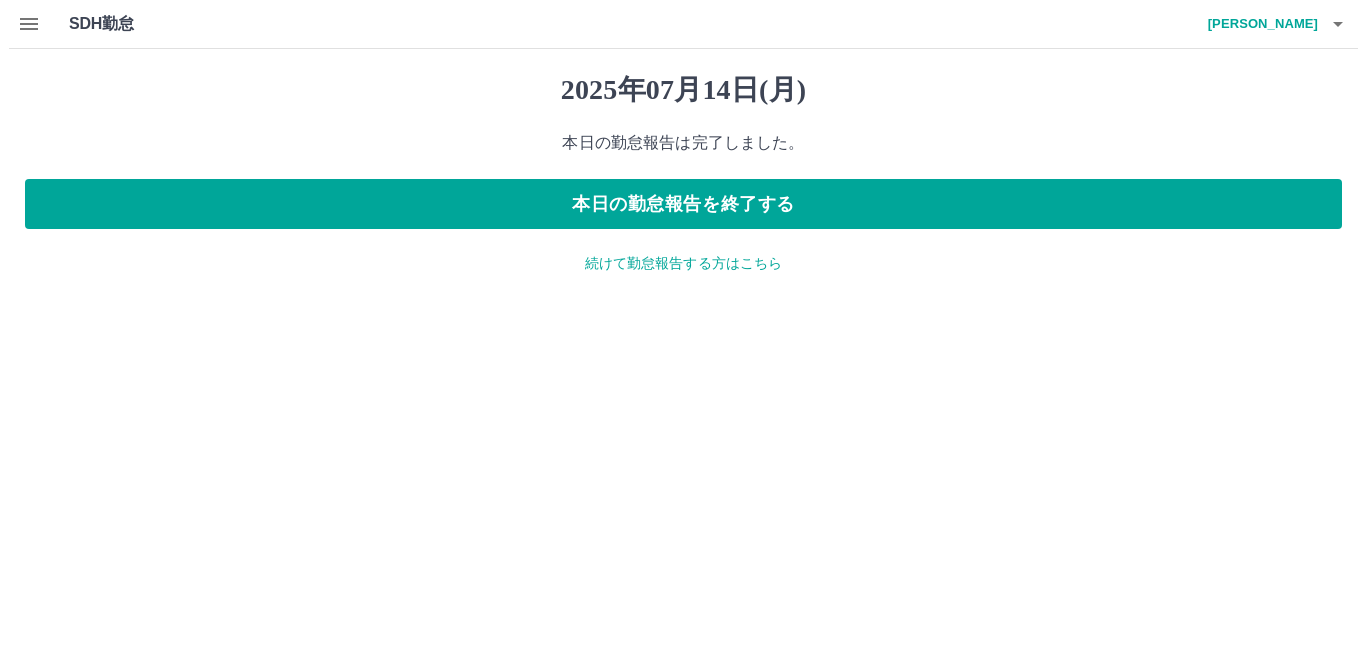 scroll, scrollTop: 0, scrollLeft: 0, axis: both 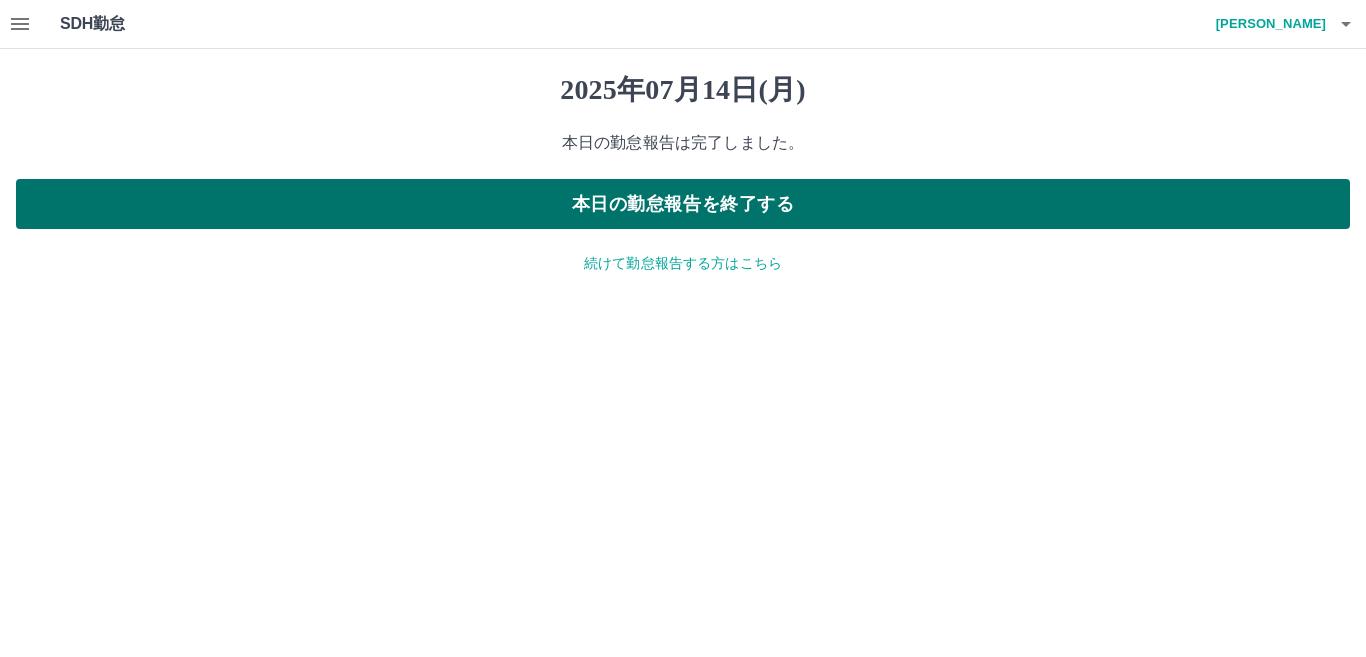 click on "本日の勤怠報告を終了する" at bounding box center [683, 204] 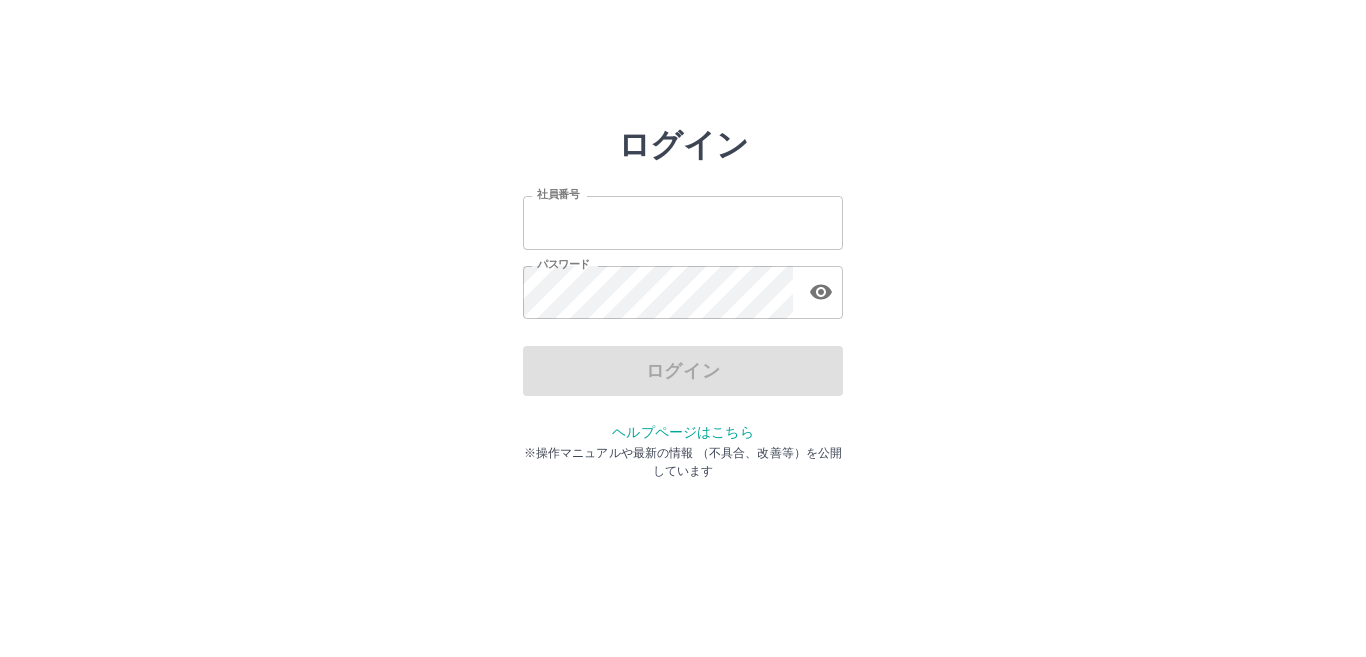 scroll, scrollTop: 0, scrollLeft: 0, axis: both 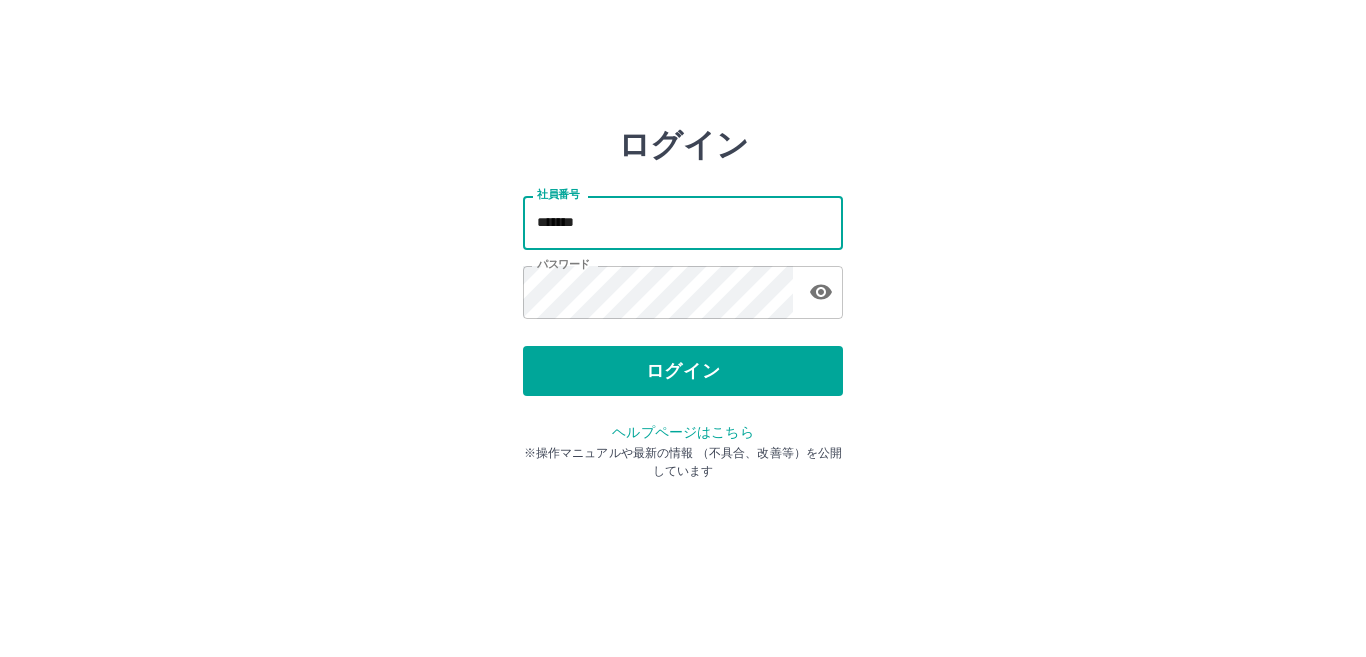 click on "*******" at bounding box center [683, 222] 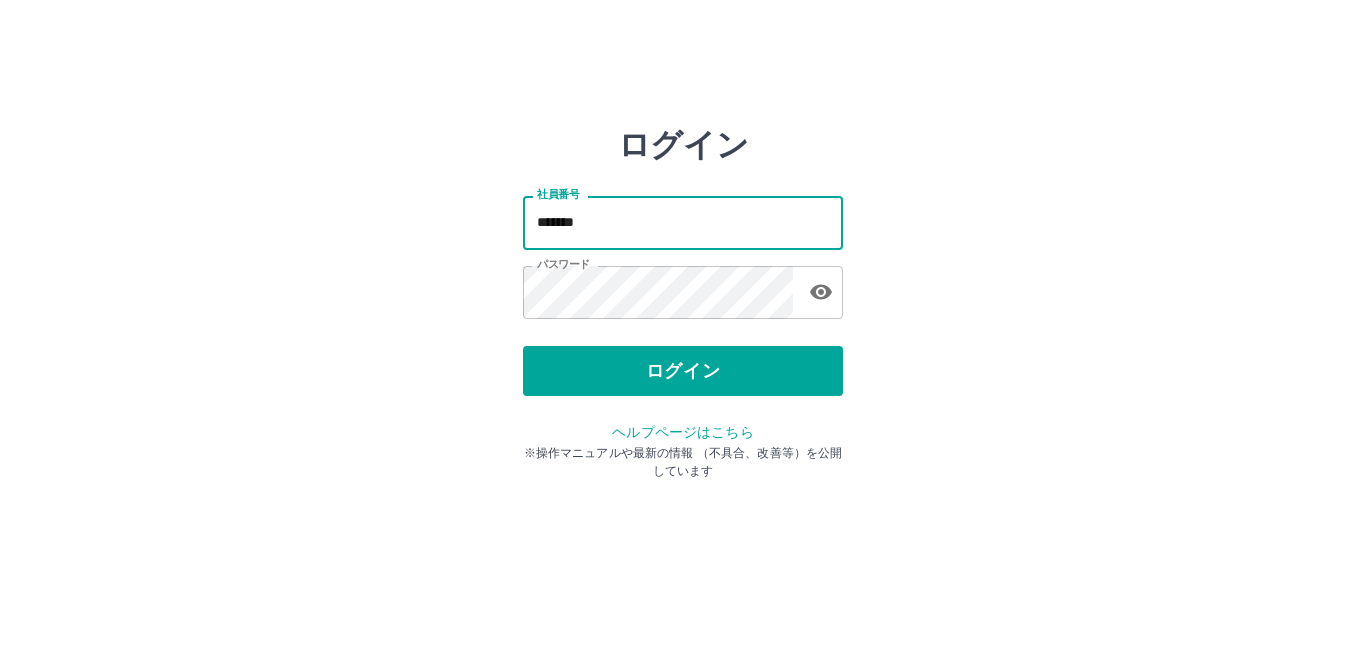 type on "*******" 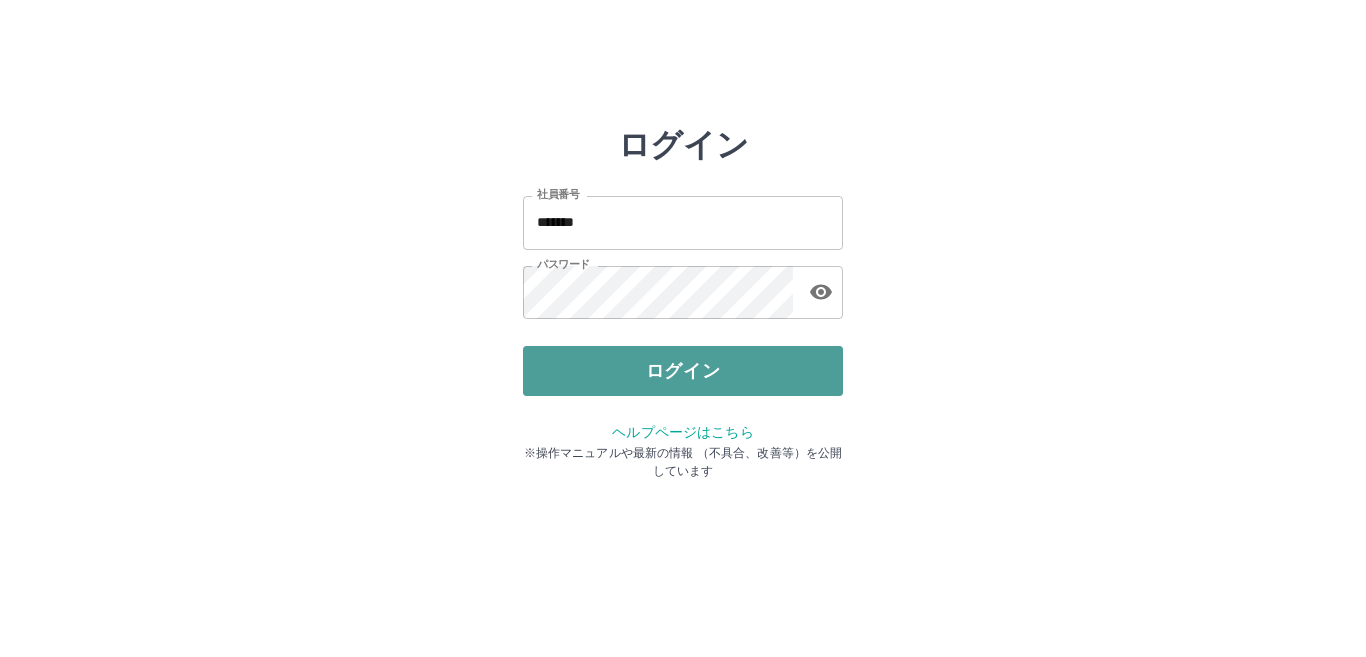 click on "ログイン" at bounding box center (683, 371) 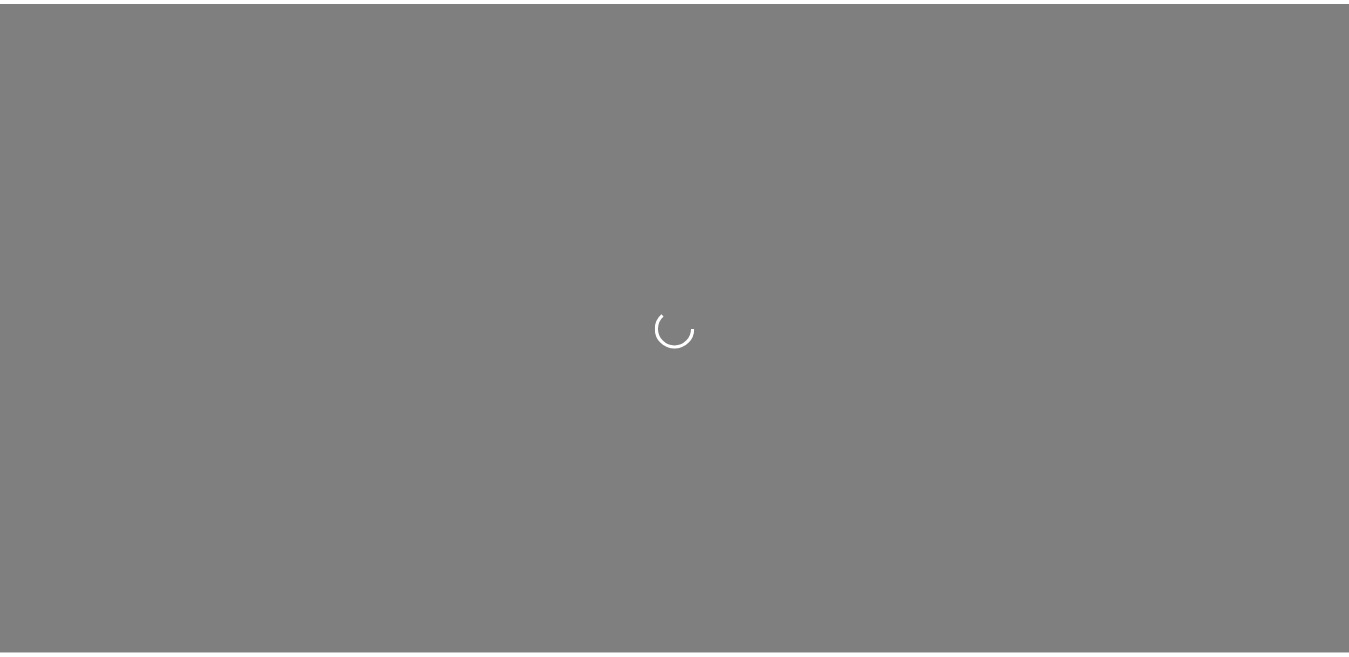 scroll, scrollTop: 0, scrollLeft: 0, axis: both 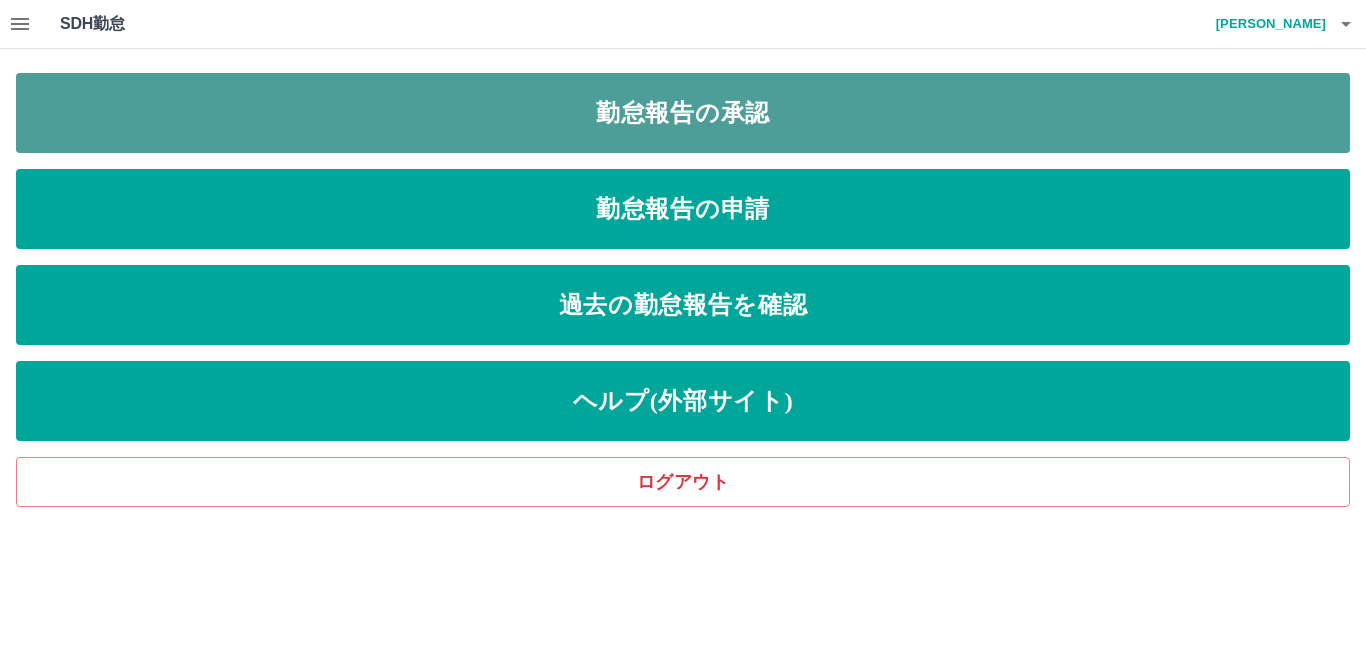 click on "勤怠報告の承認" at bounding box center [683, 113] 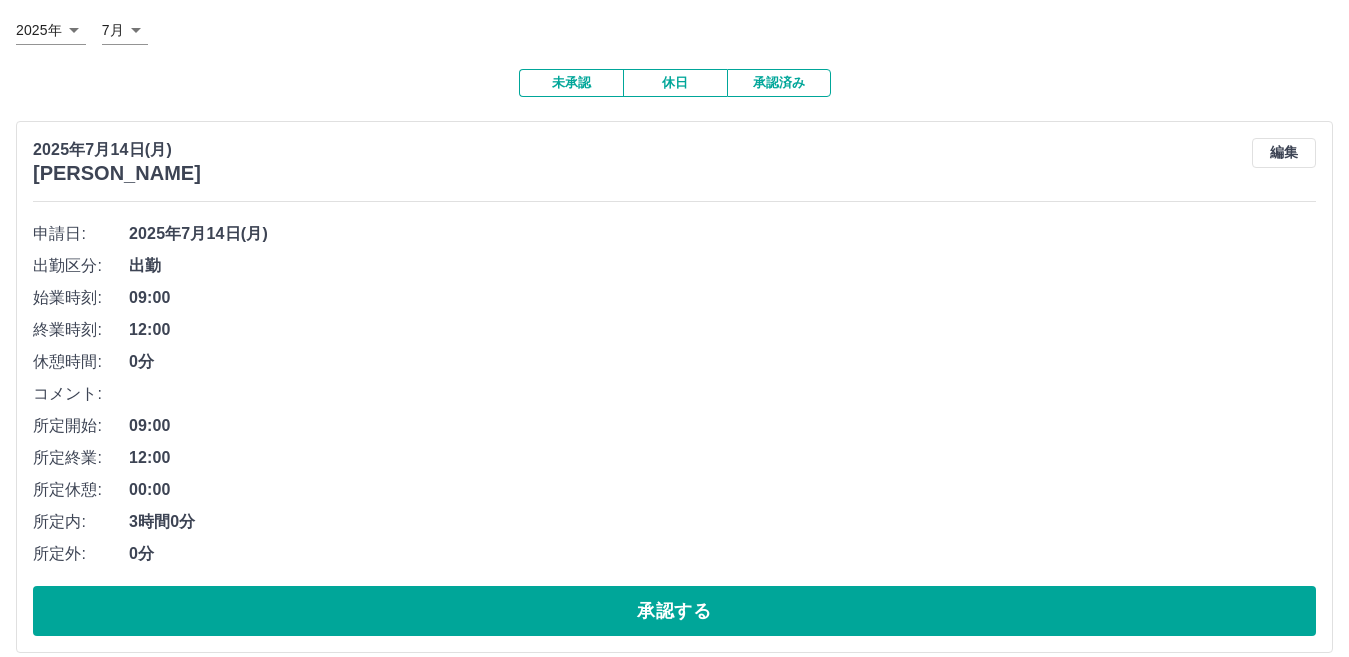 scroll, scrollTop: 200, scrollLeft: 0, axis: vertical 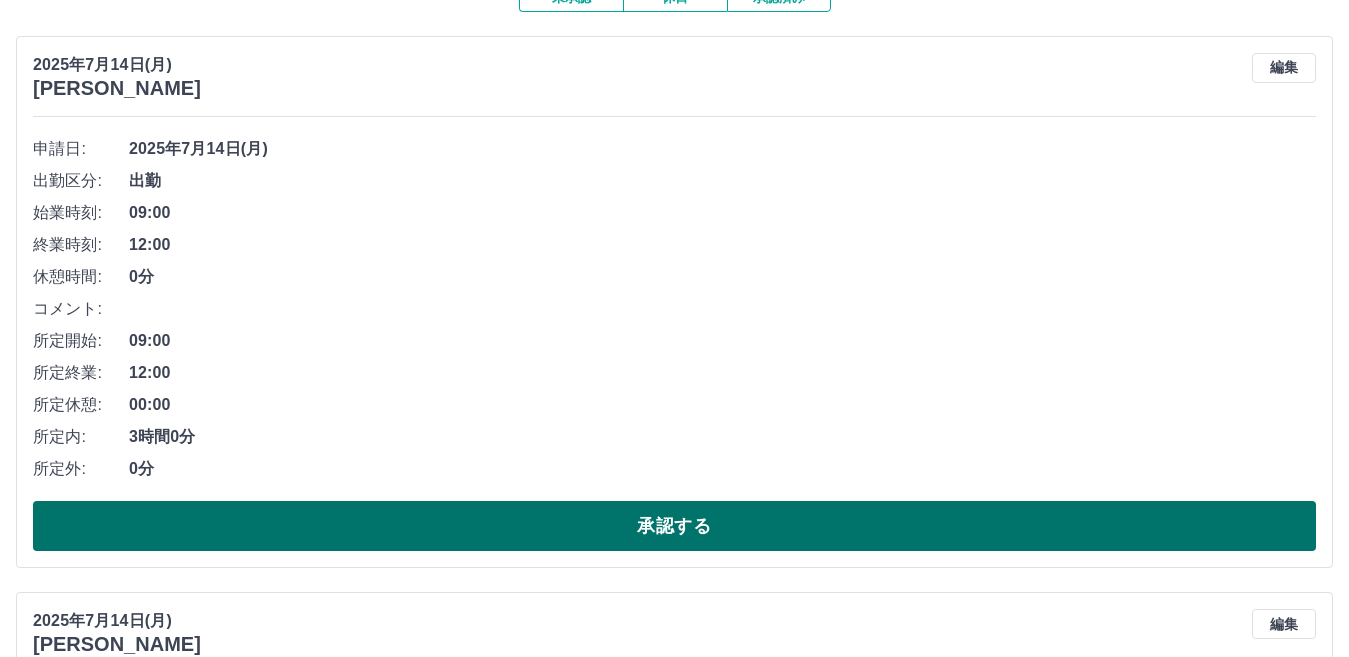 click on "承認する" at bounding box center [674, 526] 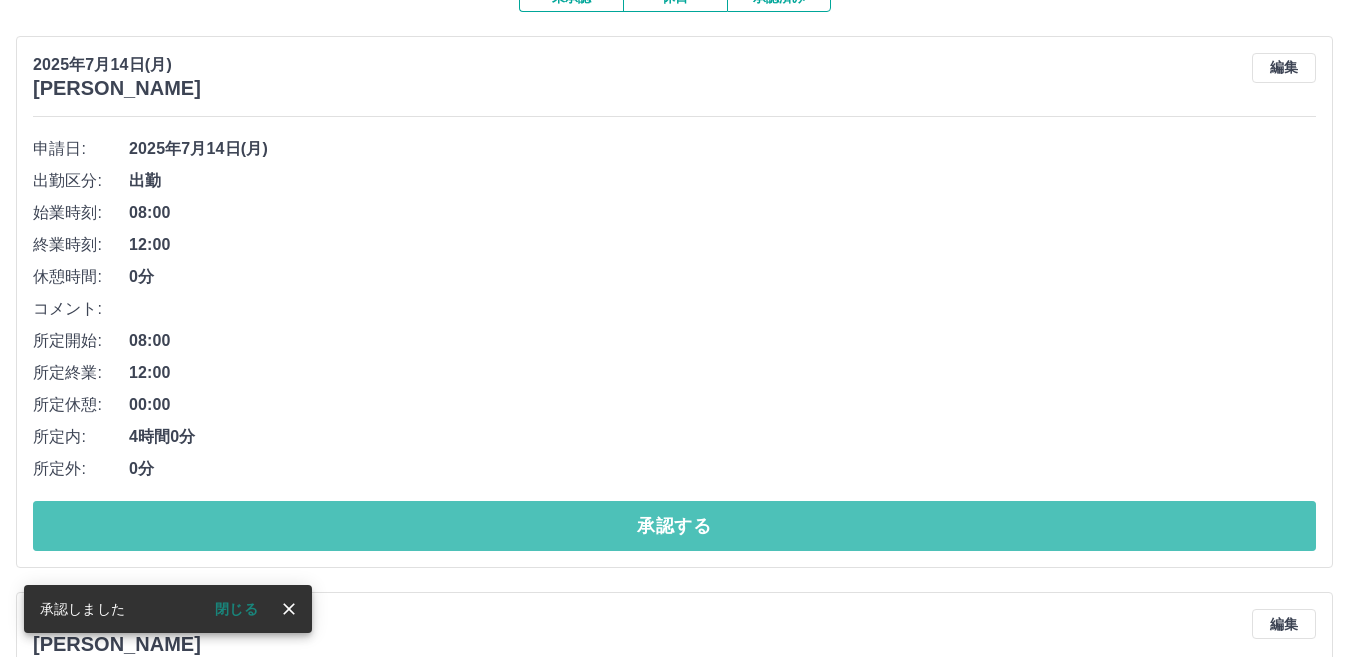 click on "承認する" at bounding box center (674, 526) 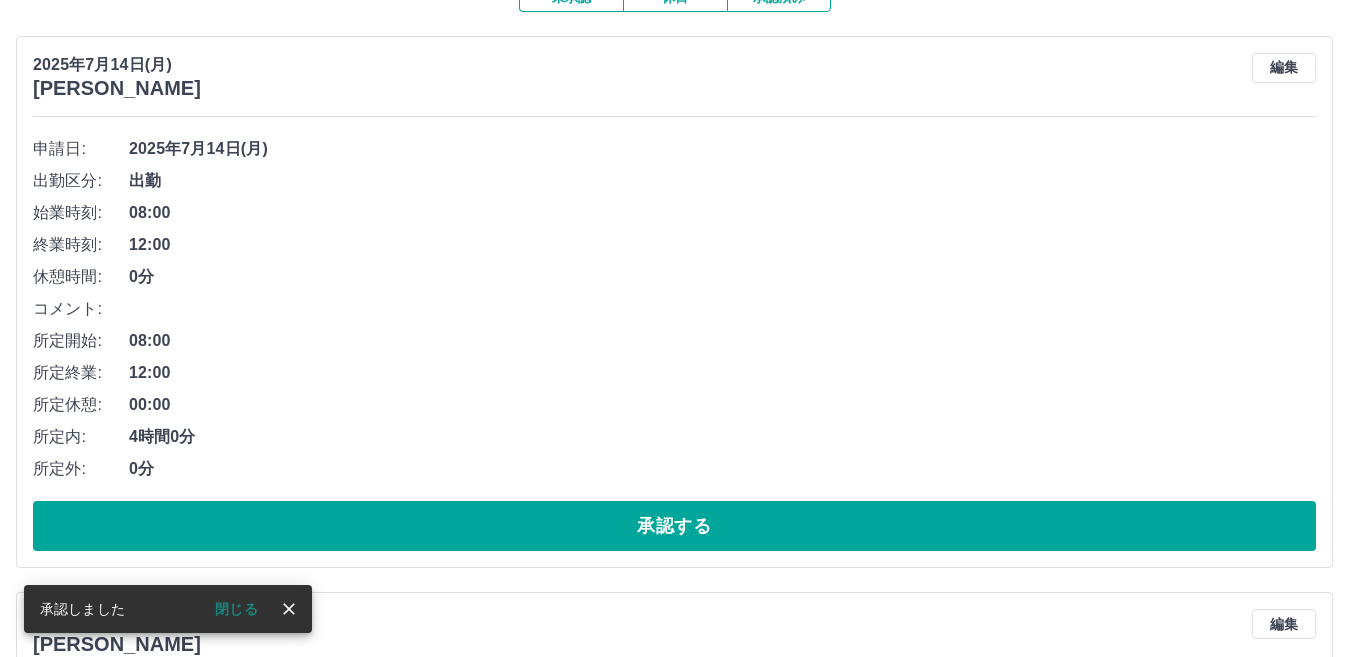 click on "承認する" at bounding box center (674, 526) 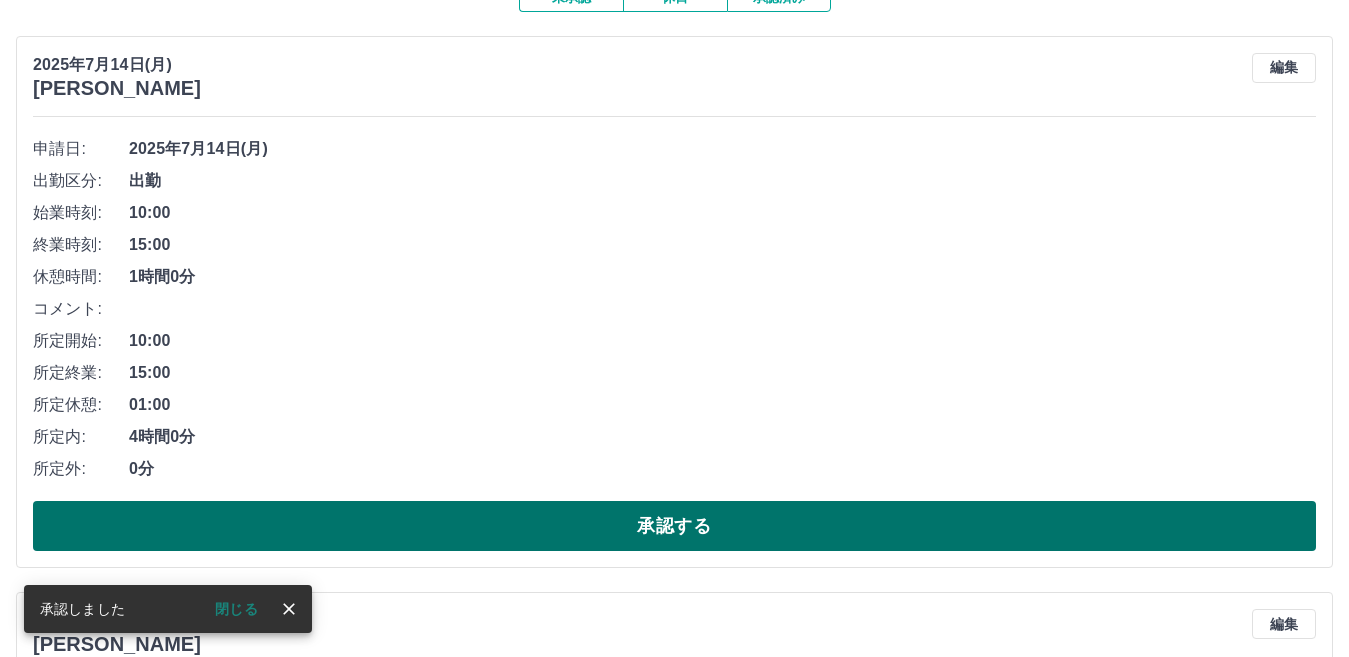click on "承認する" at bounding box center [674, 526] 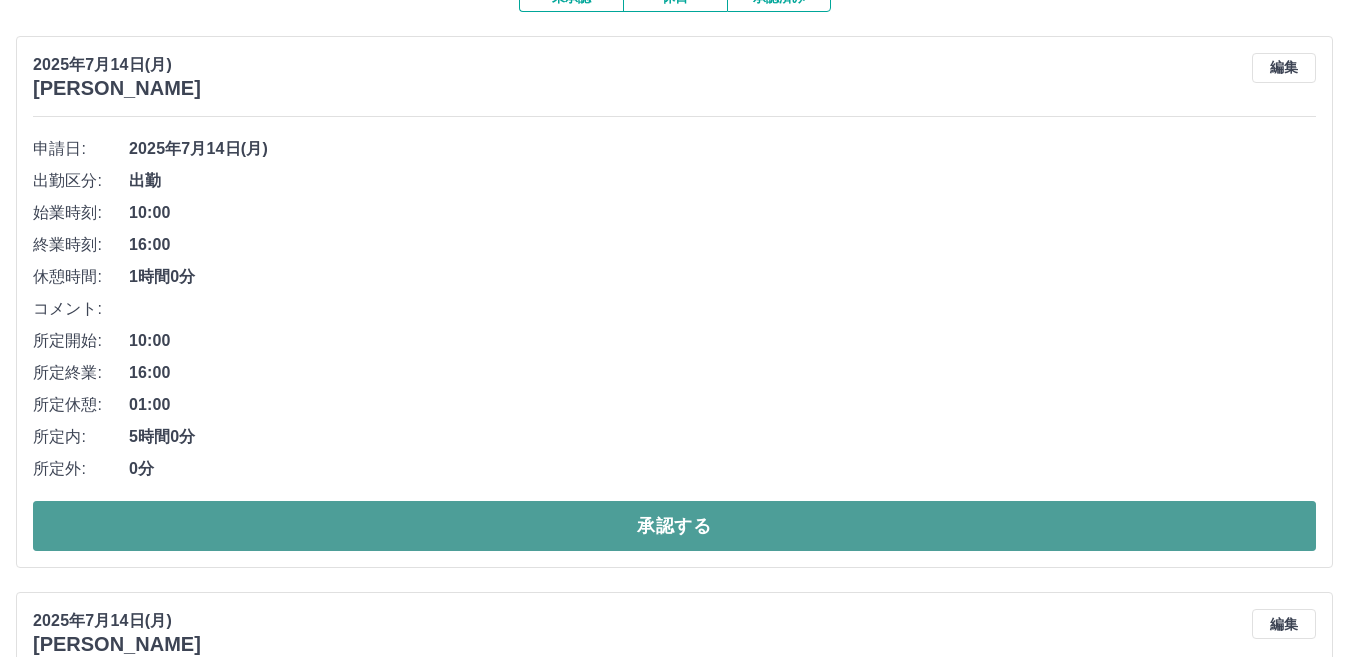 click on "承認する" at bounding box center (674, 526) 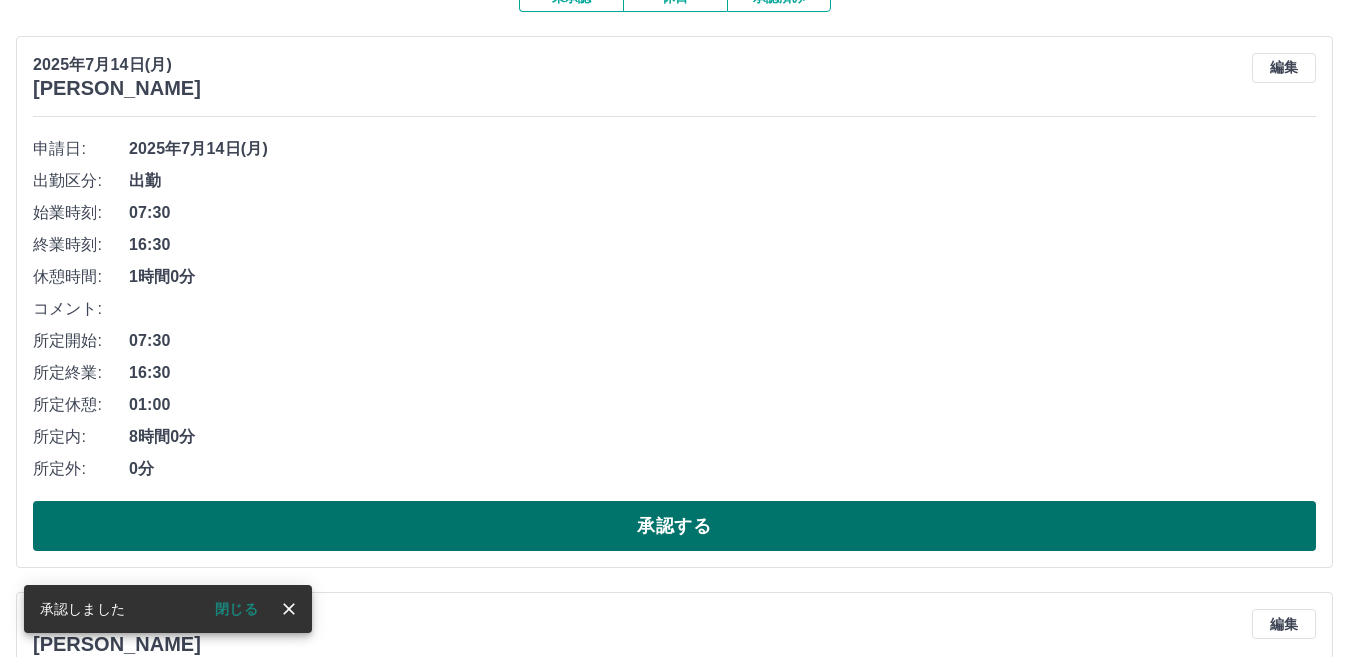 click on "承認する" at bounding box center (674, 526) 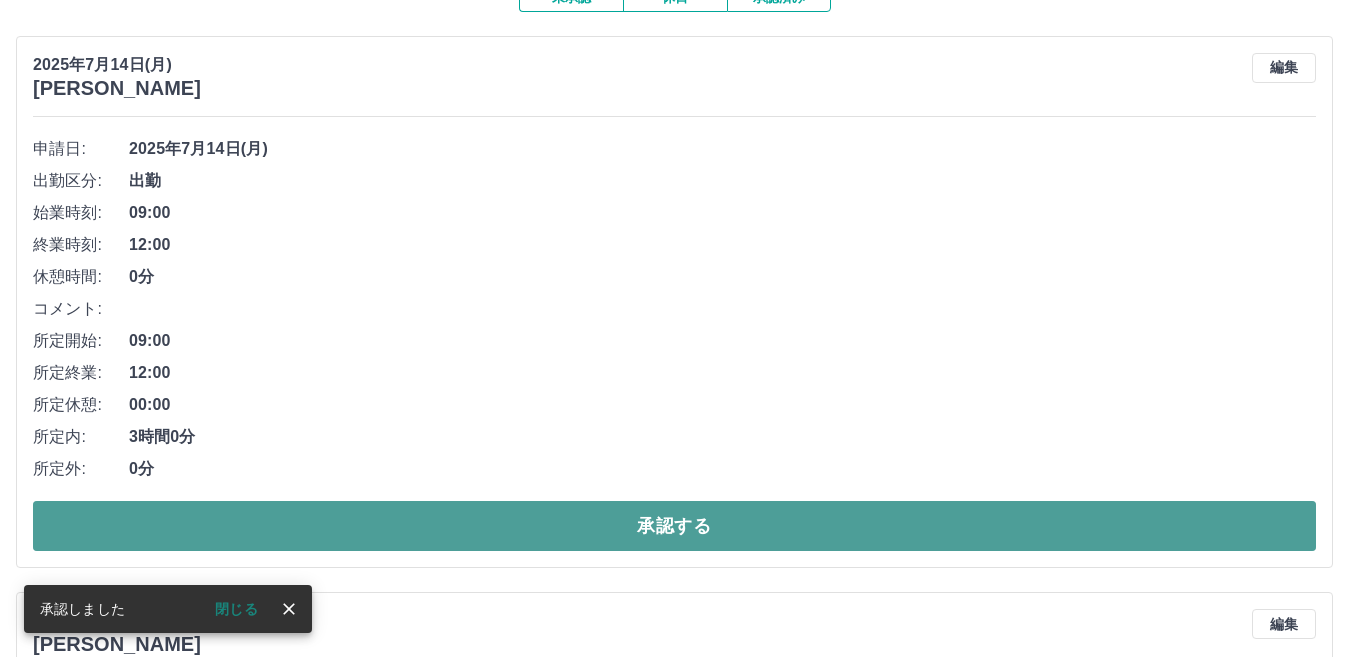click on "承認する" at bounding box center [674, 526] 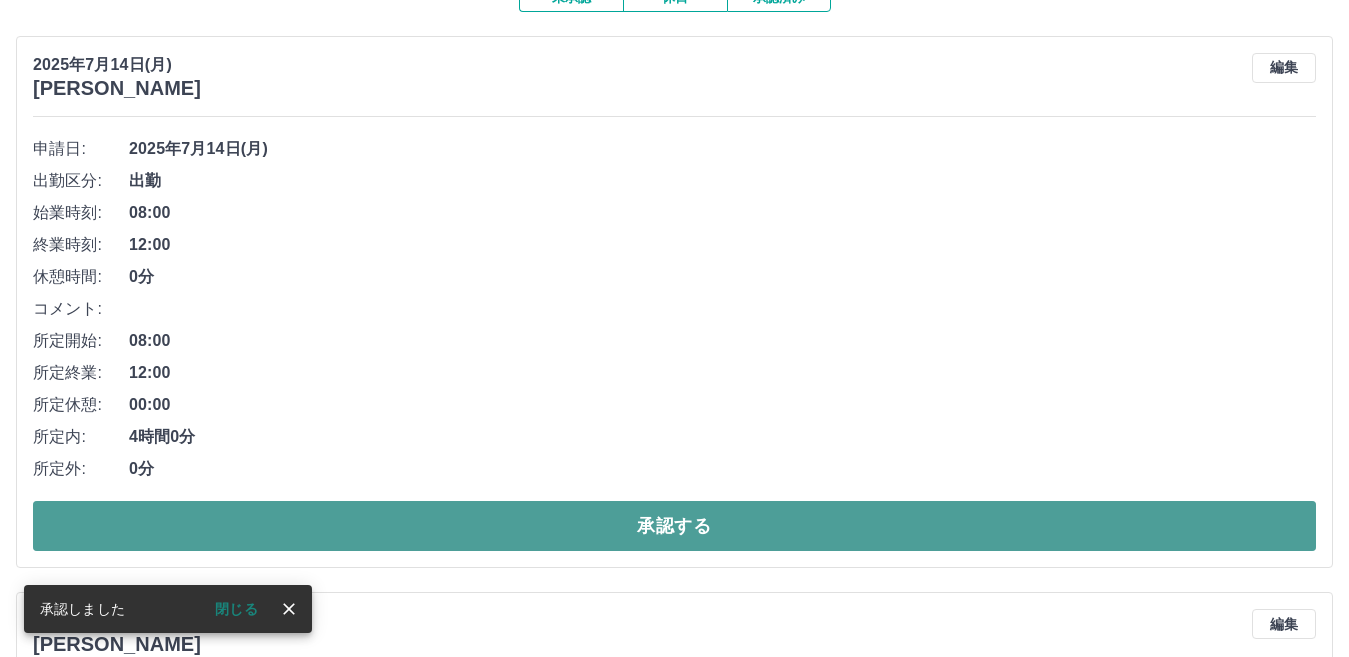 click on "承認する" at bounding box center [674, 526] 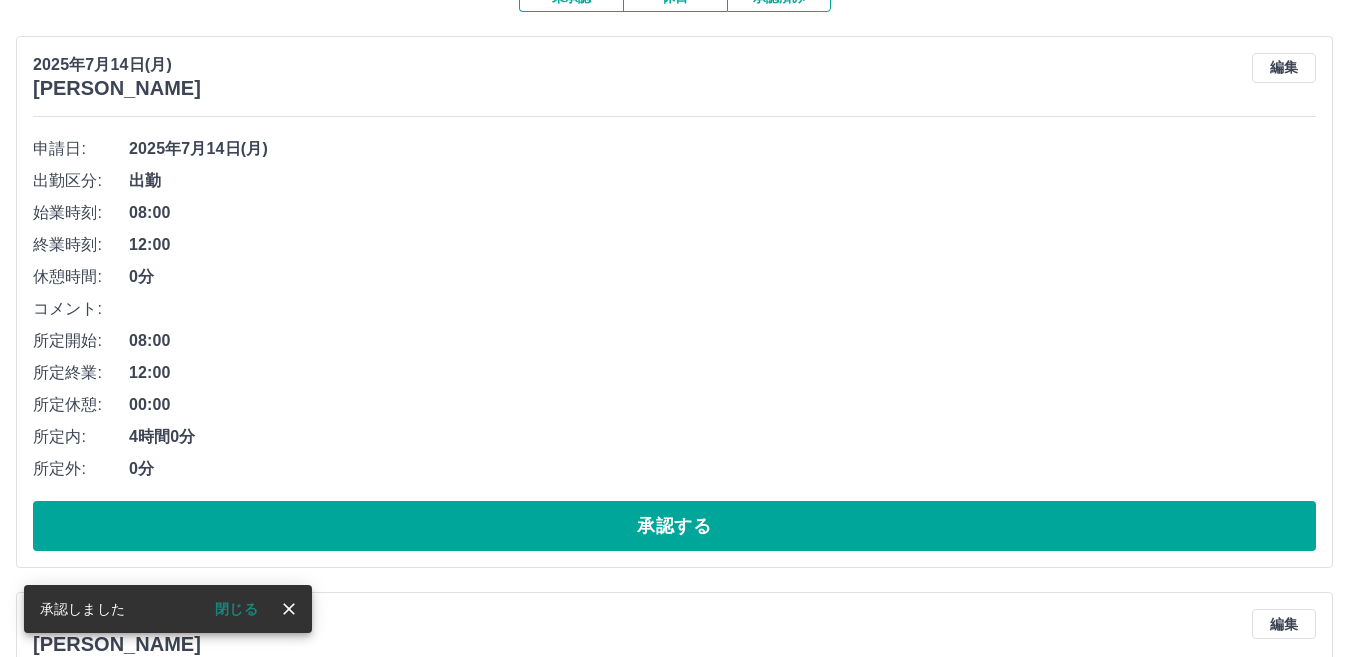 click on "承認する" at bounding box center (674, 526) 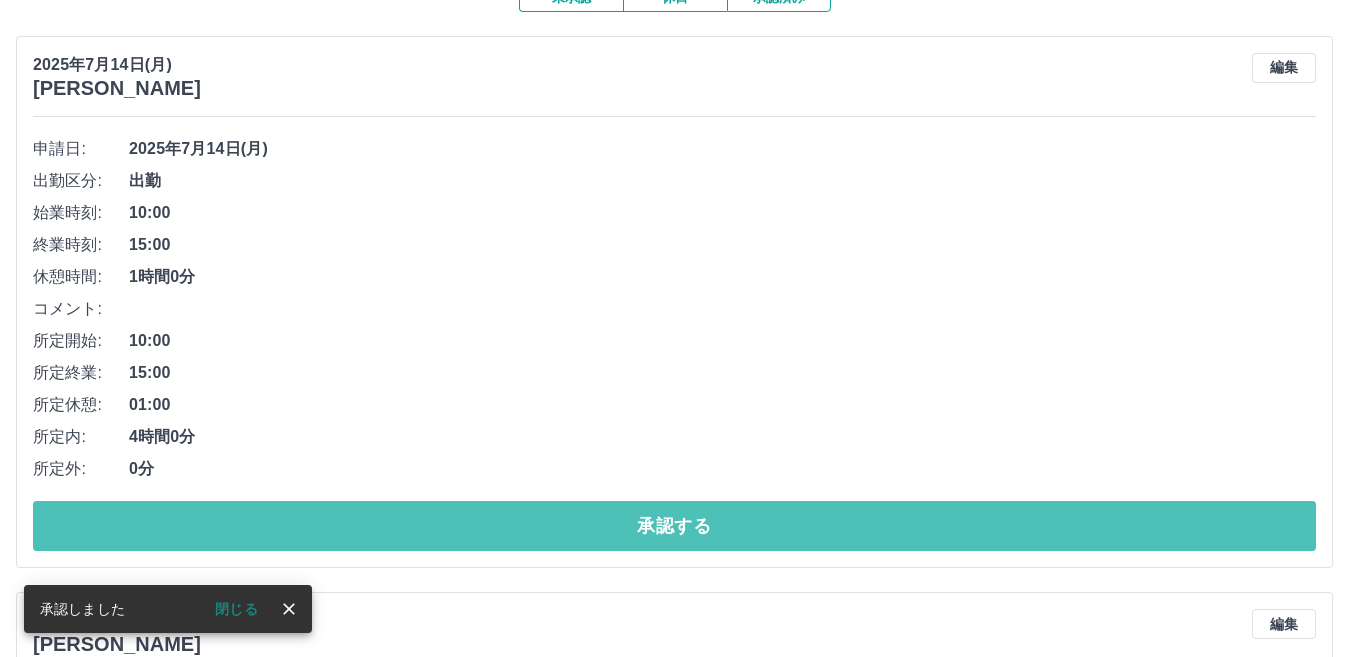 click on "承認する" at bounding box center [674, 526] 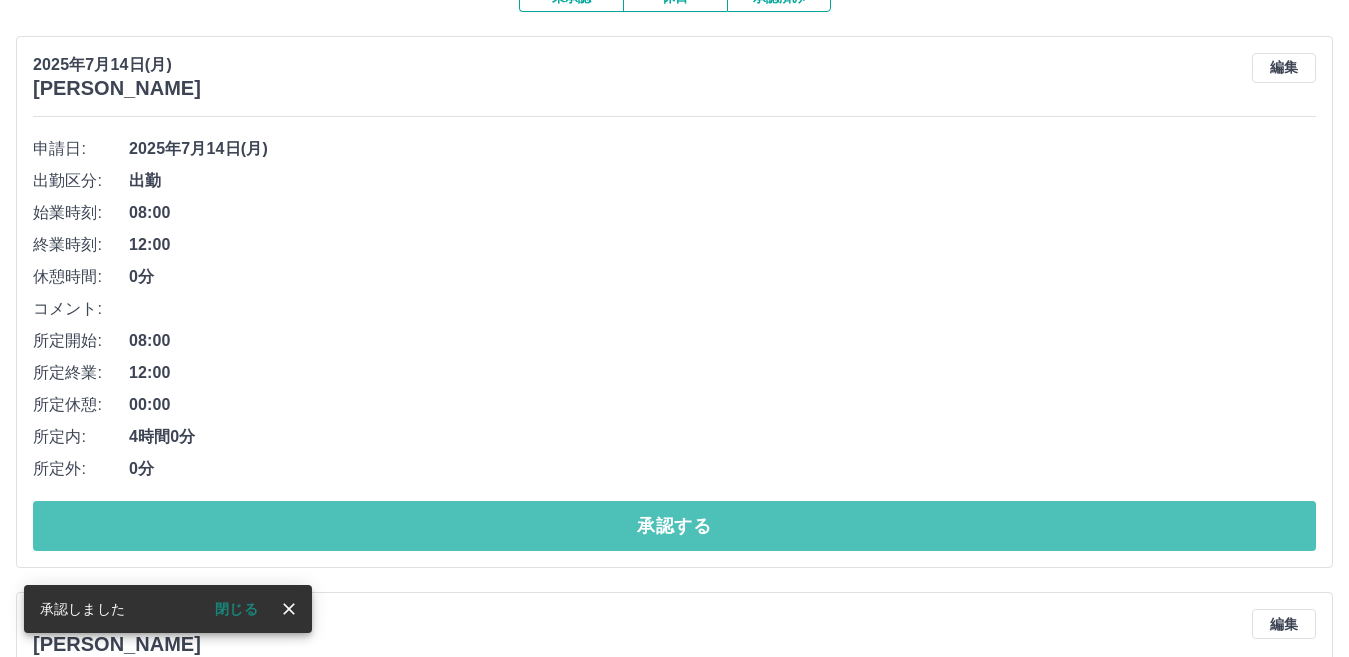 click on "承認する" at bounding box center [674, 526] 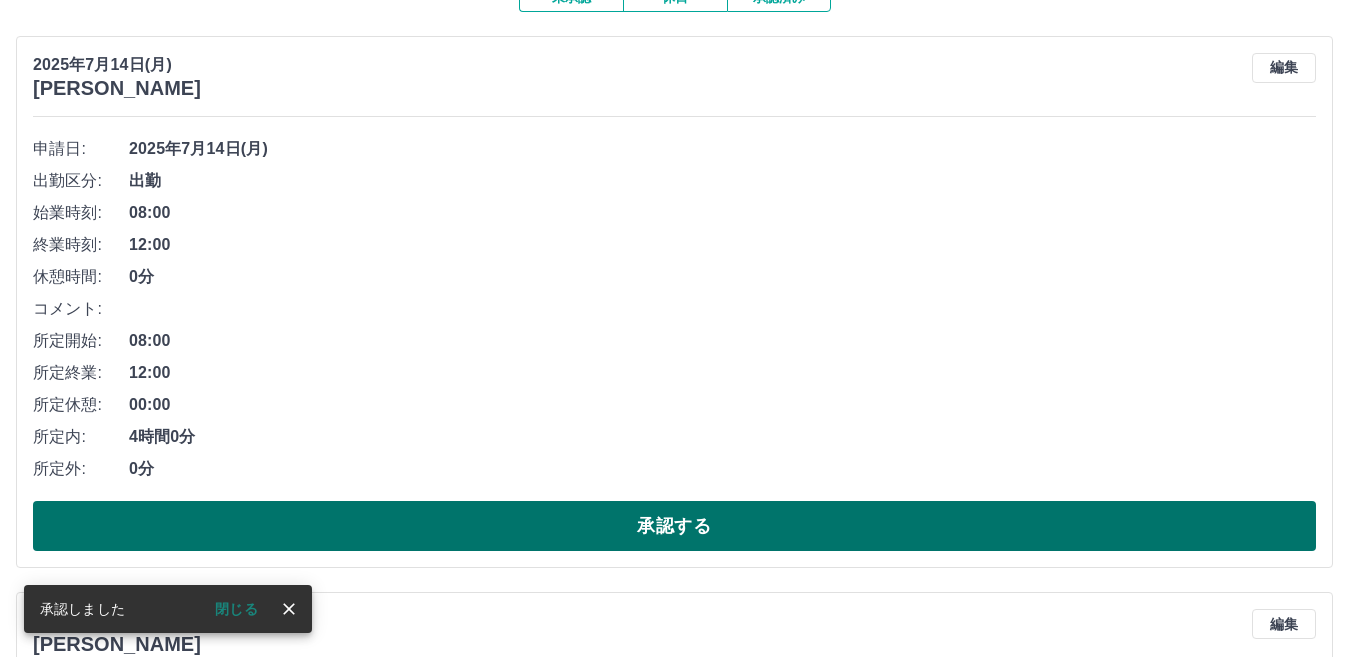 click on "承認する" at bounding box center [674, 526] 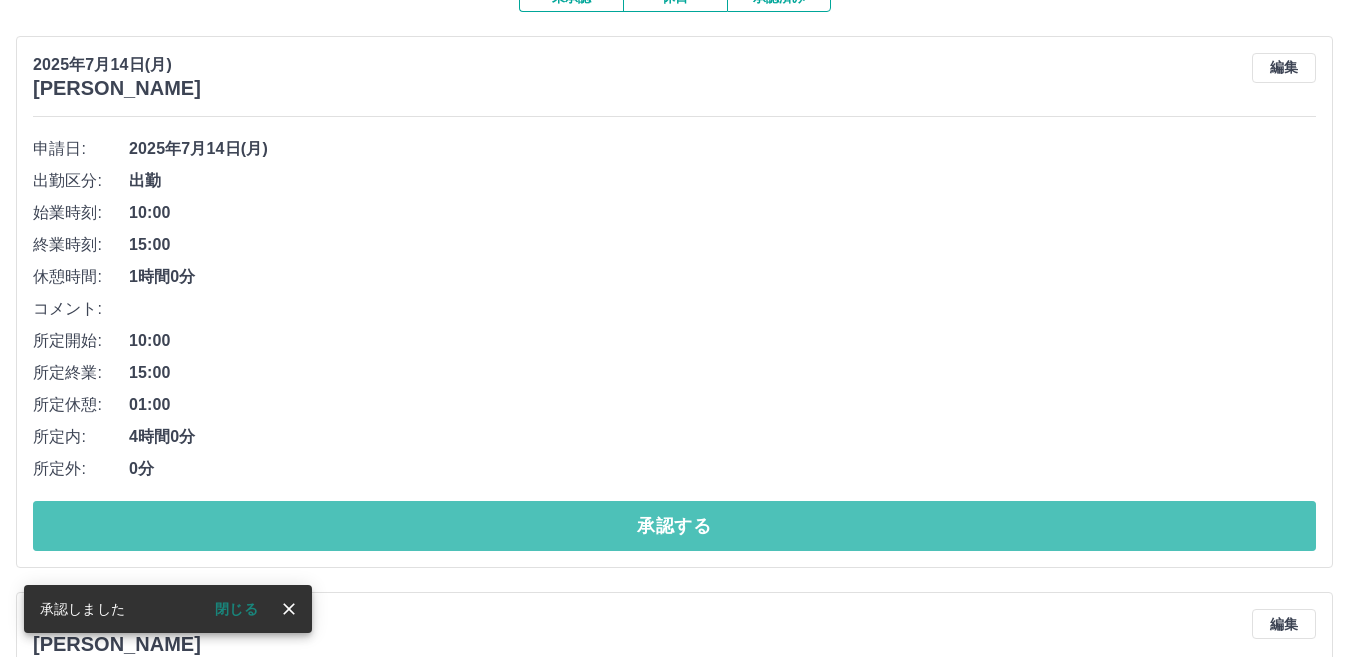 click on "承認する" at bounding box center [674, 526] 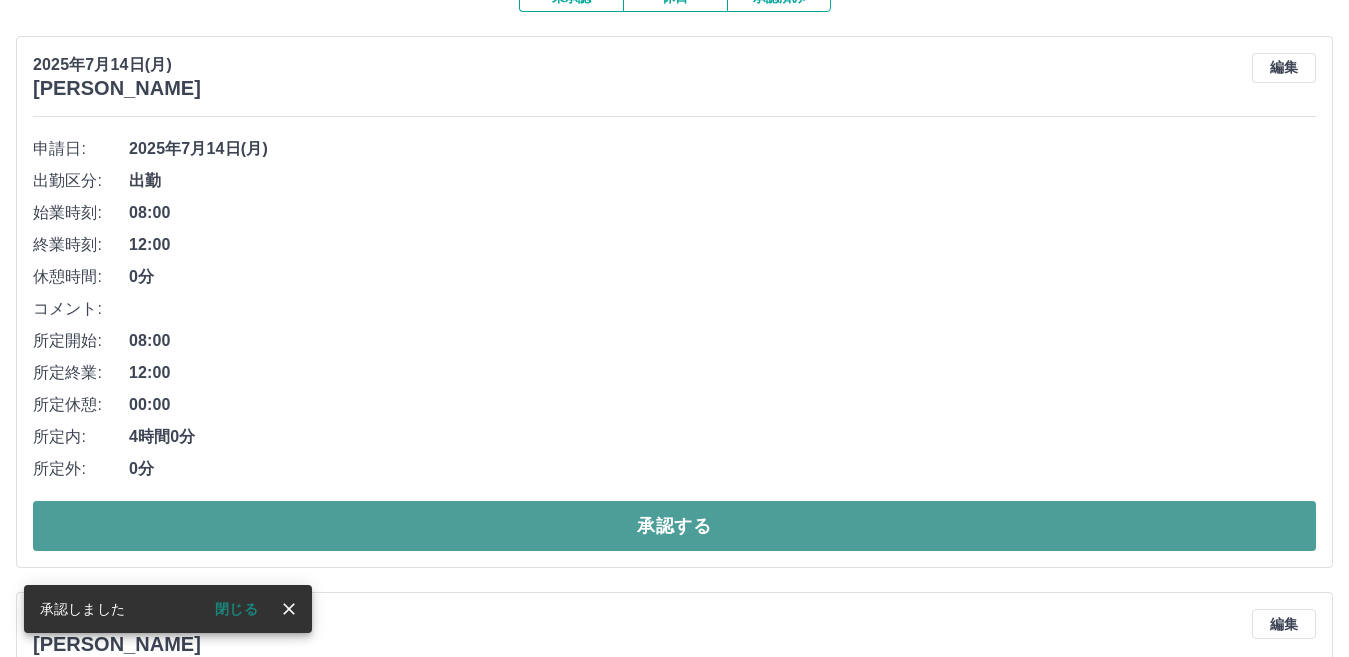 click on "承認する" at bounding box center (674, 526) 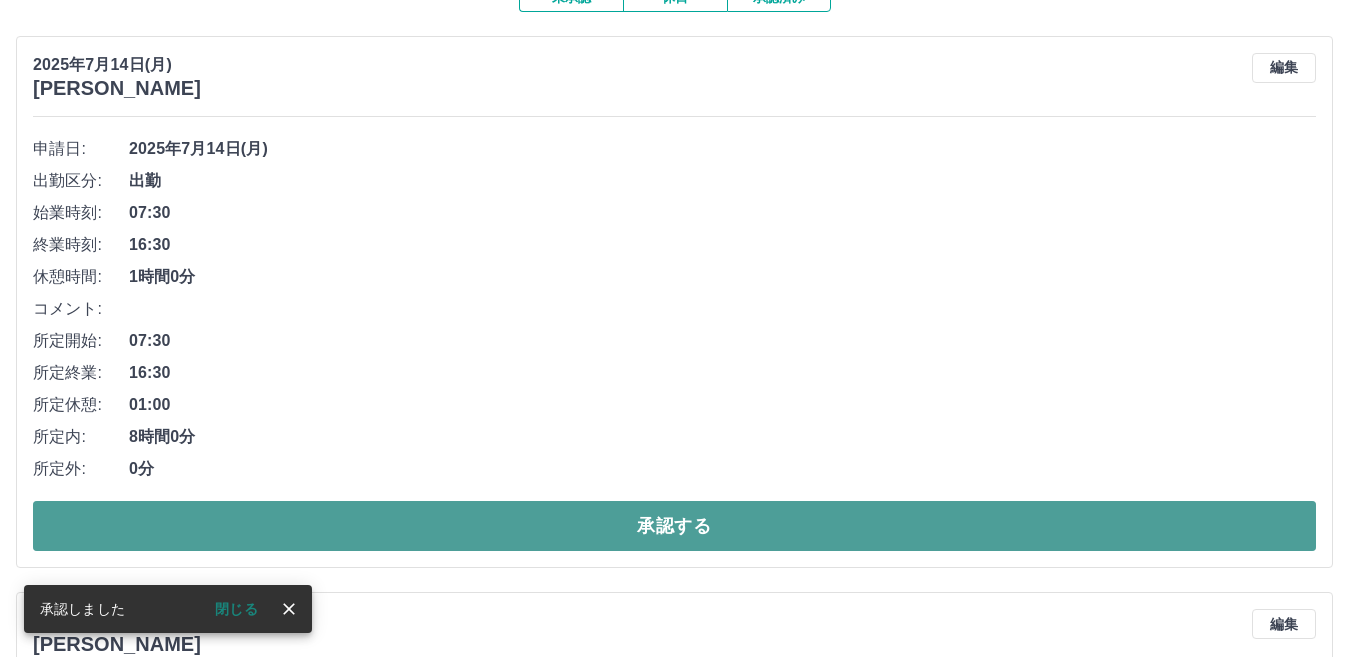 click on "承認する" at bounding box center (674, 526) 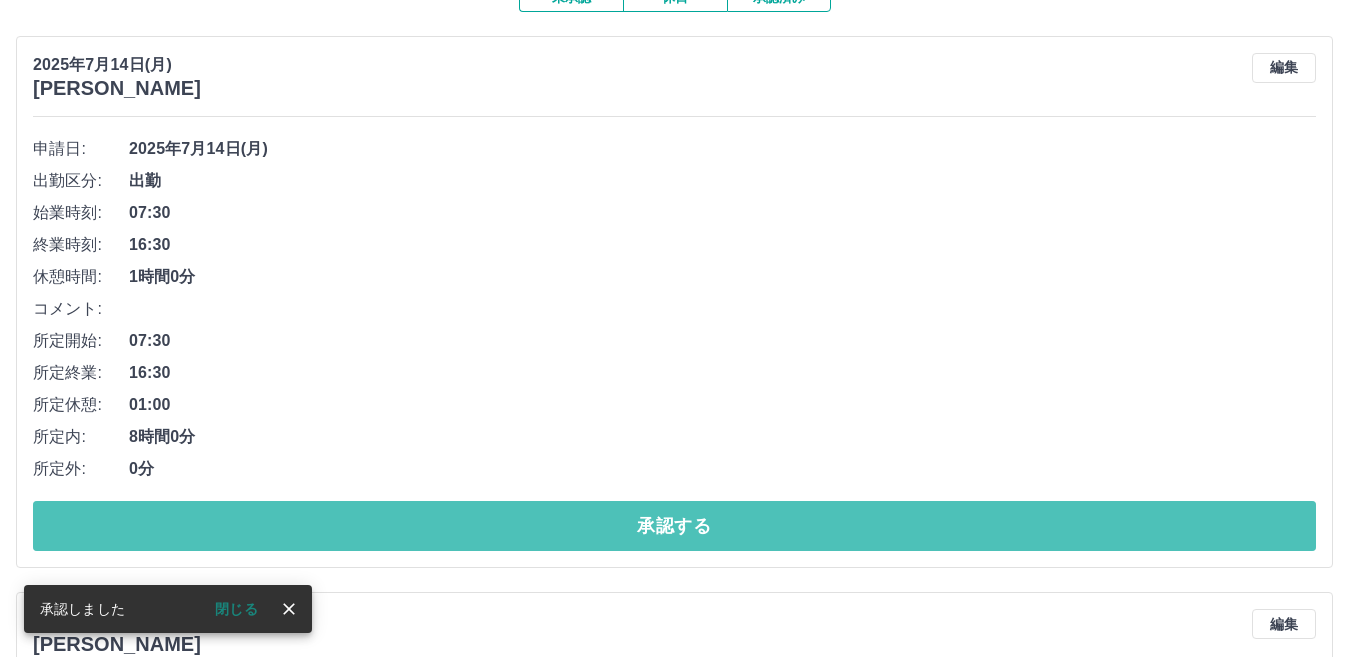 click on "承認する" at bounding box center [674, 526] 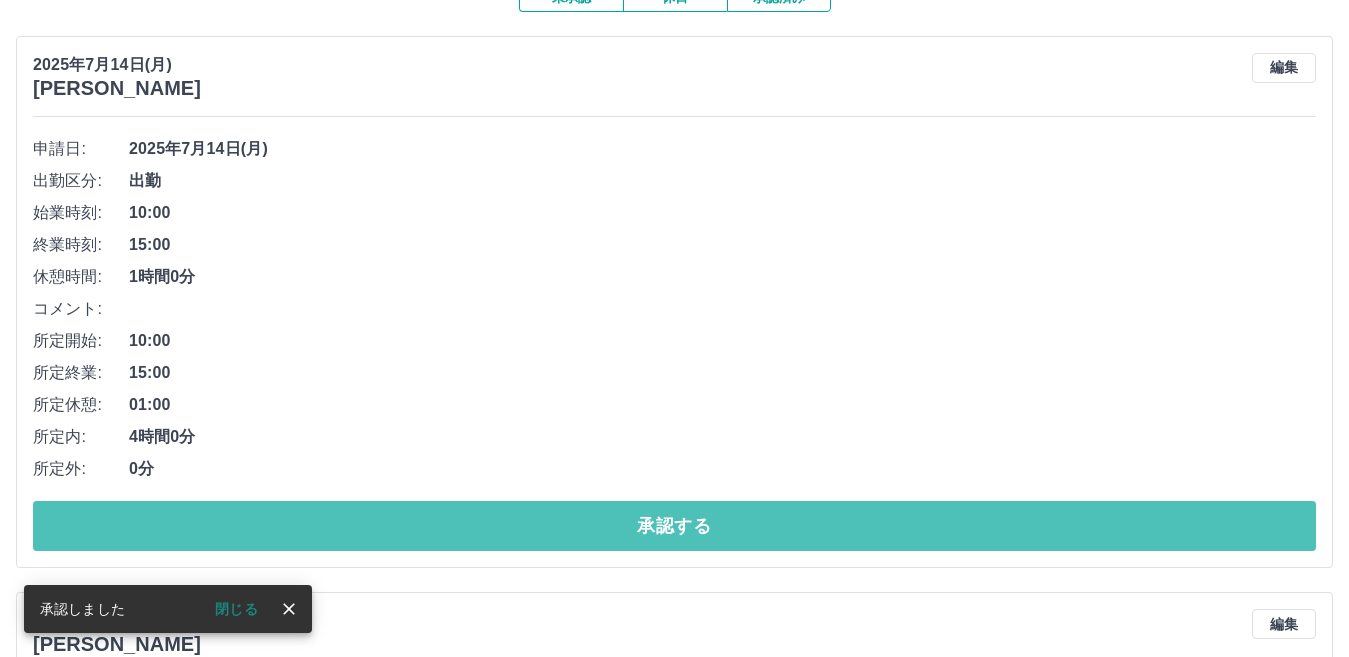 click on "承認する" at bounding box center [674, 526] 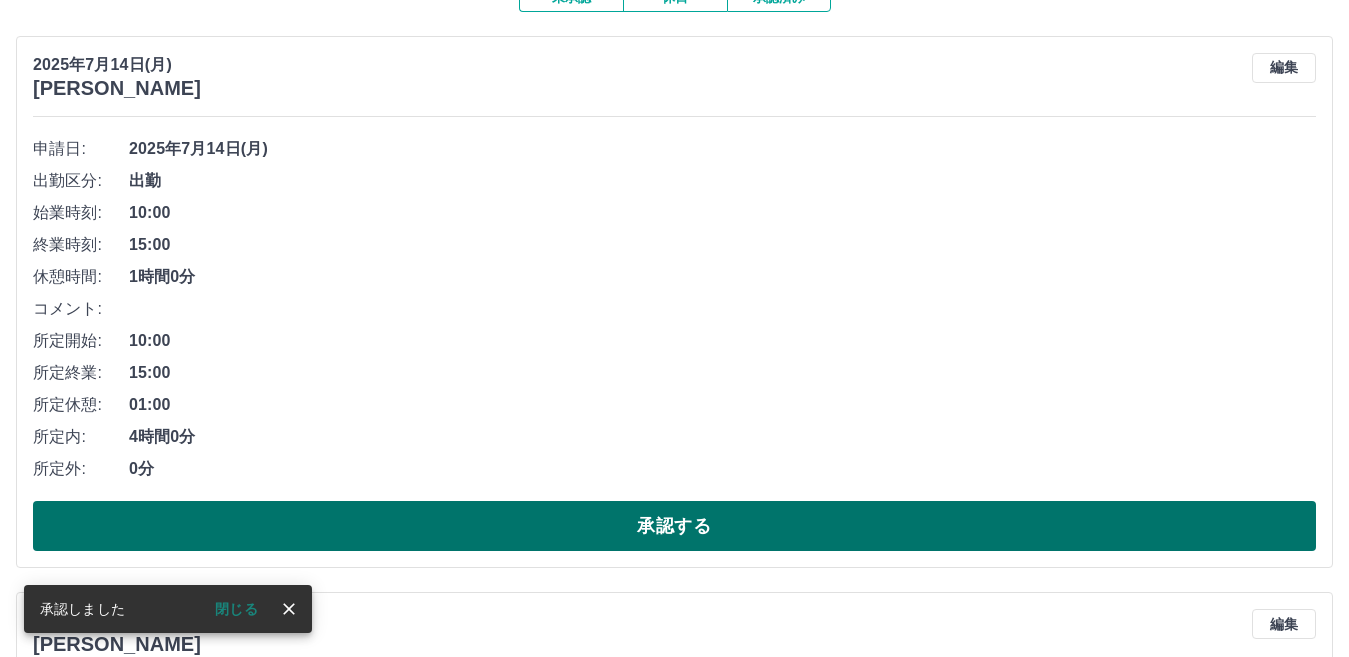 click on "承認する" at bounding box center (674, 526) 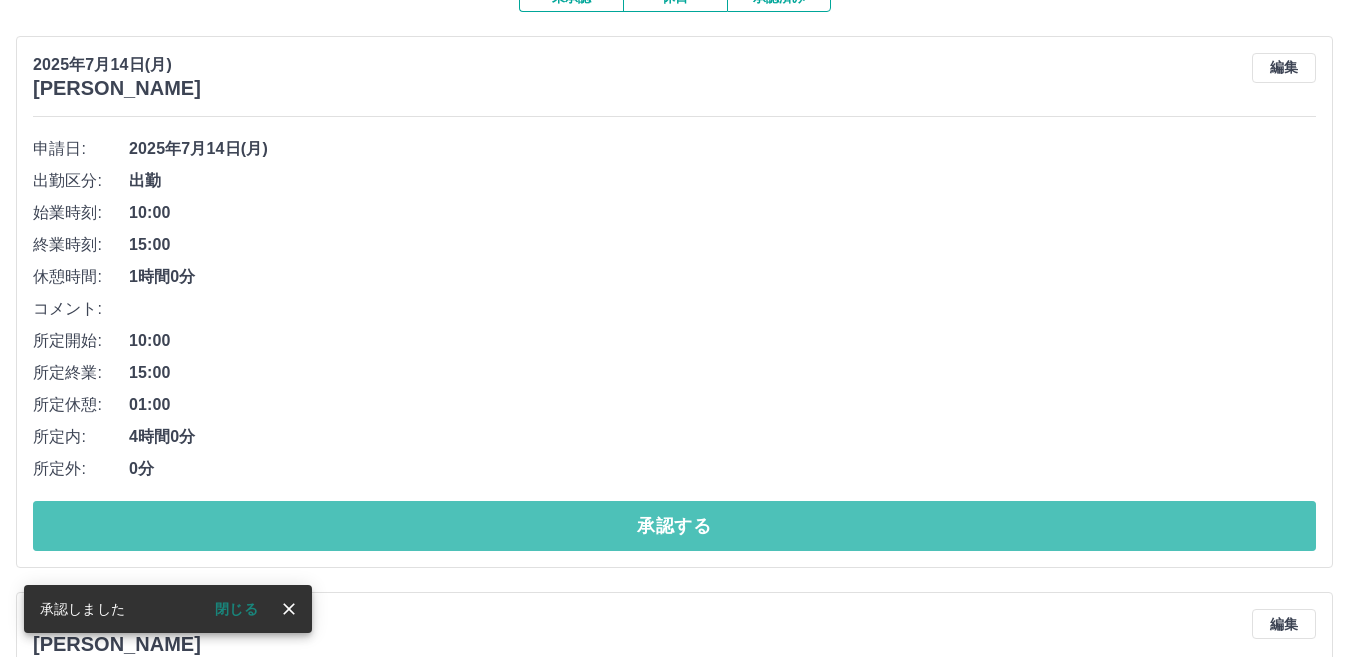 click on "承認する" at bounding box center (674, 526) 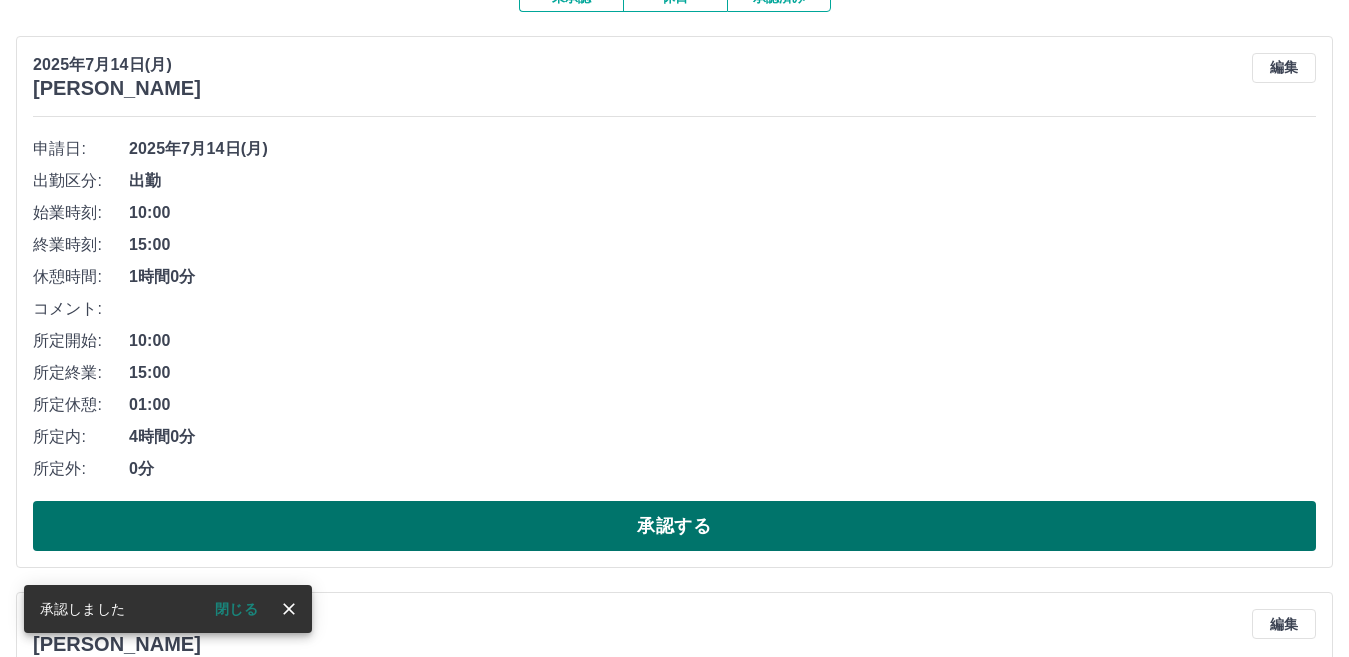 click on "承認する" at bounding box center (674, 526) 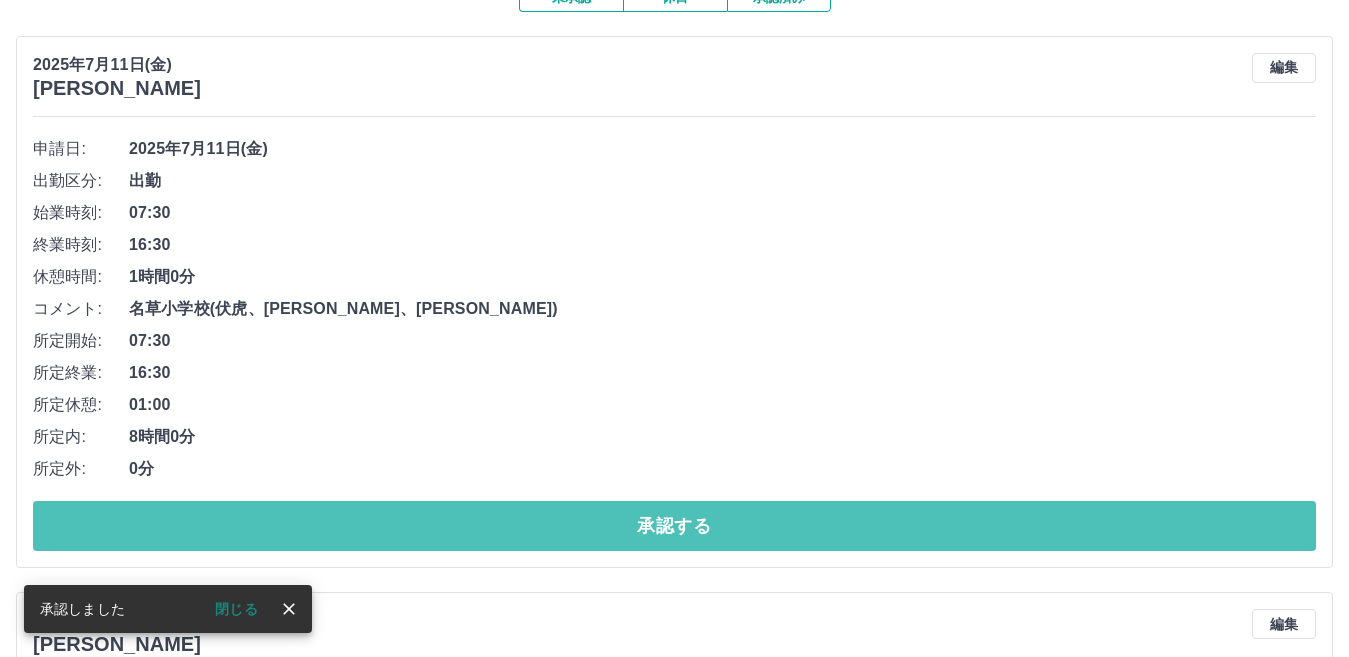 click on "承認する" at bounding box center [674, 526] 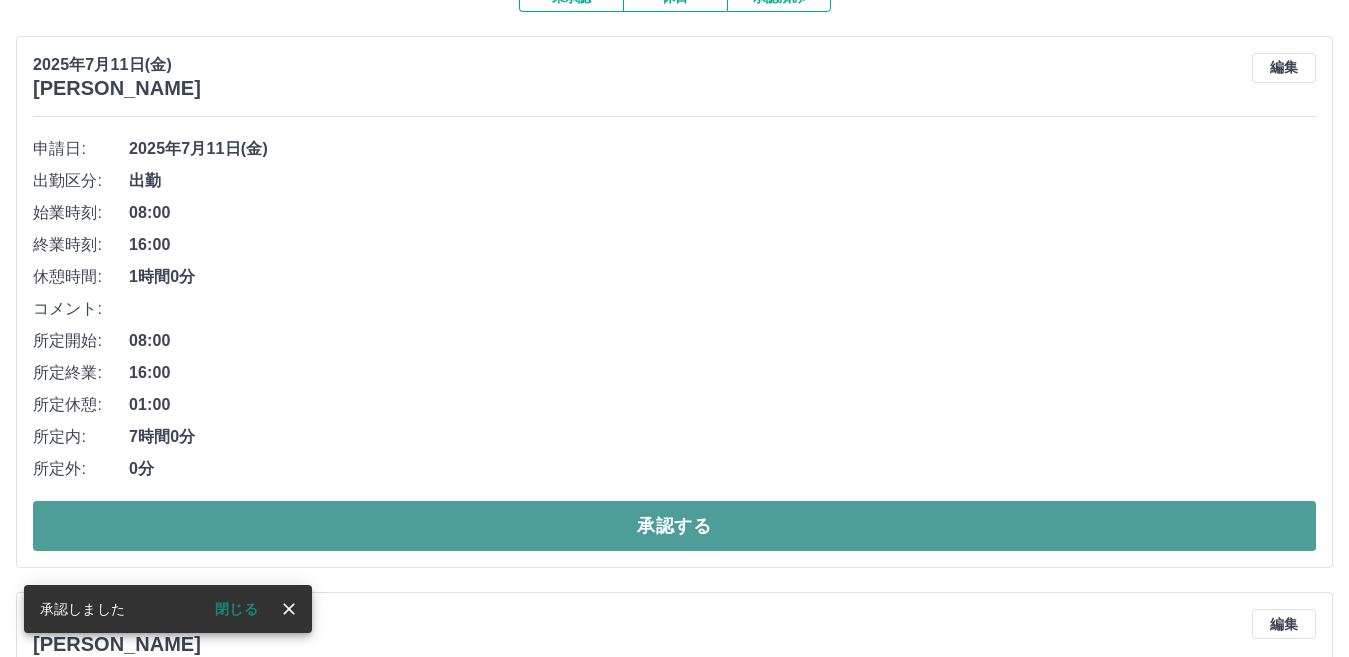 click on "承認する" at bounding box center (674, 526) 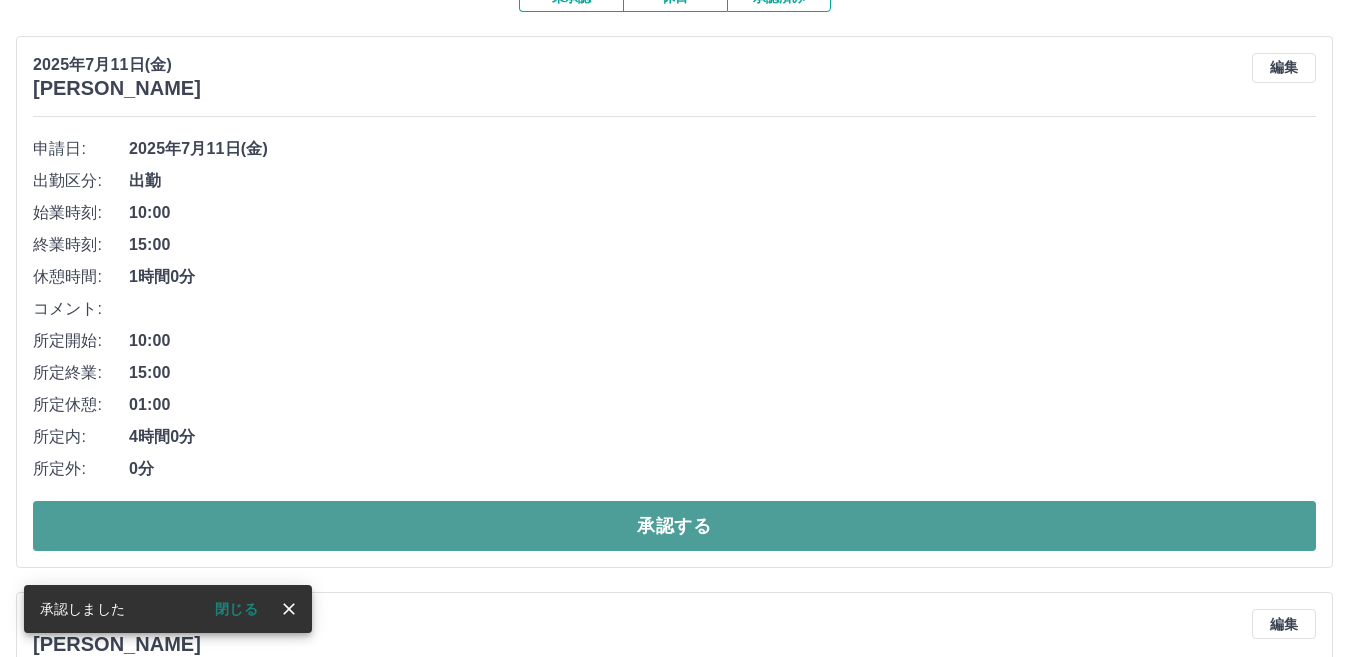 click on "承認する" at bounding box center (674, 526) 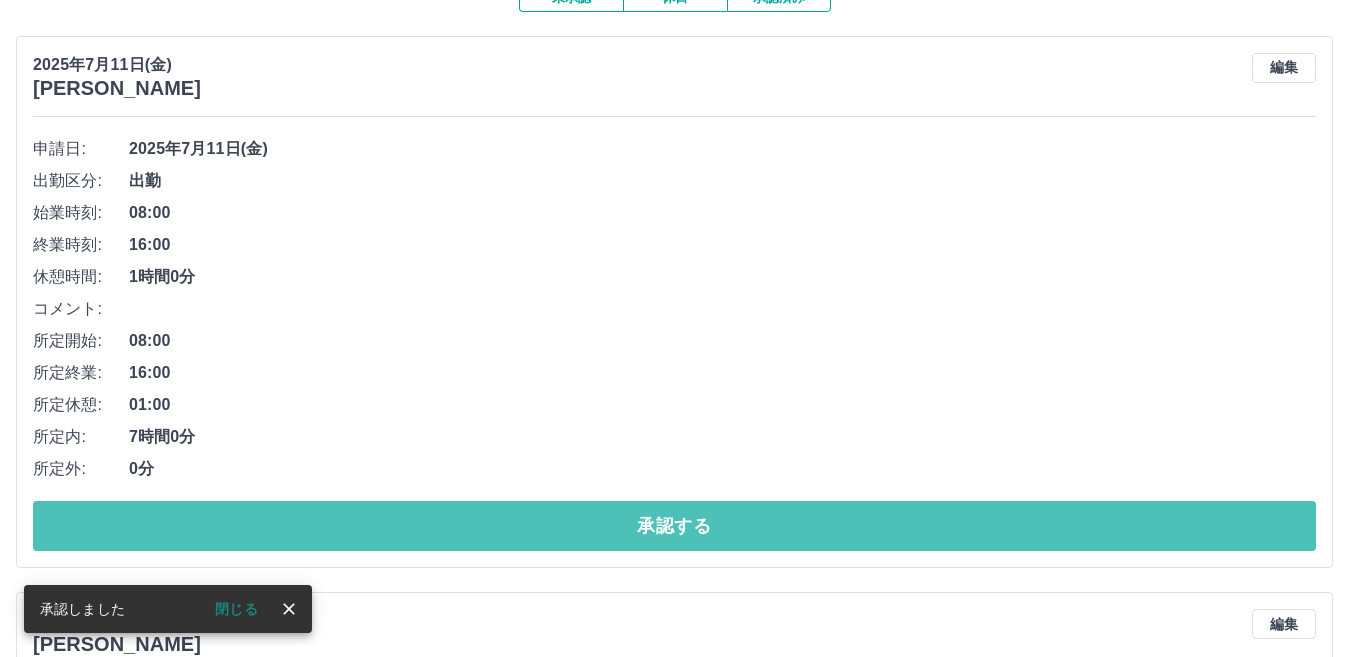 click on "承認する" at bounding box center [674, 526] 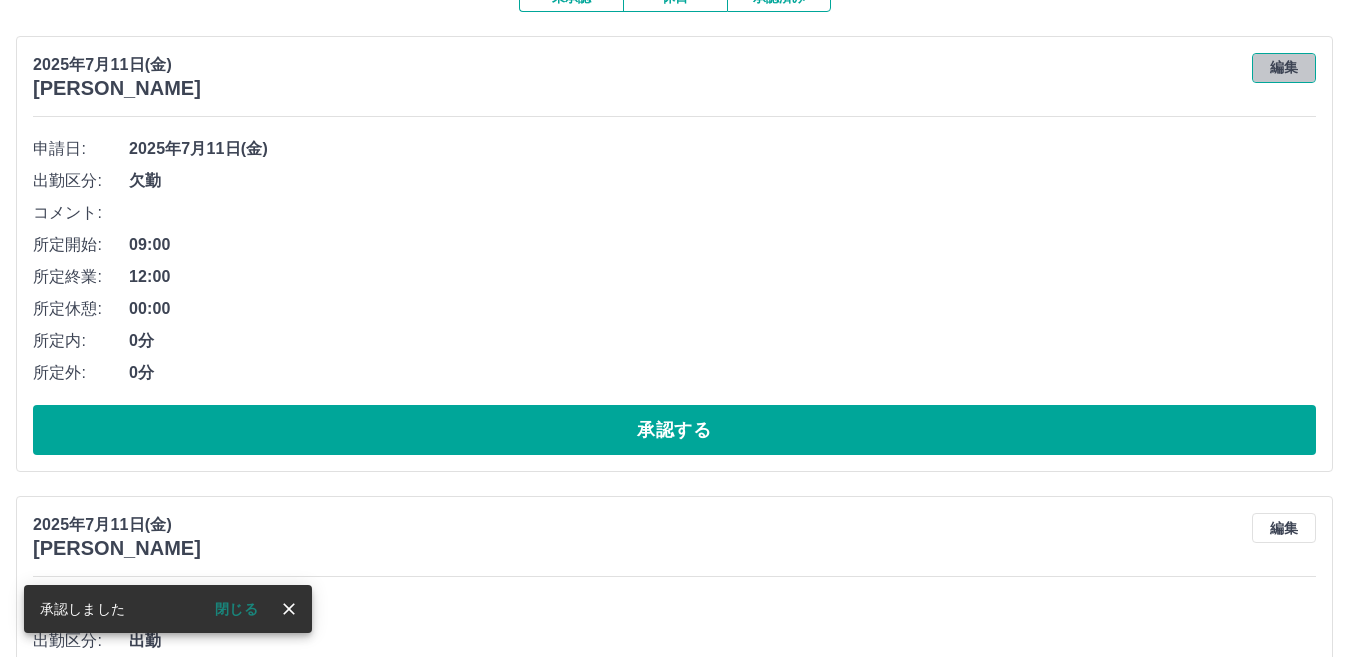 click on "編集" at bounding box center [1284, 68] 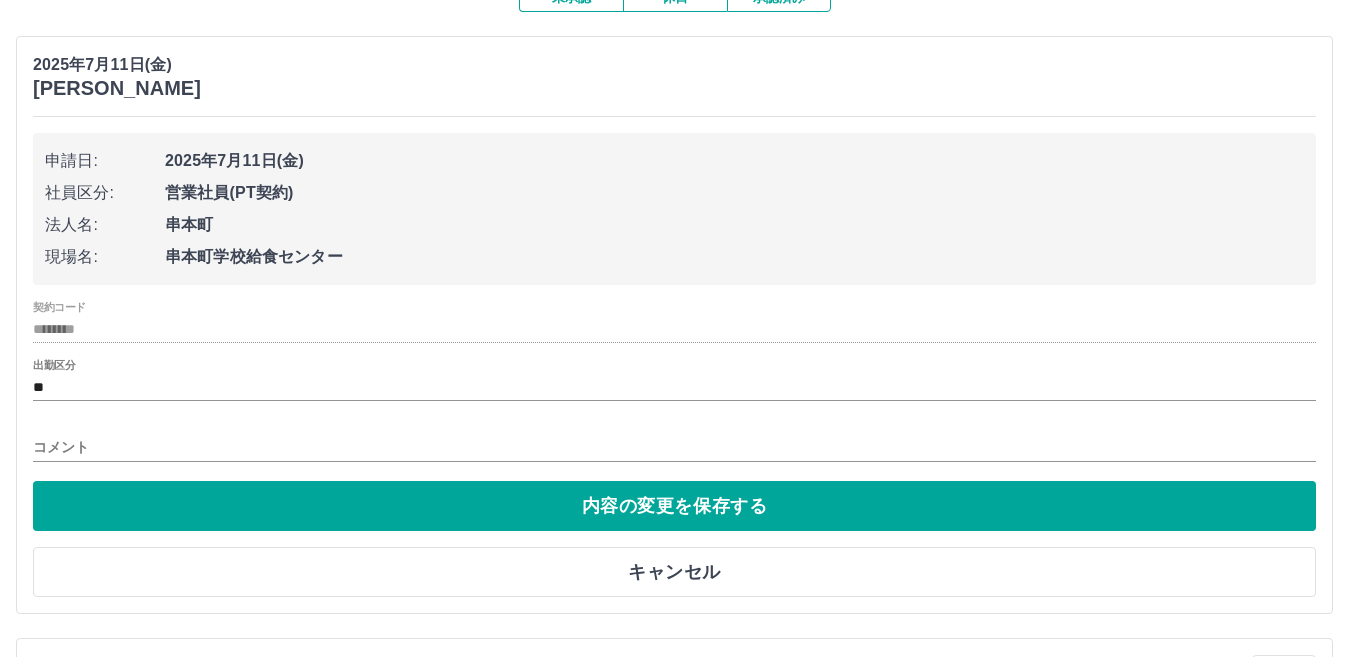 click on "コメント" at bounding box center (674, 447) 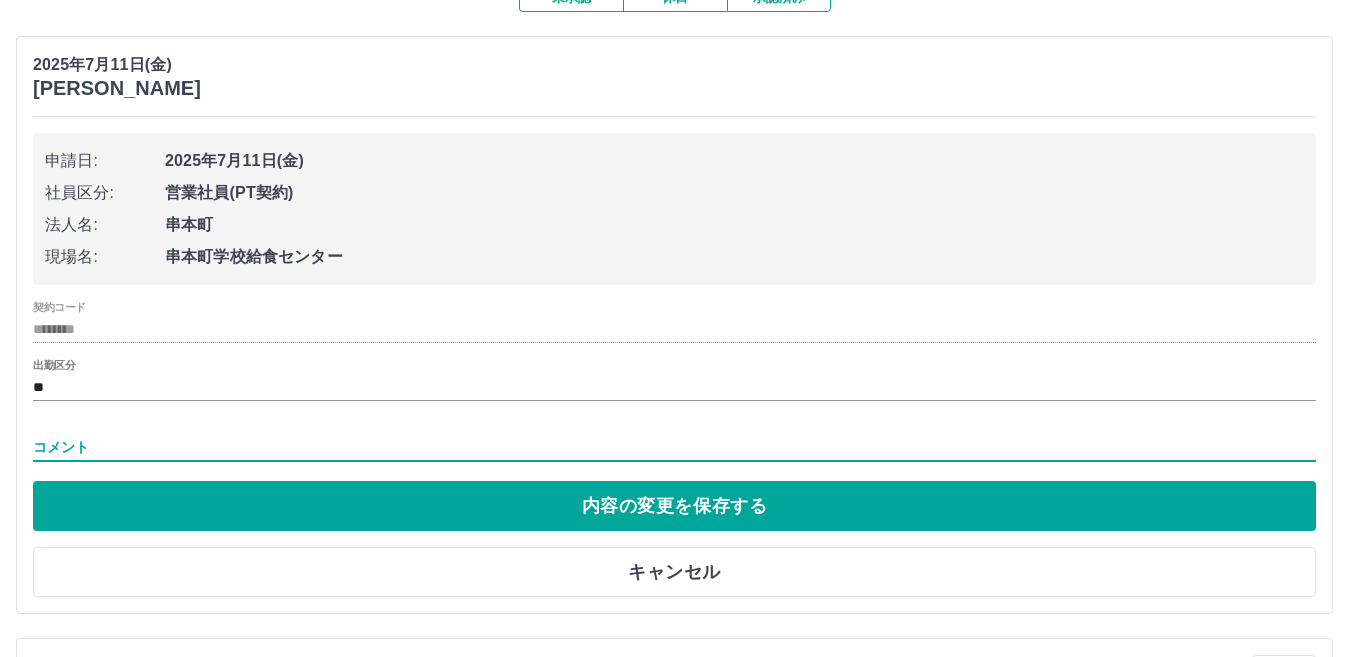 type on "****" 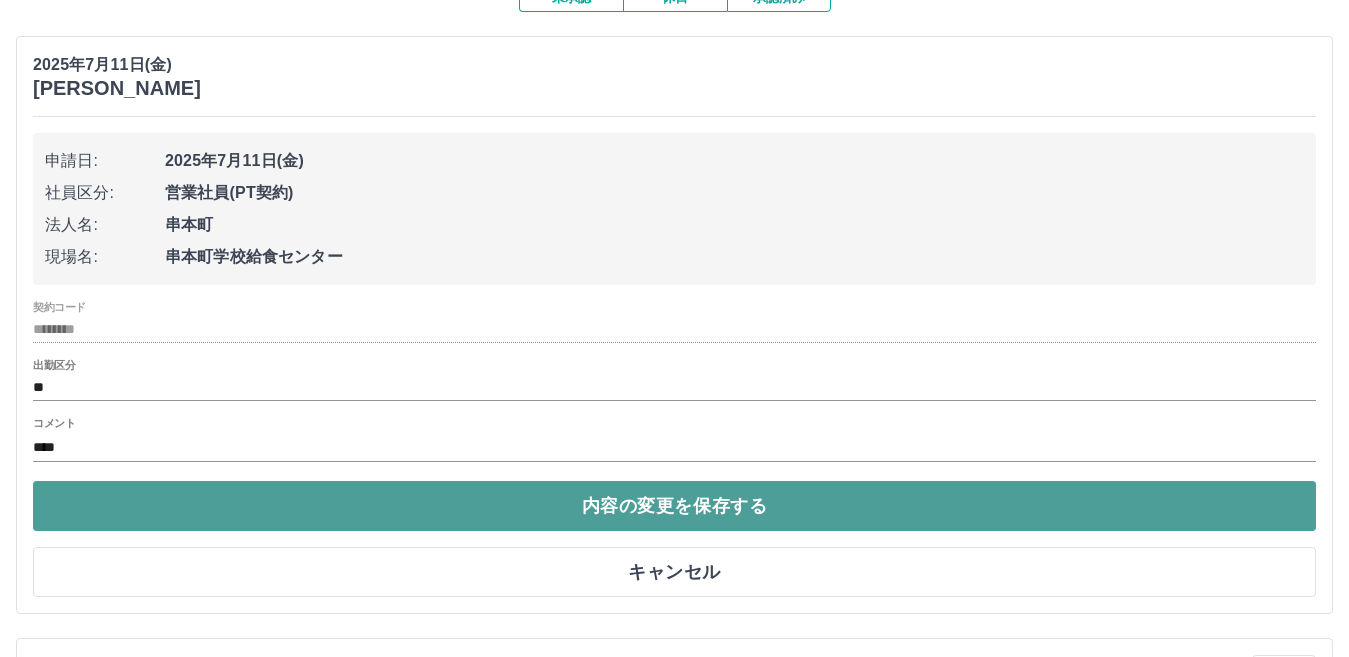 click on "内容の変更を保存する" at bounding box center (674, 506) 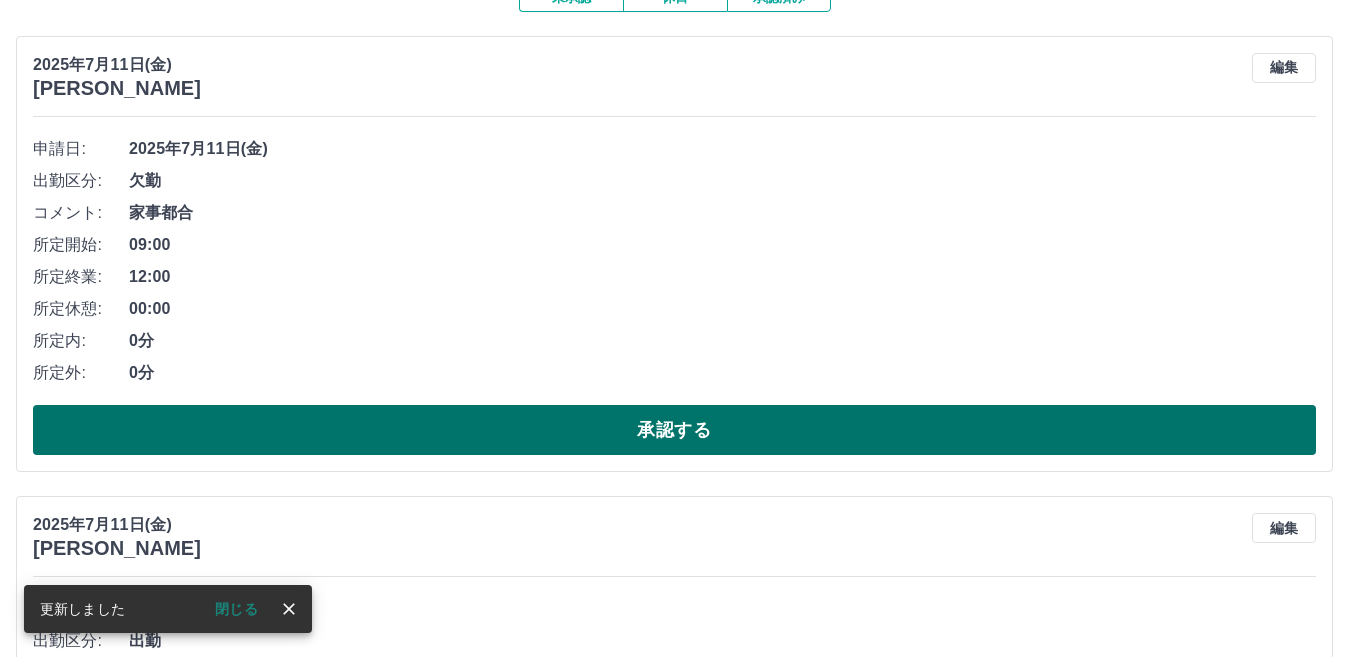 click on "承認する" at bounding box center [674, 430] 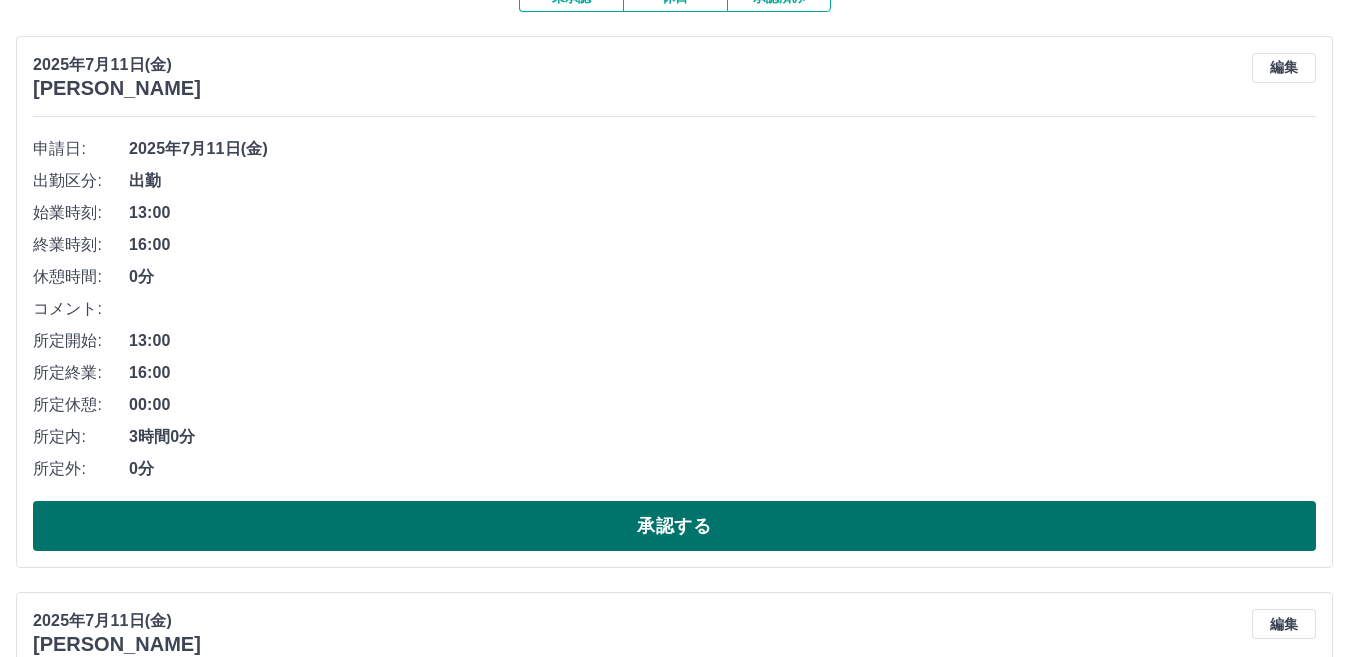 click on "承認する" at bounding box center (674, 526) 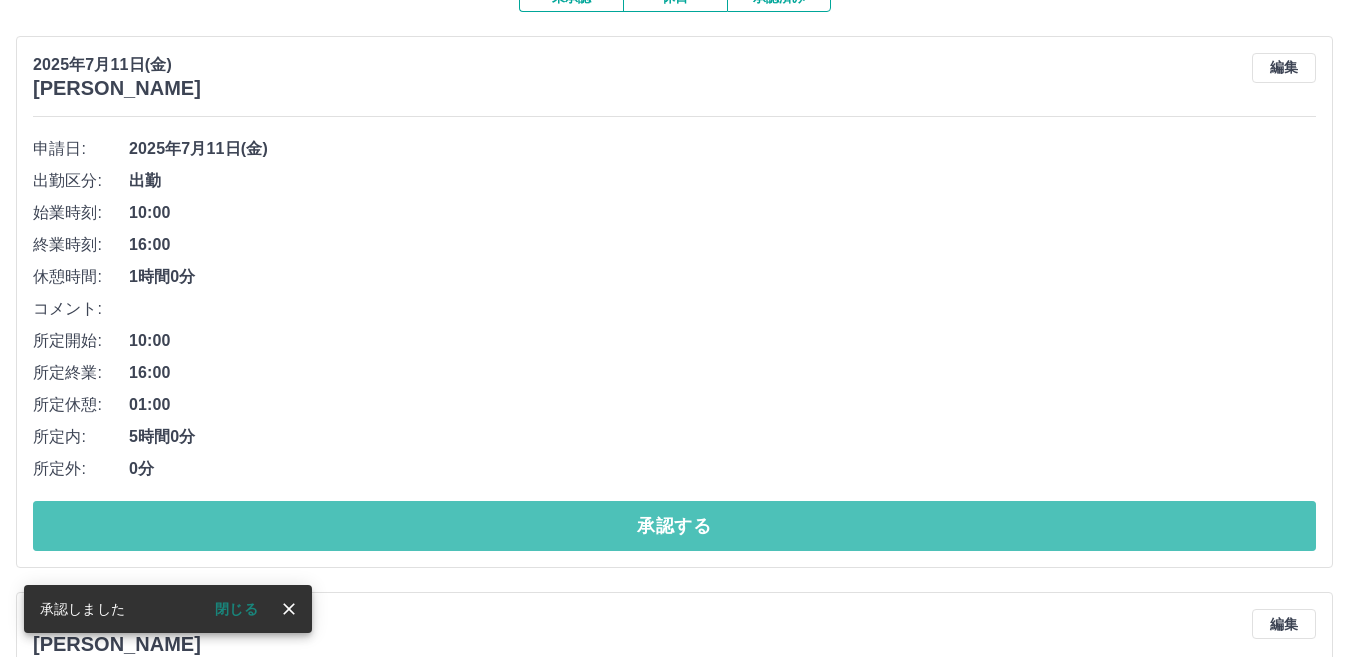 click on "承認する" at bounding box center [674, 526] 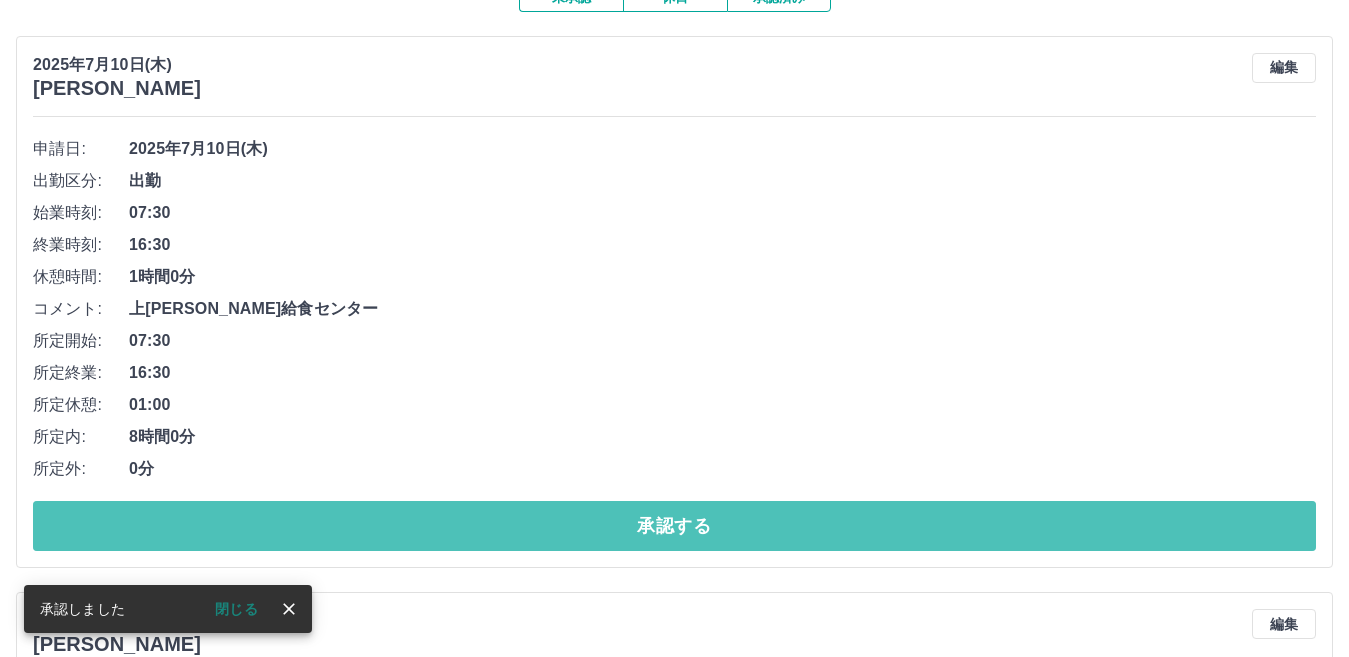 click on "承認する" at bounding box center [674, 526] 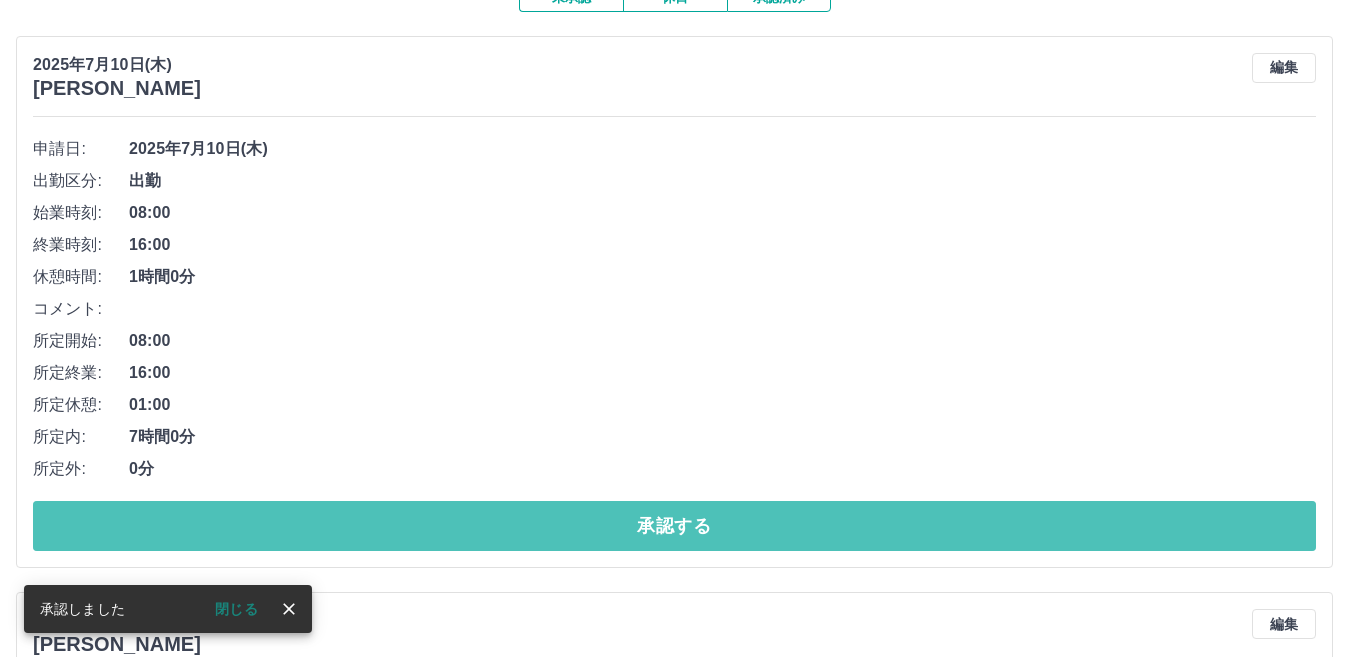 click on "承認する" at bounding box center [674, 526] 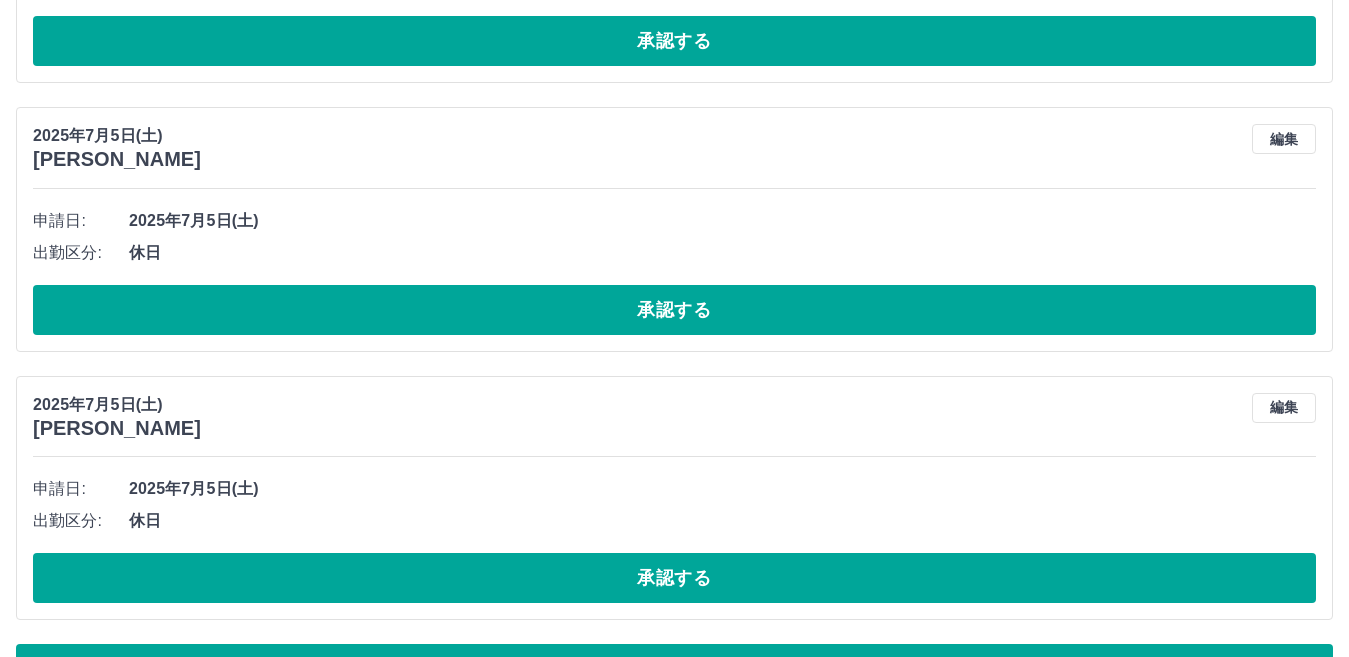 scroll, scrollTop: 6363, scrollLeft: 0, axis: vertical 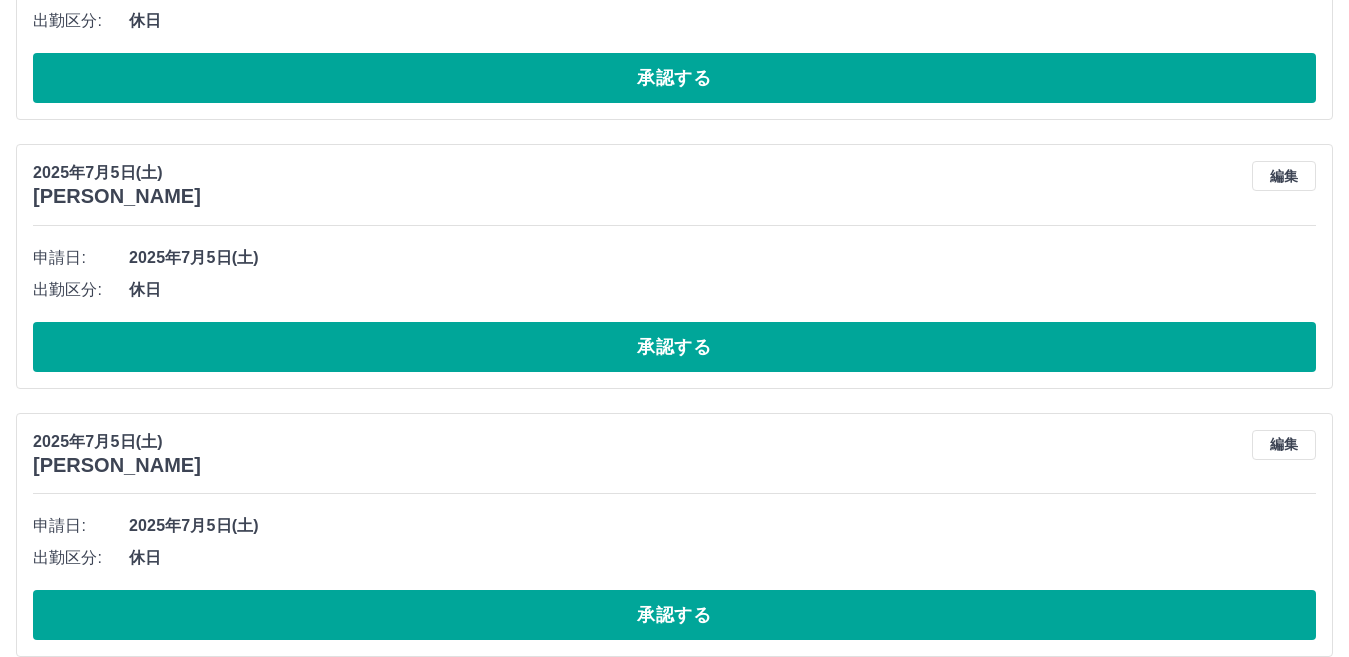 drag, startPoint x: 640, startPoint y: 525, endPoint x: 549, endPoint y: 255, distance: 284.9228 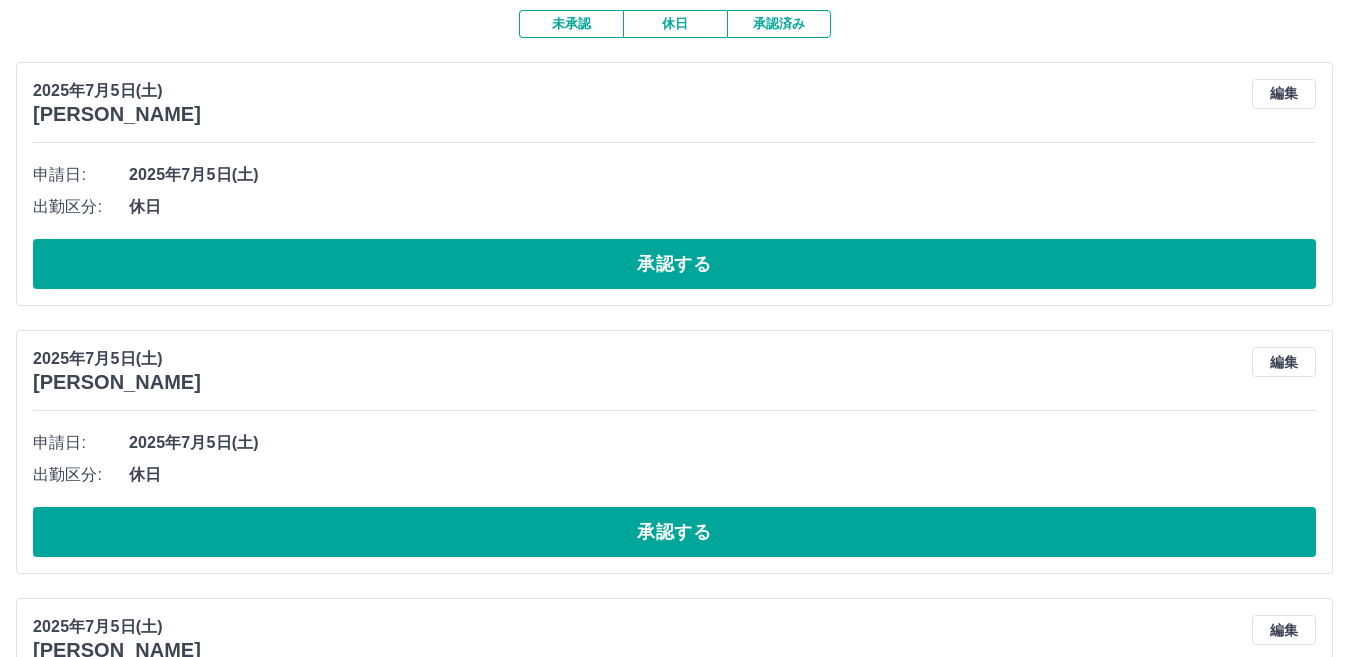scroll, scrollTop: 0, scrollLeft: 0, axis: both 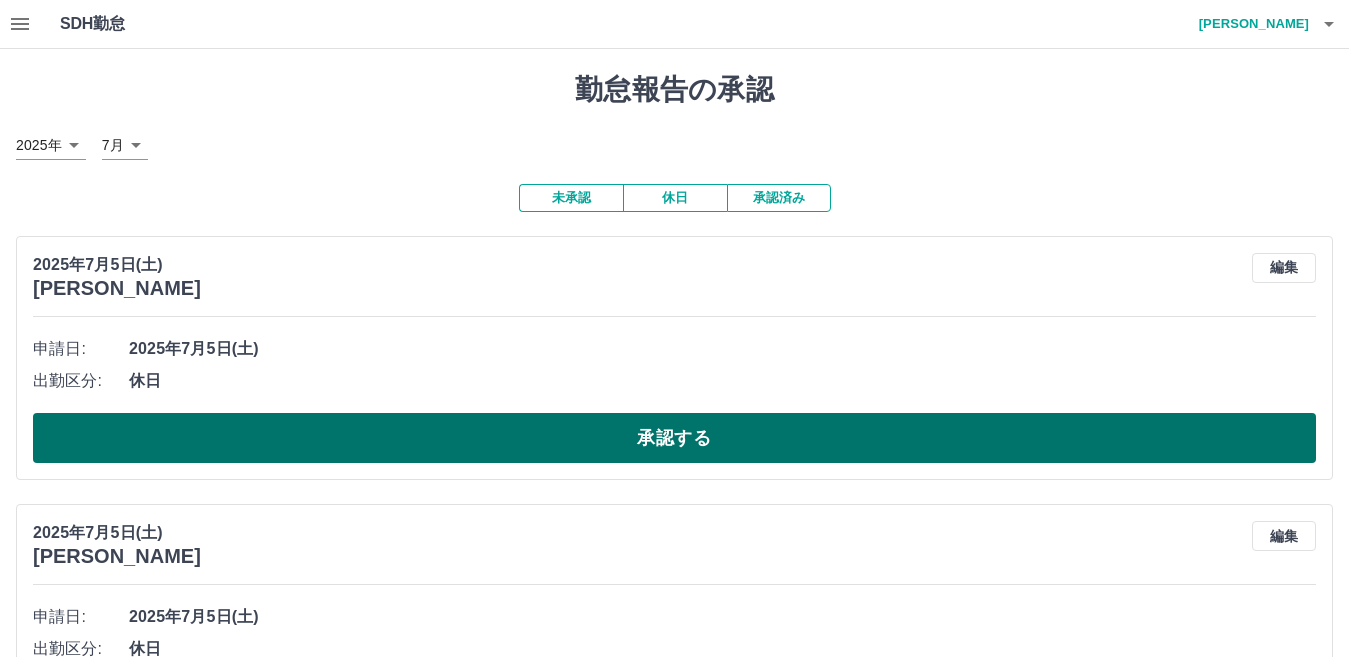 click on "承認する" at bounding box center (674, 438) 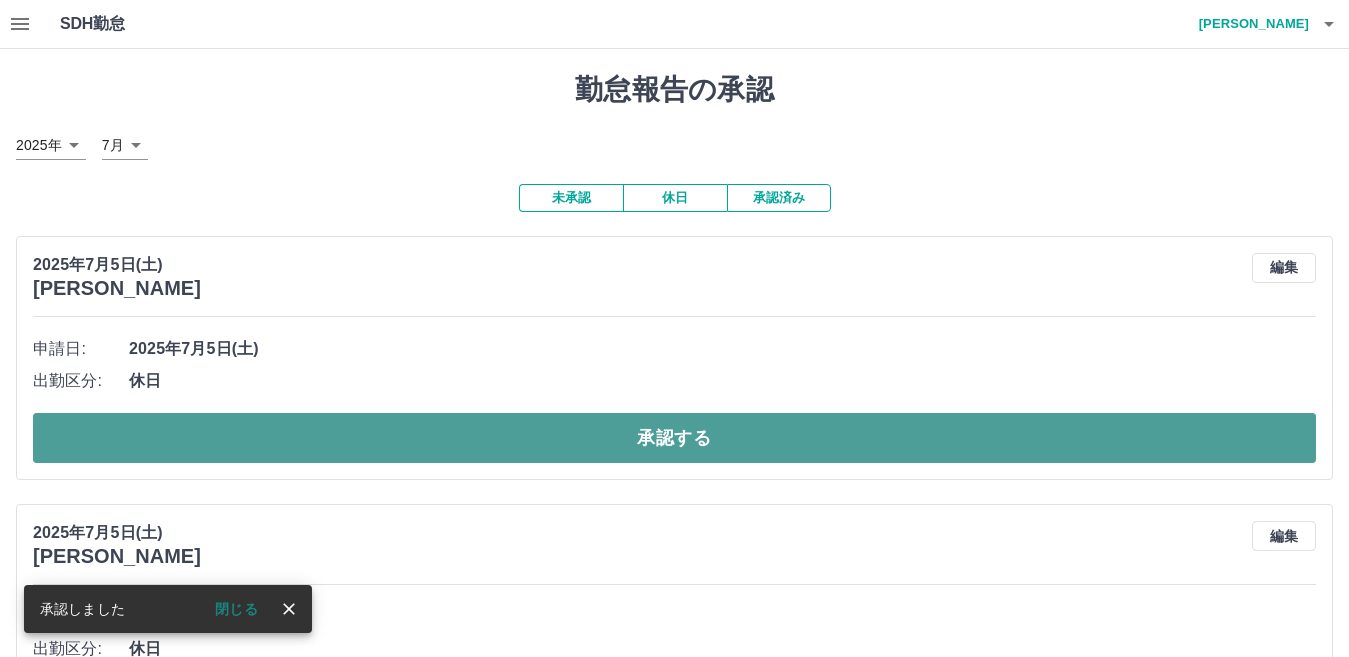 click on "承認する" at bounding box center (674, 438) 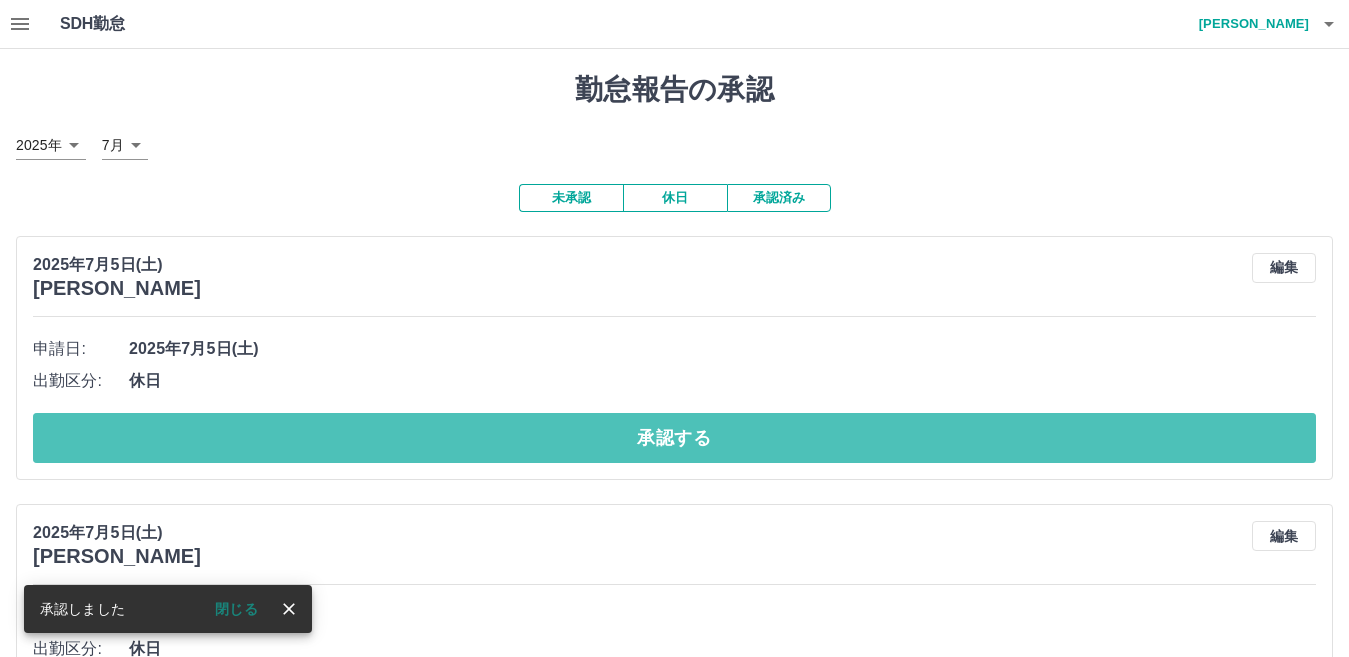 click on "承認する" at bounding box center [674, 438] 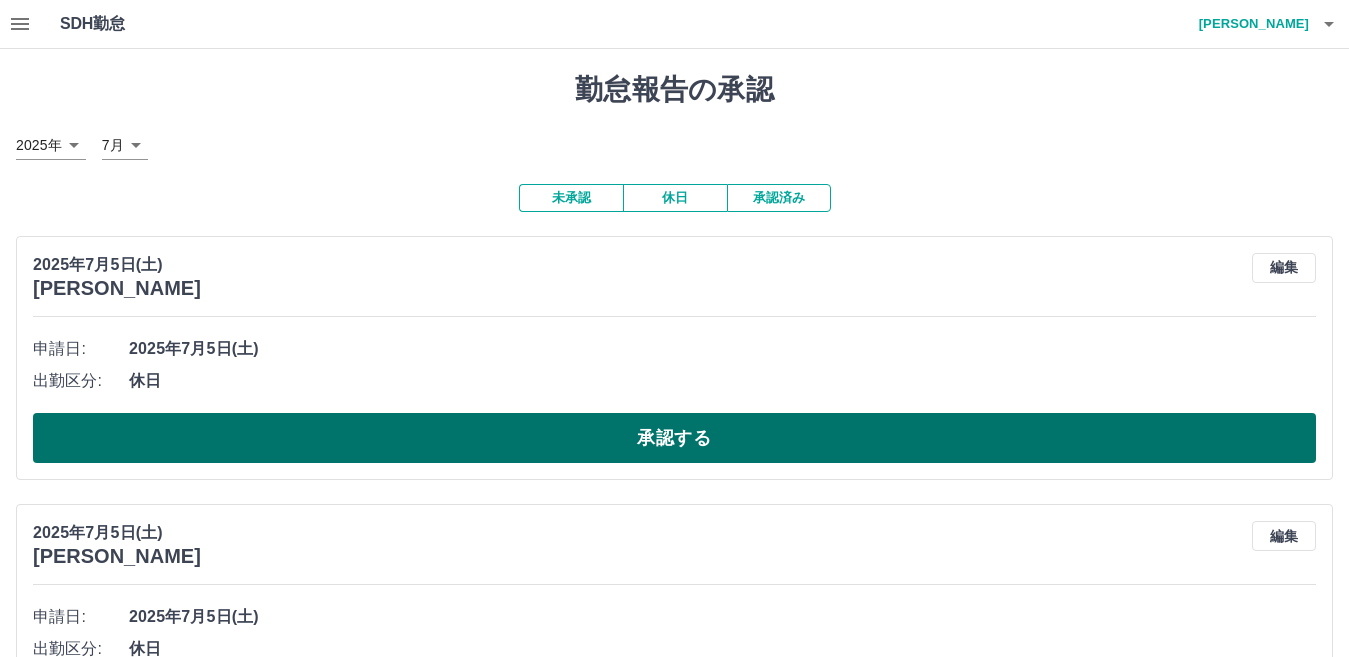 click on "承認する" at bounding box center (674, 438) 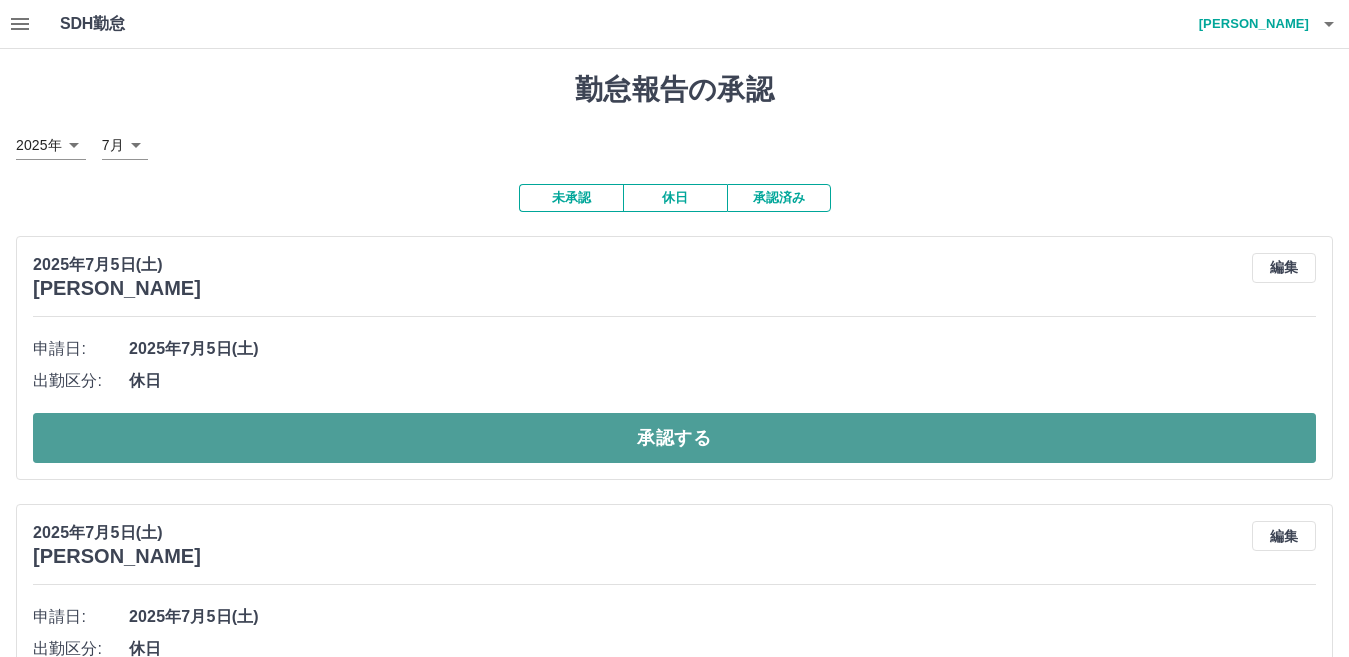 click on "承認する" at bounding box center (674, 438) 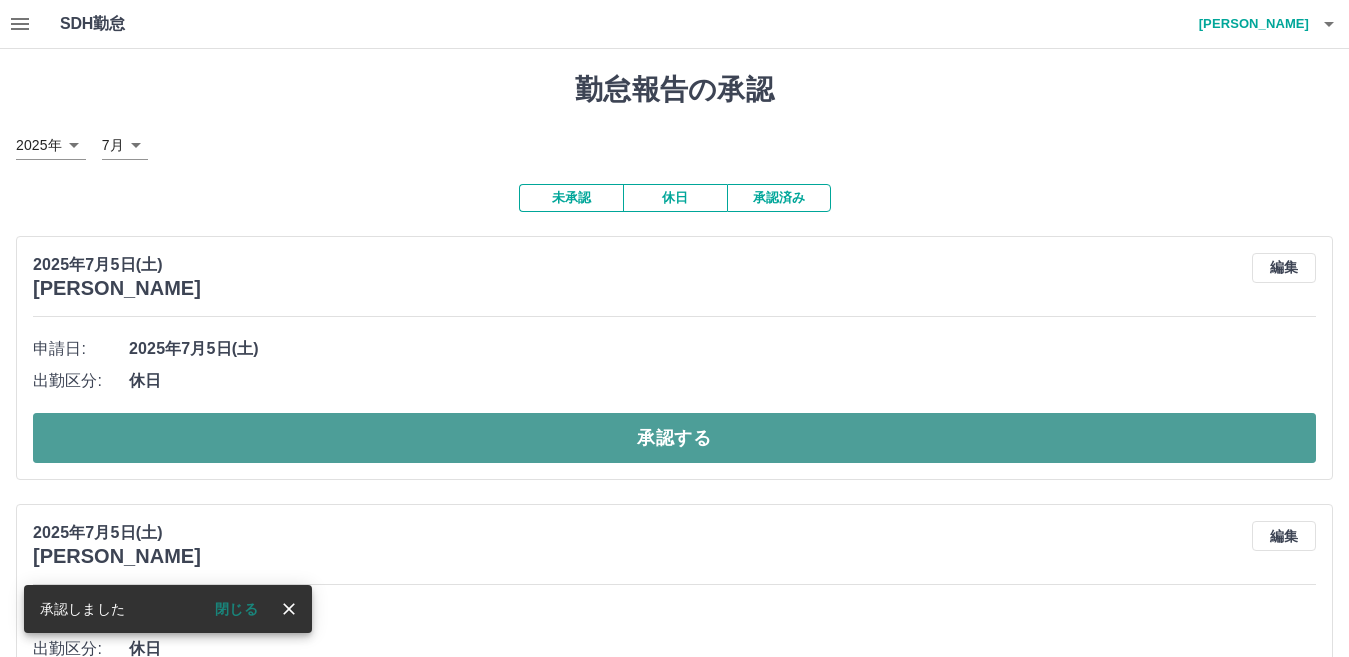 click on "承認する" at bounding box center (674, 438) 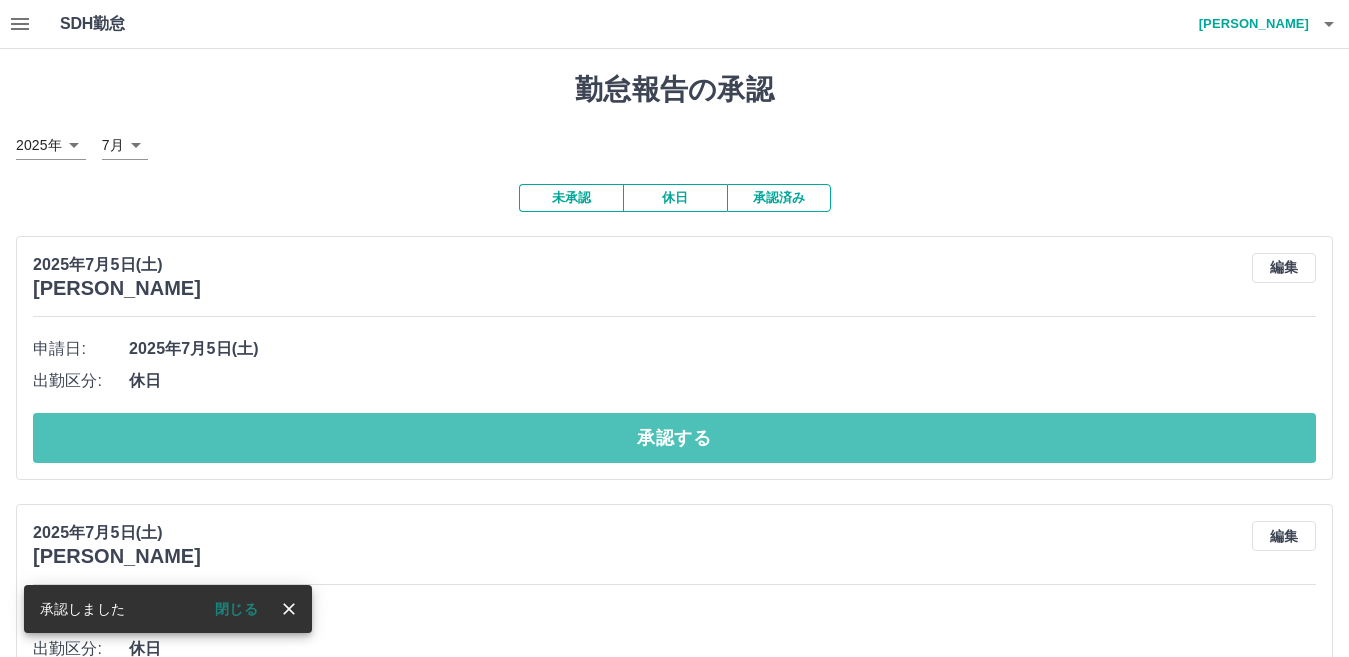 click on "承認する" at bounding box center [674, 438] 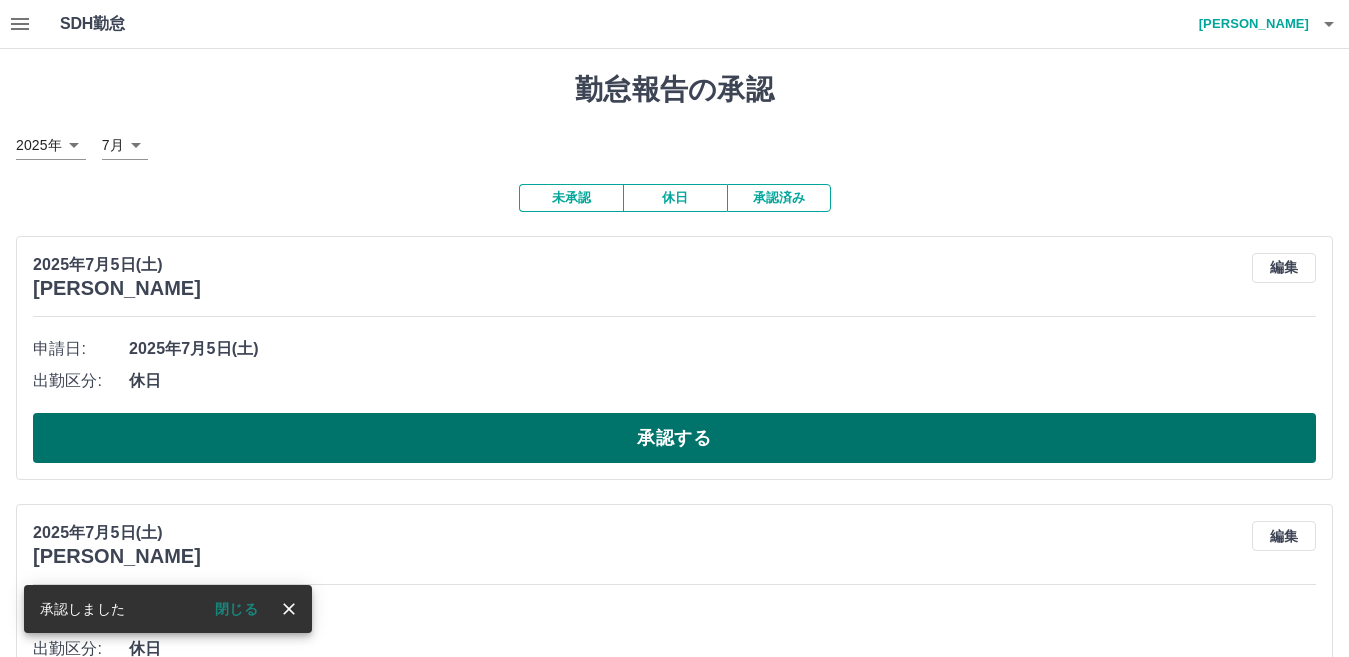 click on "承認する" at bounding box center (674, 438) 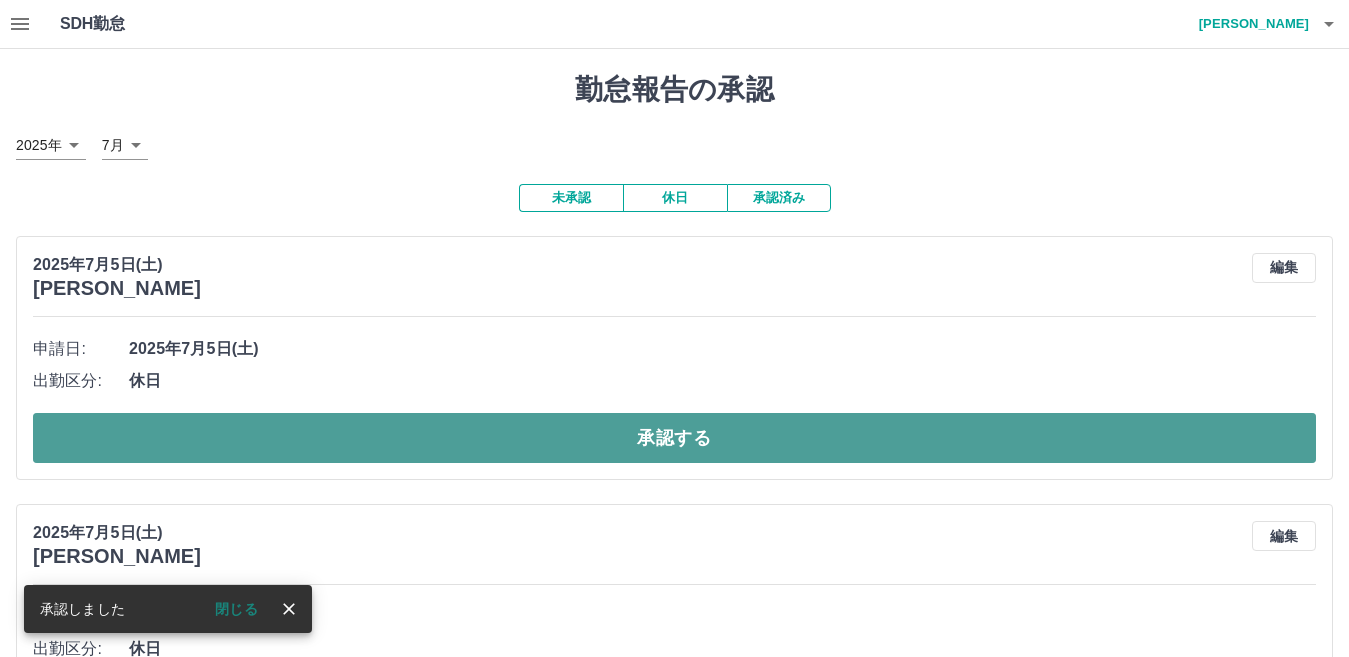 click on "承認する" at bounding box center (674, 438) 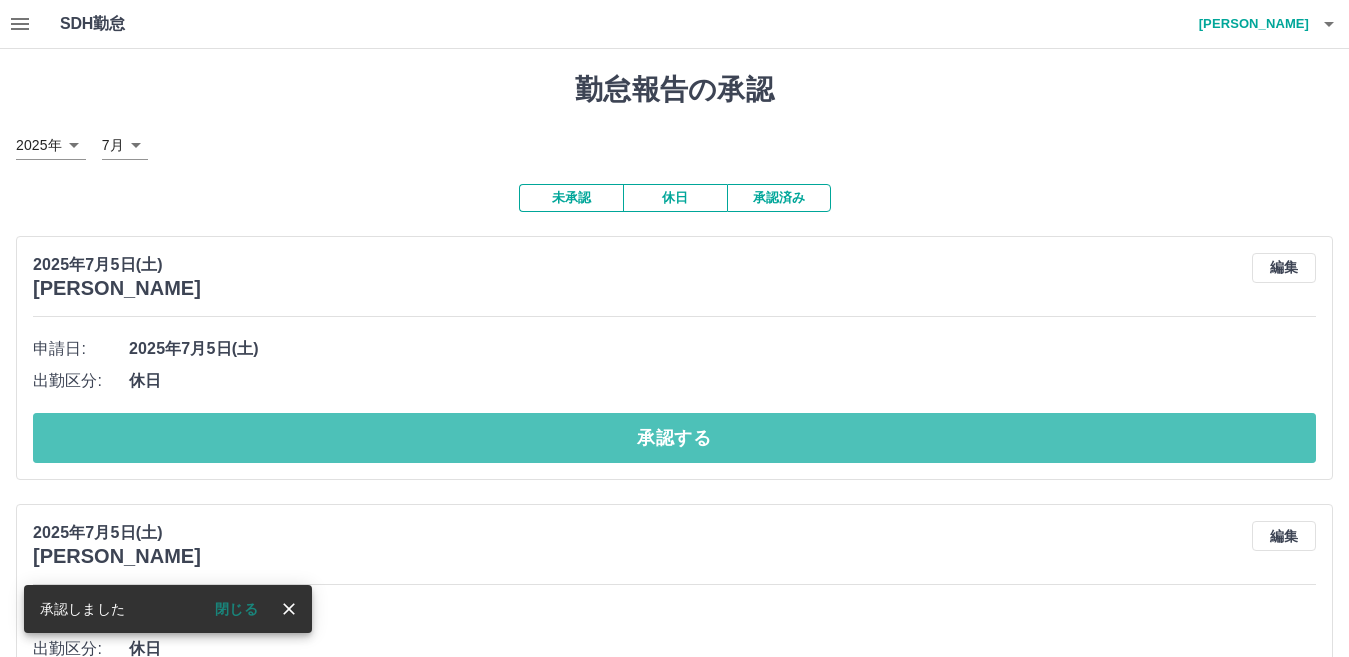 click on "承認する" at bounding box center (674, 438) 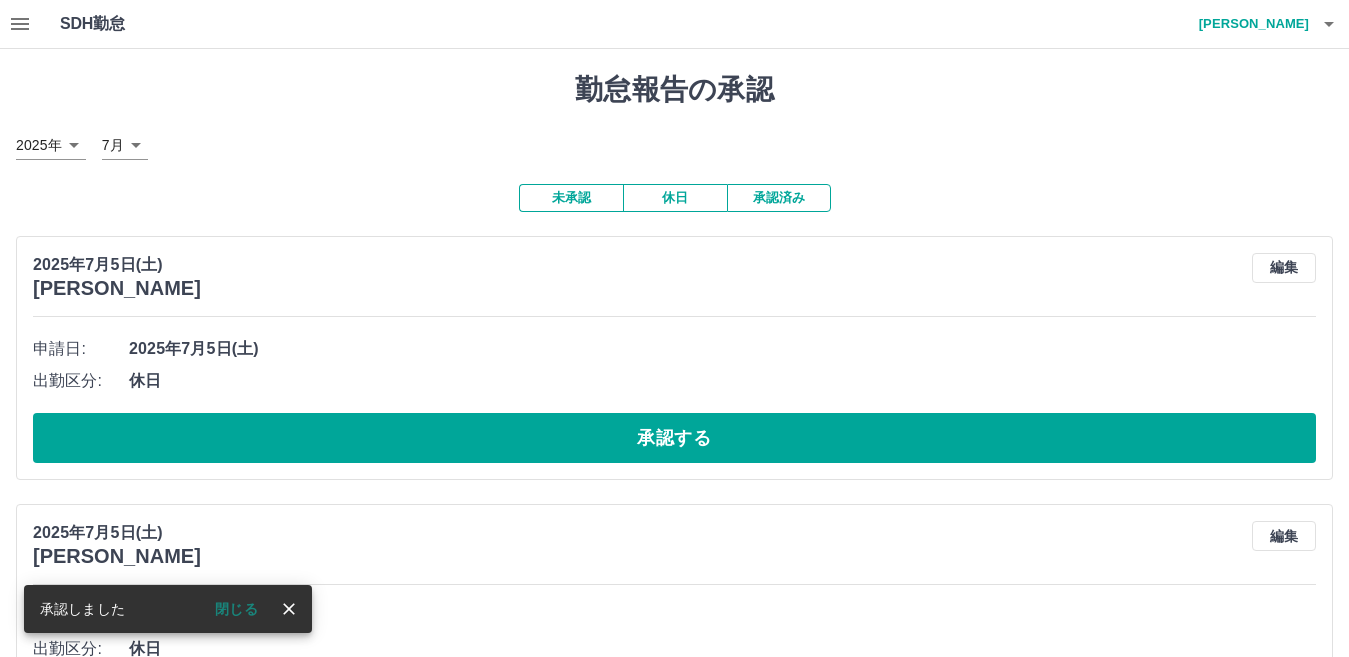 click on "承認する" at bounding box center (674, 438) 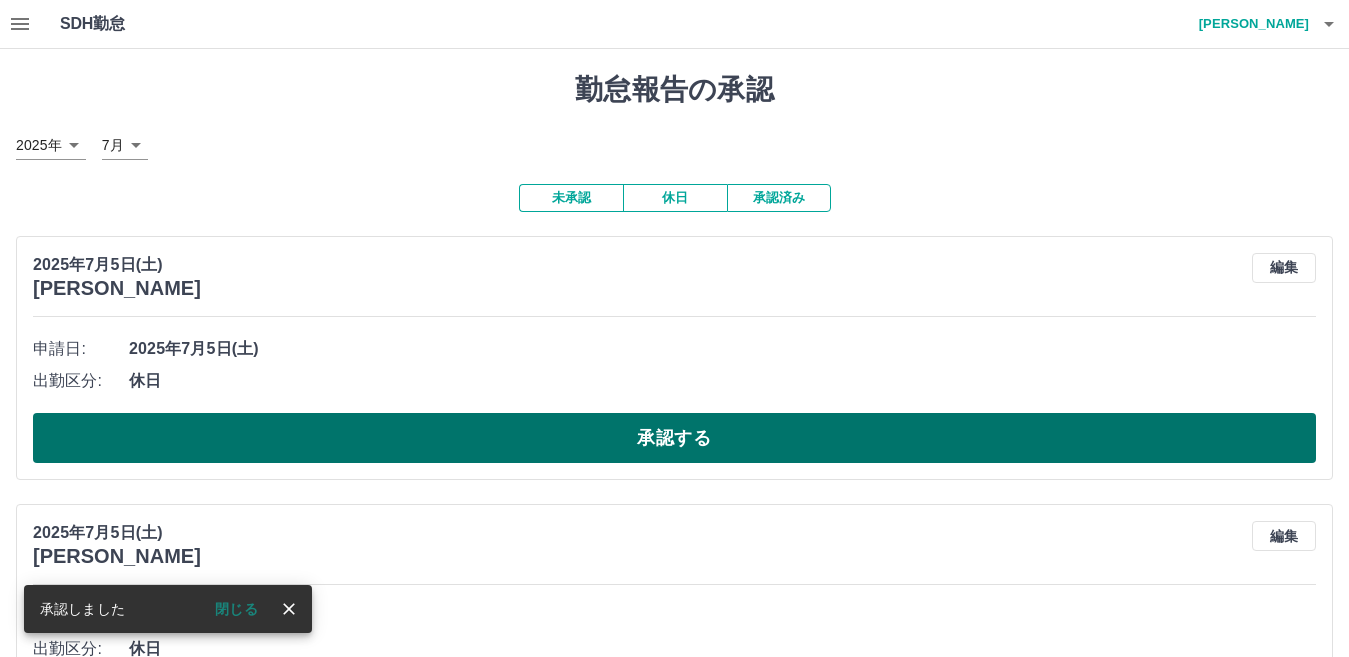 click on "承認する" at bounding box center [674, 438] 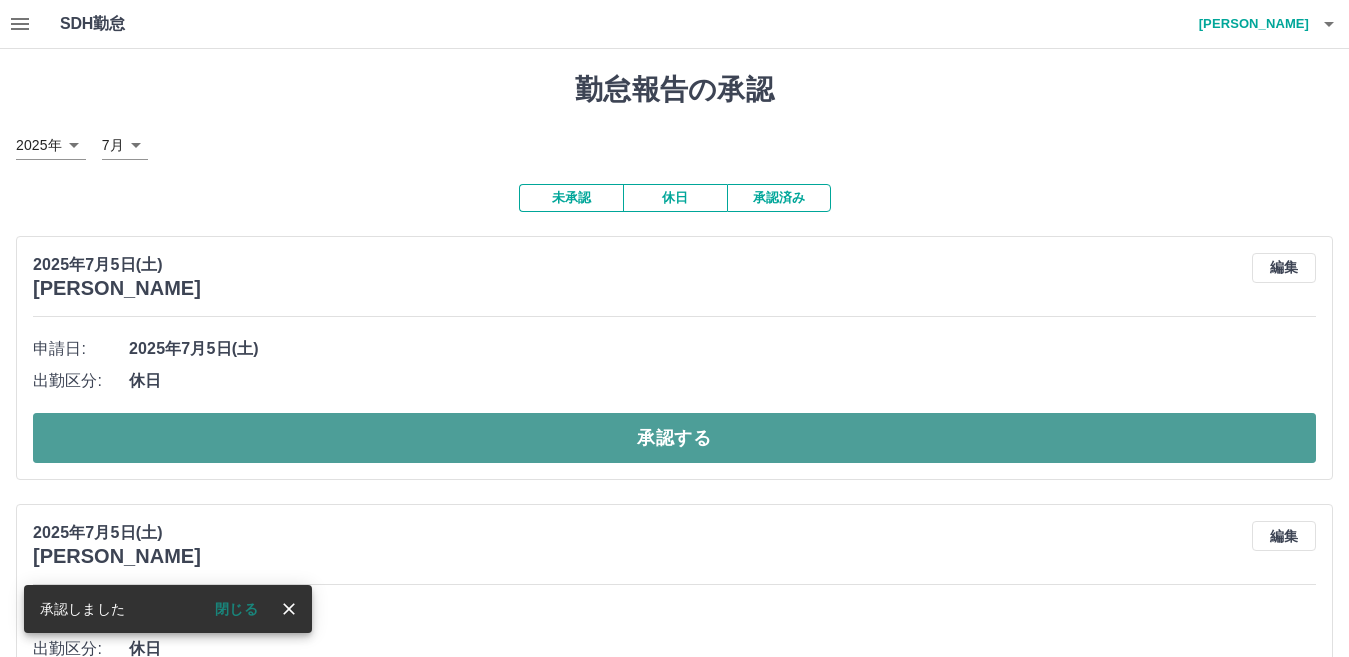 click on "承認する" at bounding box center (674, 438) 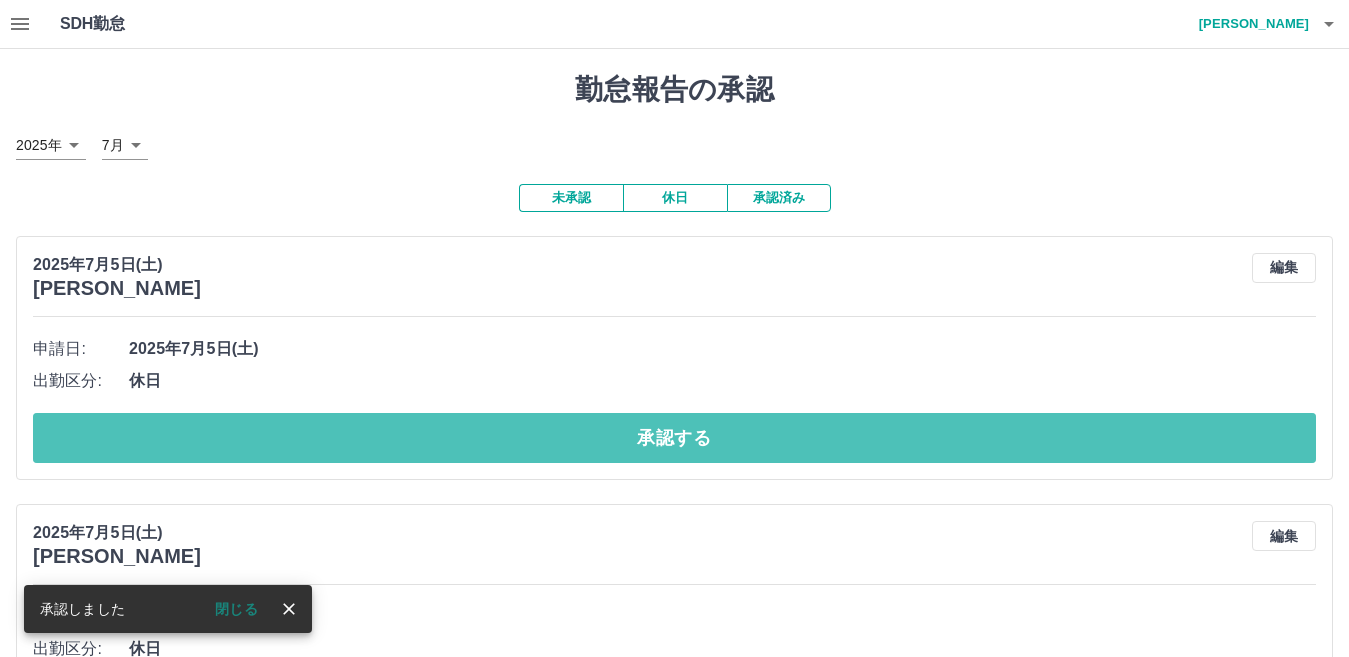 click on "承認する" at bounding box center [674, 438] 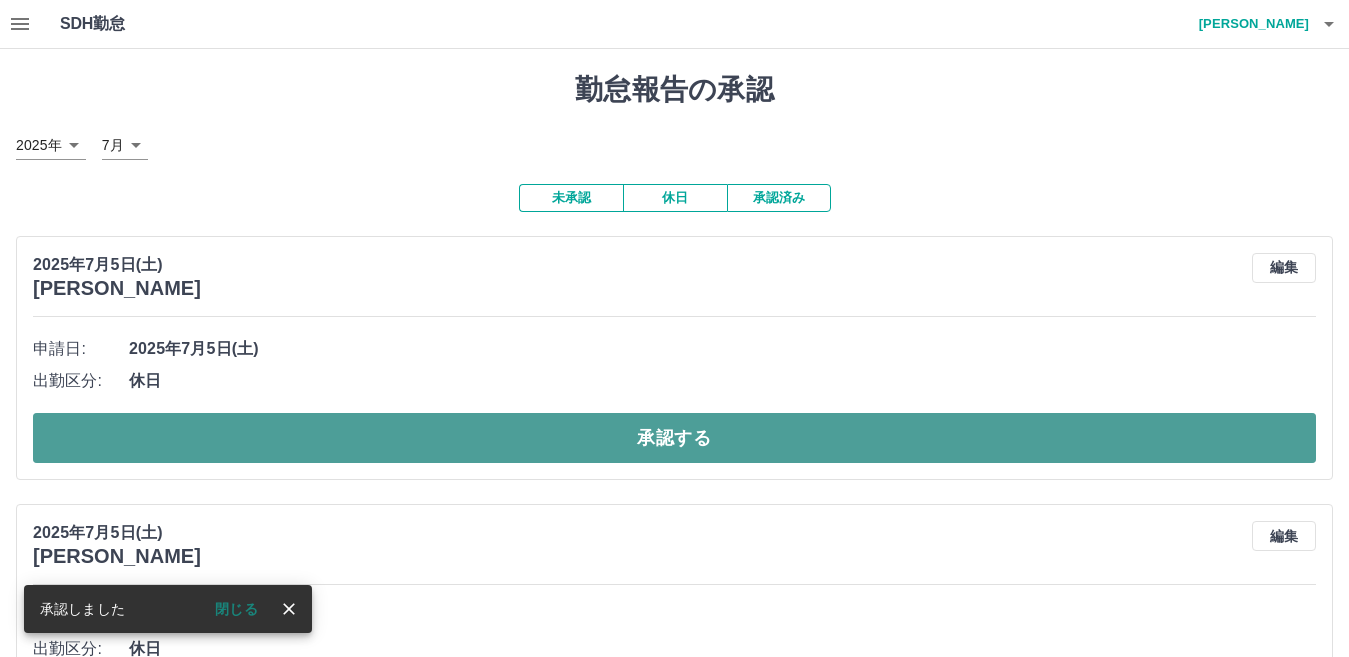 click on "承認する" at bounding box center [674, 438] 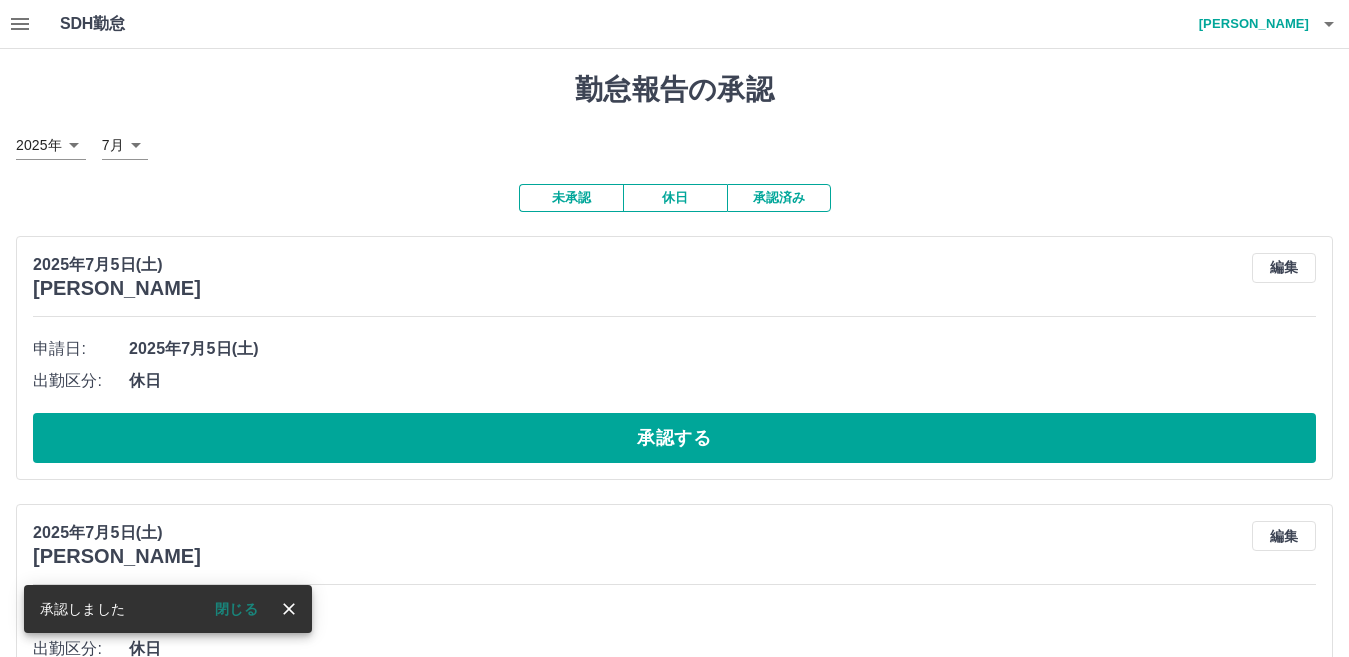 click on "承認する" at bounding box center [674, 438] 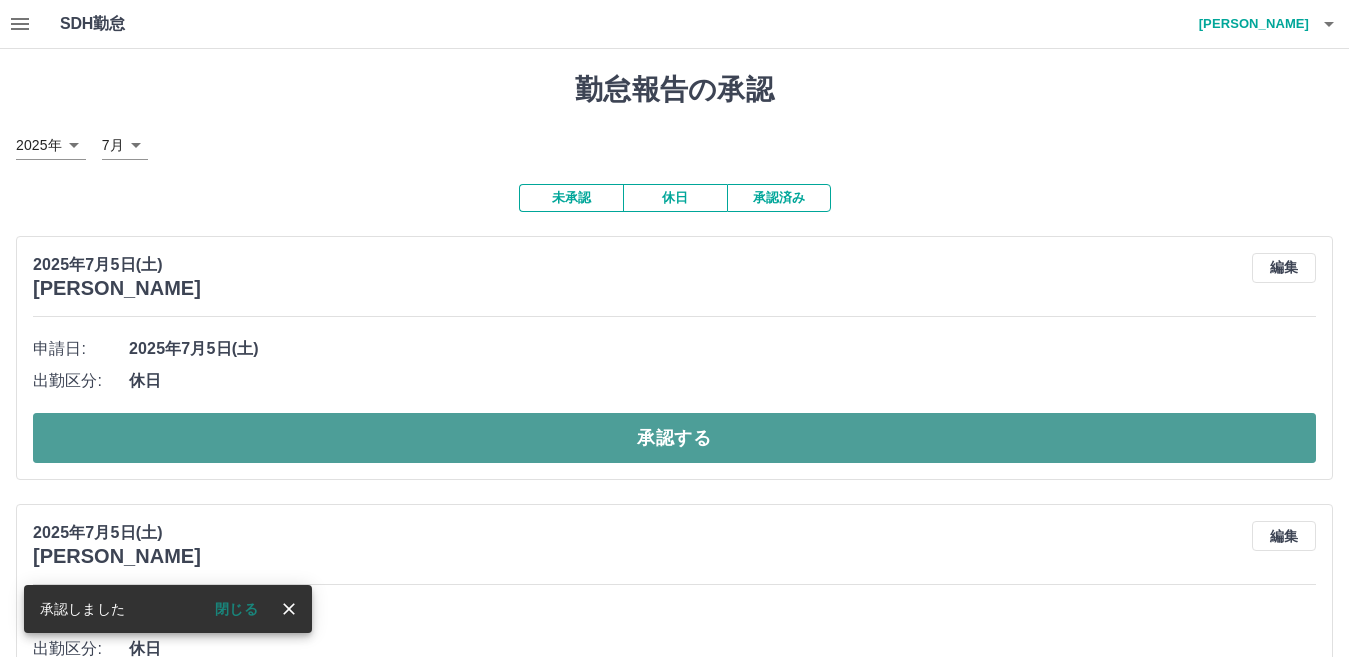 click on "承認する" at bounding box center (674, 438) 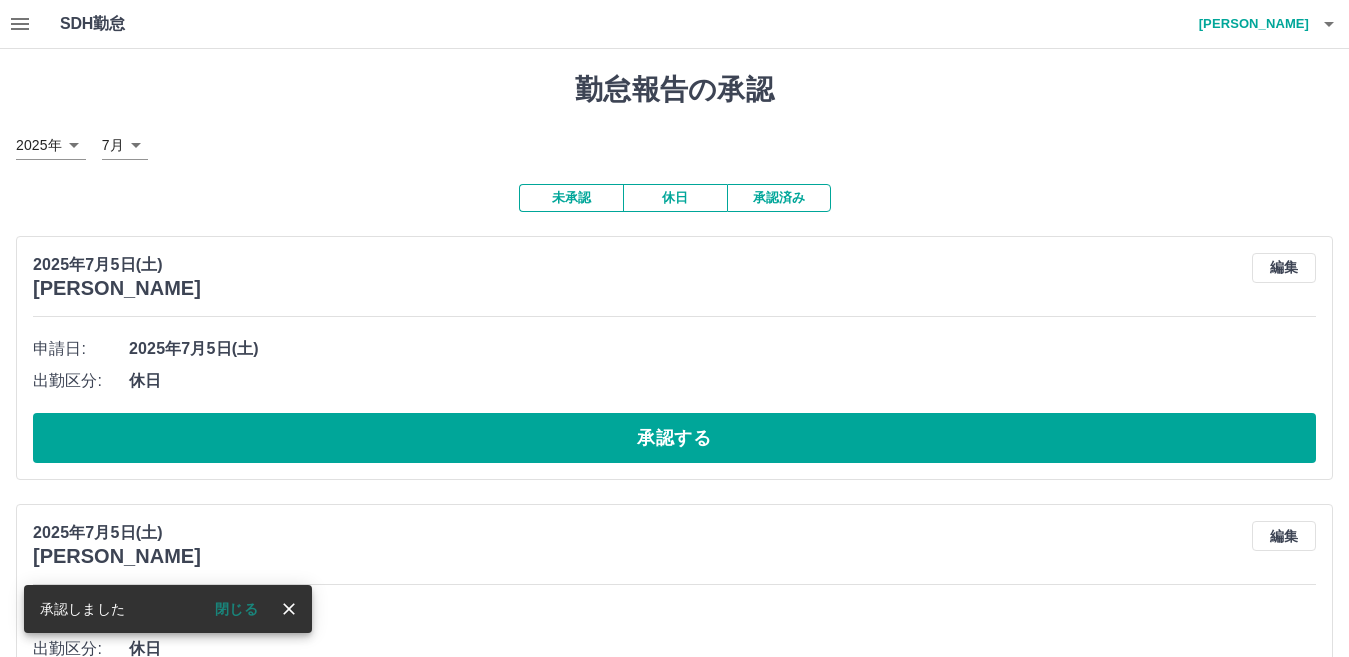 click on "承認する" at bounding box center [674, 438] 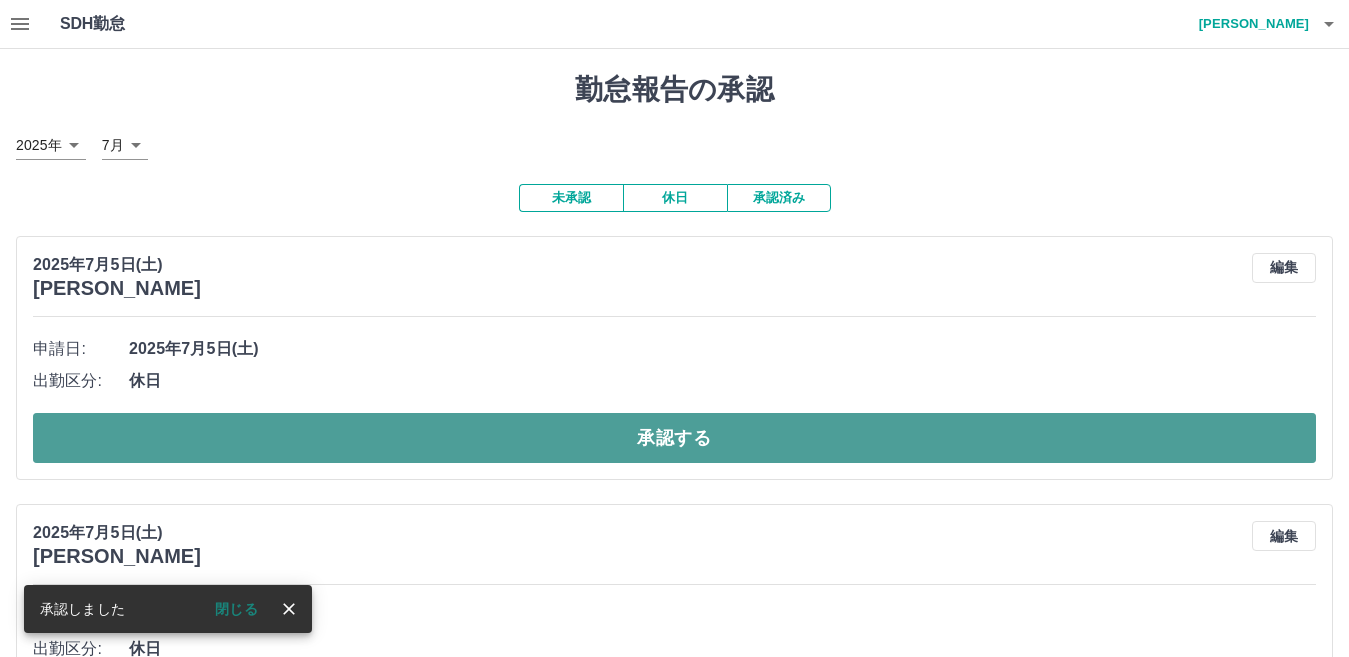 click on "承認する" at bounding box center [674, 438] 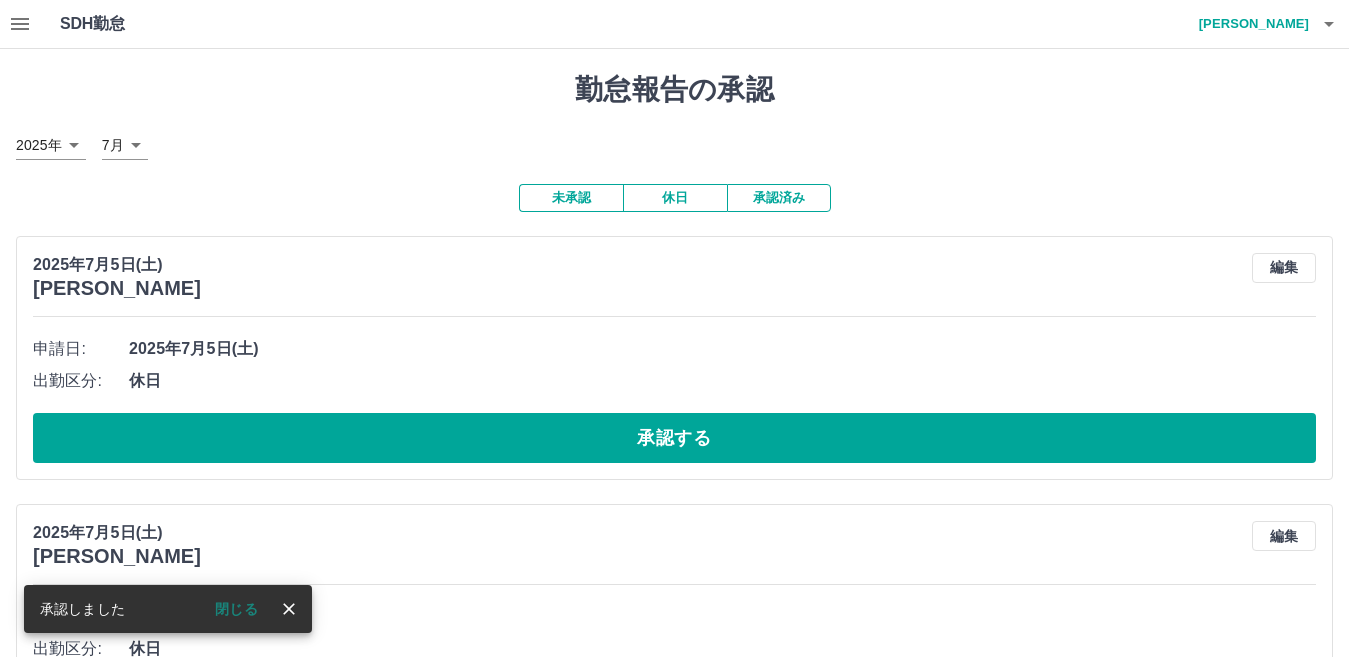 click on "承認する" at bounding box center (674, 438) 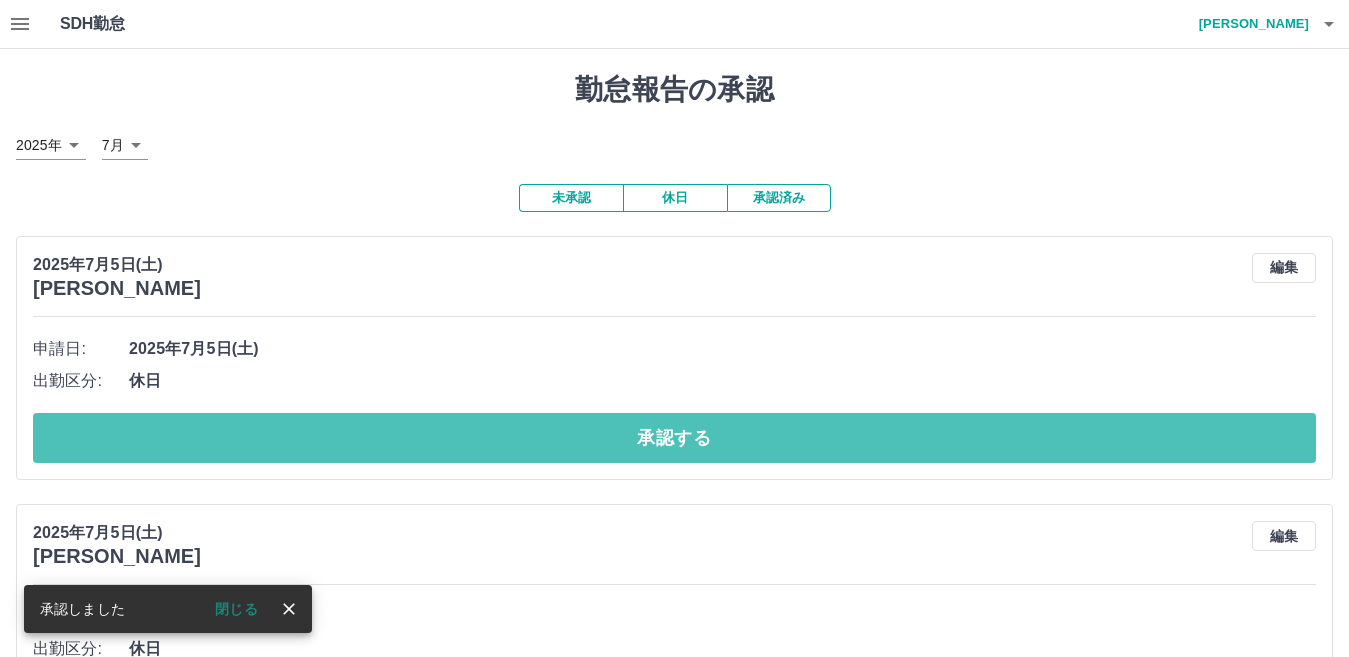 click on "承認する" at bounding box center (674, 438) 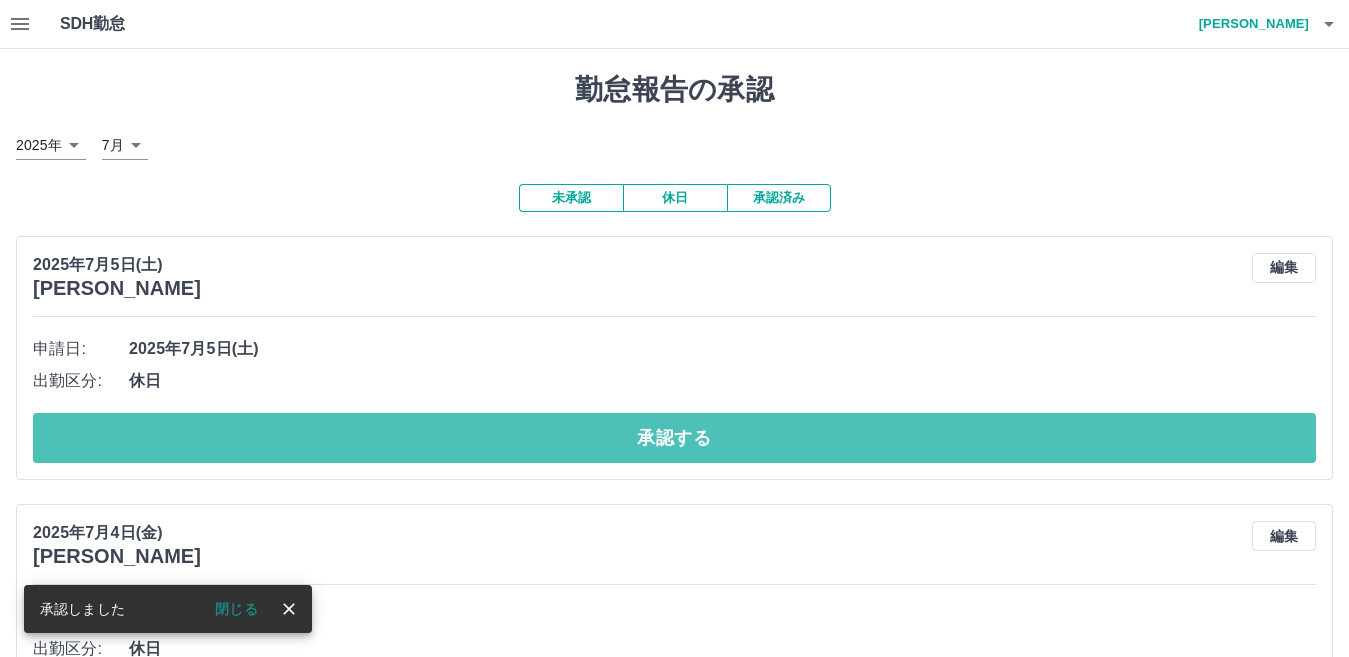 click on "承認する" at bounding box center (674, 438) 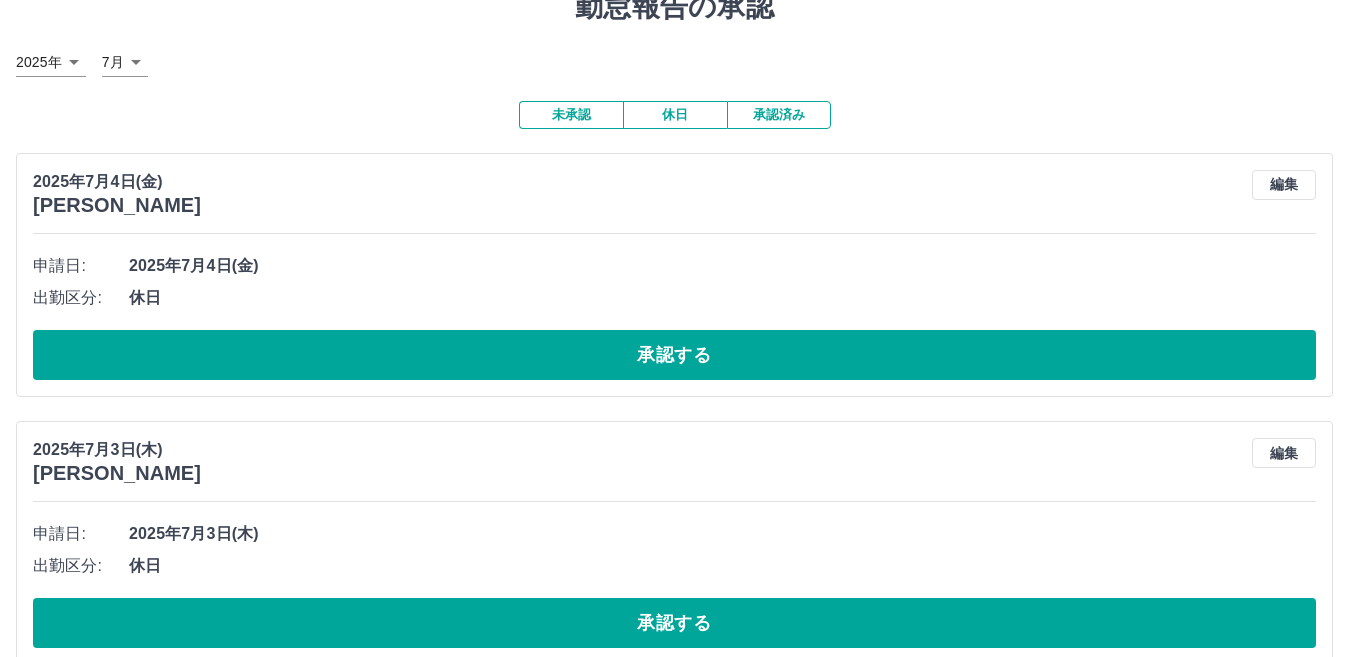 scroll, scrollTop: 0, scrollLeft: 0, axis: both 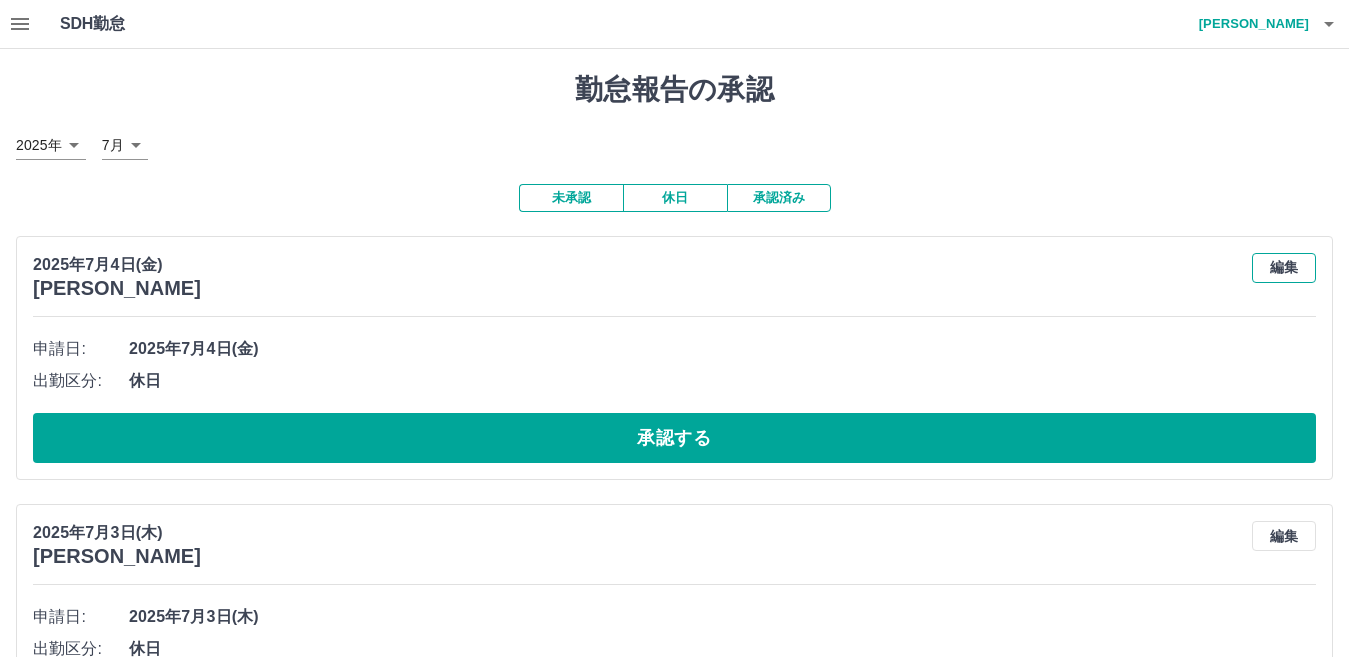 click on "編集" at bounding box center (1284, 268) 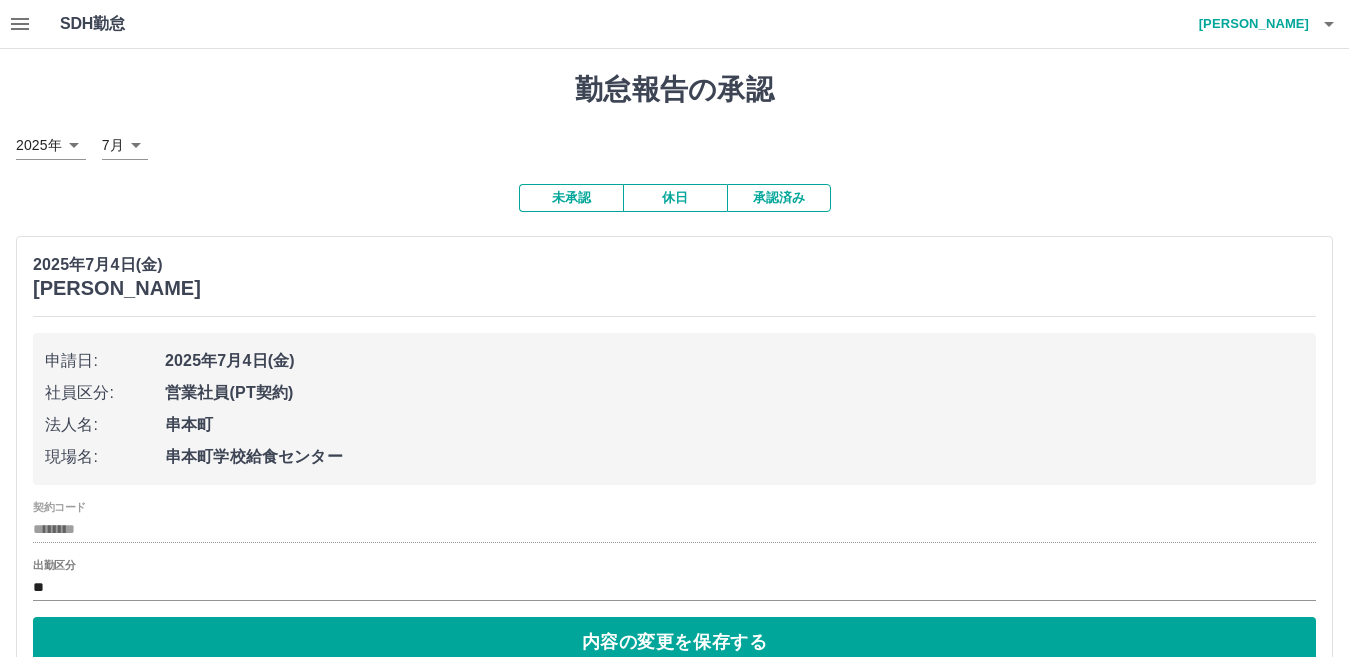 scroll, scrollTop: 100, scrollLeft: 0, axis: vertical 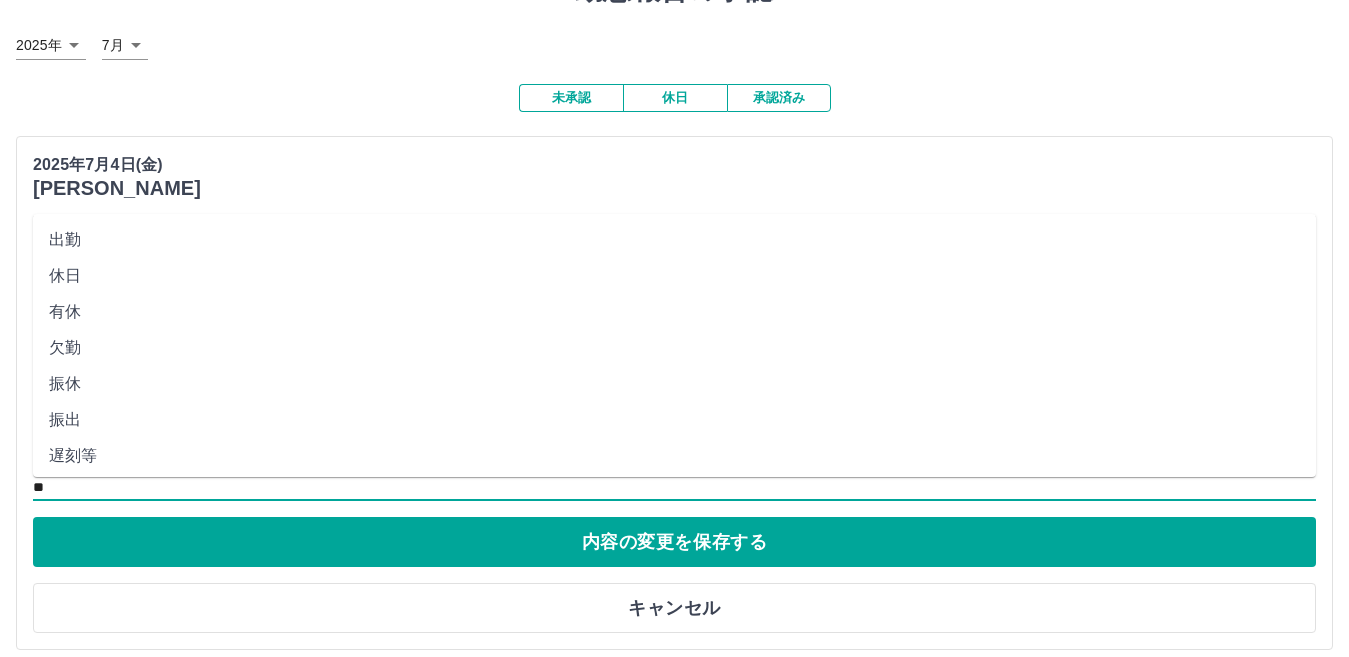 click on "SDH勤怠 松野下　世志美 勤怠報告の承認 2025年 **** 7月 * 未承認 休日 承認済み 2025年7月4日(金) 畑上　旬 申請日: 2025年7月4日(金) 社員区分: 営業社員(PT契約) 法人名: 串本町 現場名: 串本町学校給食センター 契約コード ******** 出勤区分 ** 内容の変更を保存する キャンセル 2025年7月3日(木) 瓜田　太郎 編集 申請日: 2025年7月3日(木) 出勤区分: 休日 承認する 2025年7月1日(火) 猪口　亜由美 編集 申請日: 2025年7月1日(火) 出勤区分: 休日 承認する SDH勤怠 出勤 休日 有休 欠勤 振休 振出 遅刻等 休業 休出 育介休 不就労 産休等 特休 労災 明け 事業所 法定休 休職" at bounding box center (674, 555) 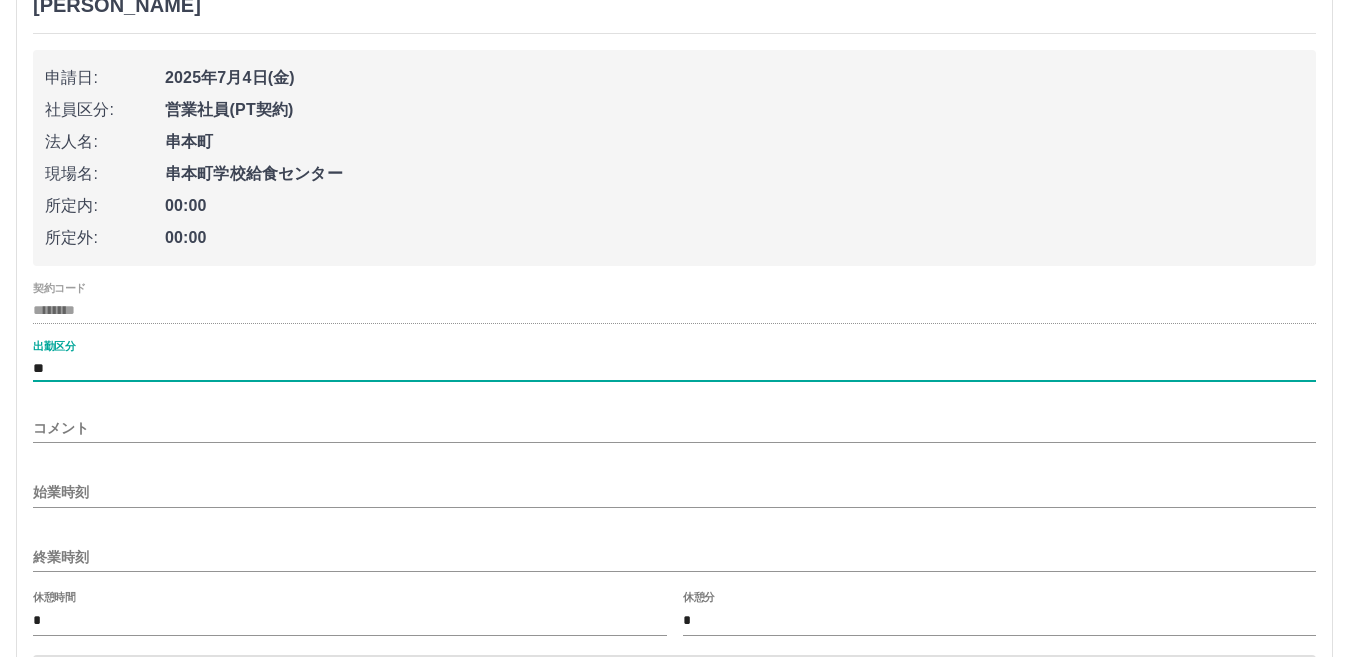 scroll, scrollTop: 300, scrollLeft: 0, axis: vertical 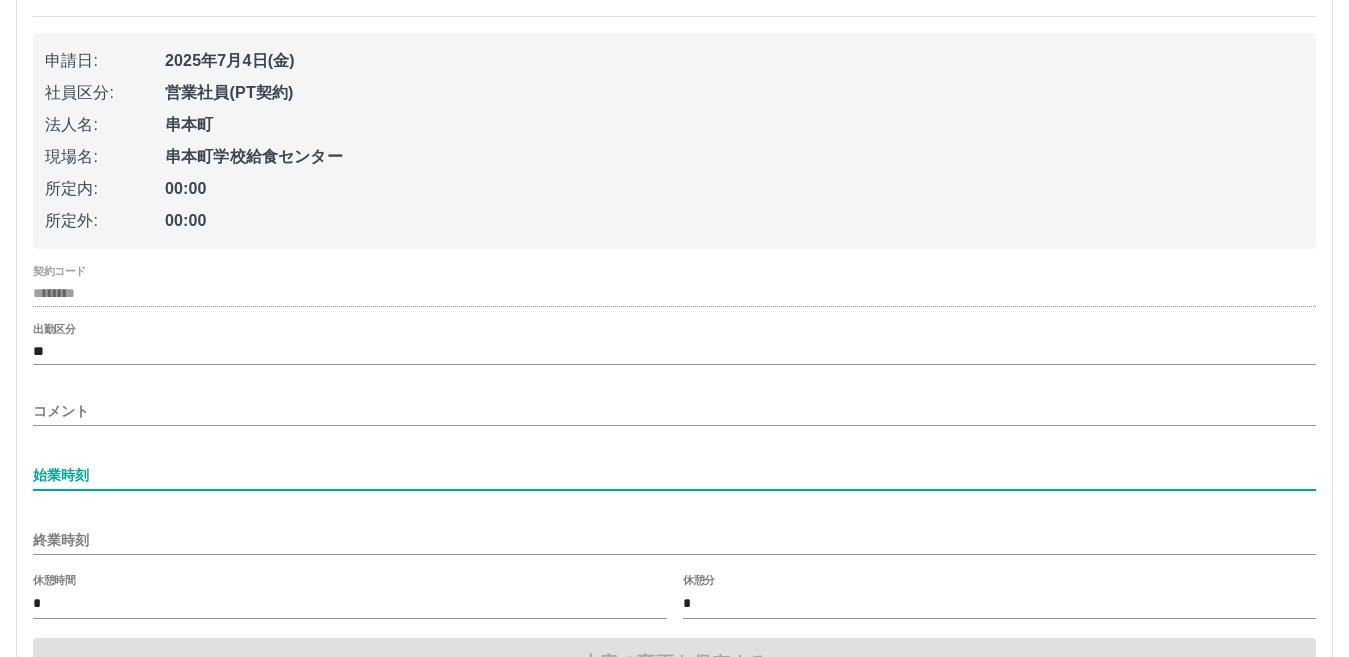 click on "始業時刻" at bounding box center [674, 475] 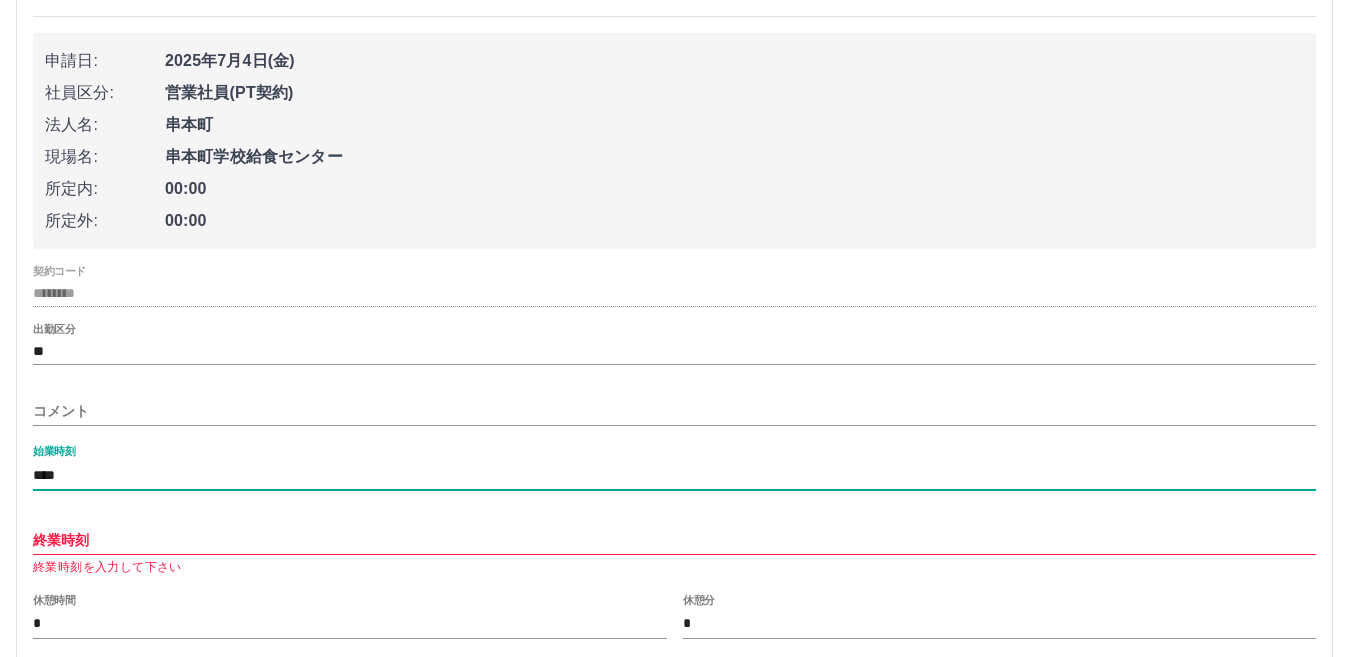 type on "****" 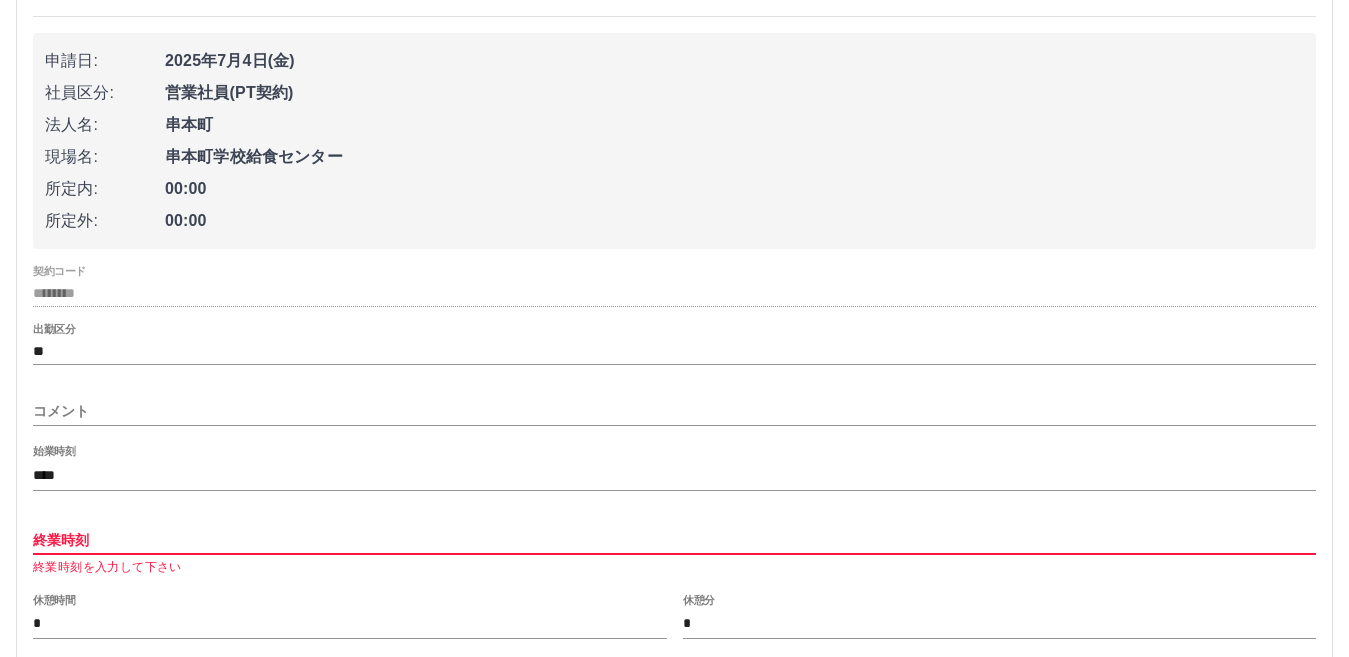 click on "終業時刻" at bounding box center (674, 540) 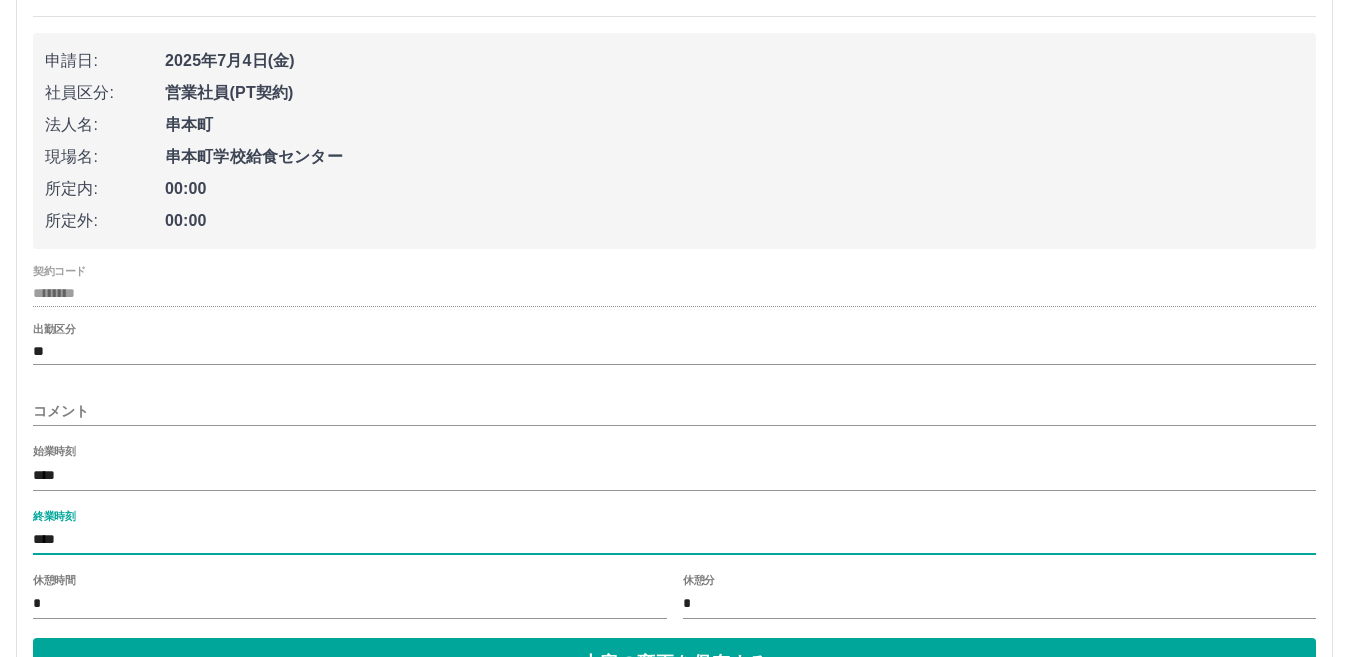 click on "*" at bounding box center (350, 604) 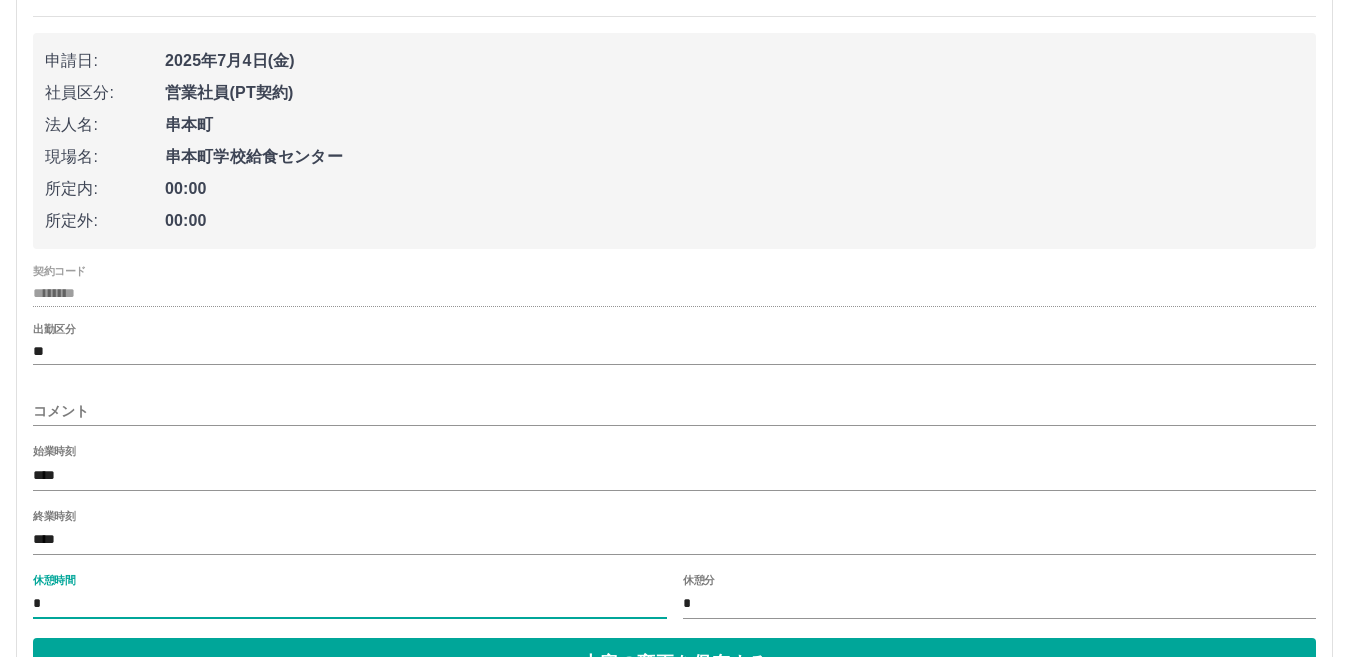 type on "*" 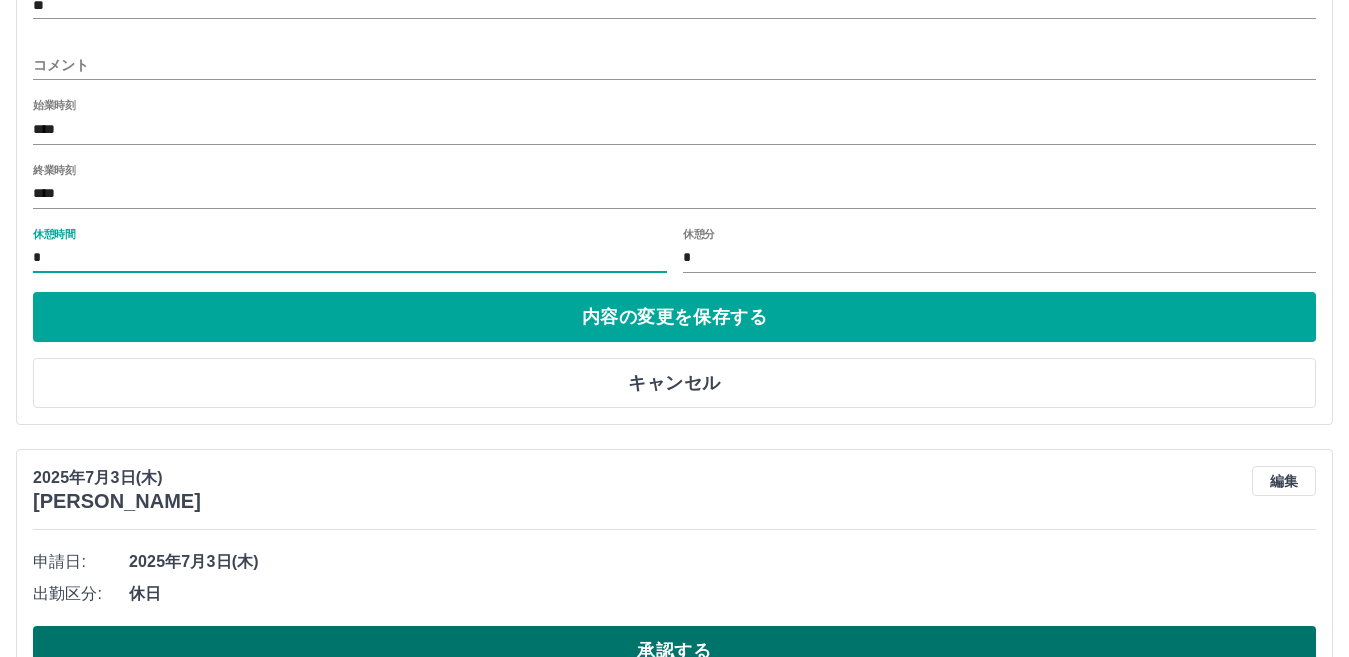 scroll, scrollTop: 700, scrollLeft: 0, axis: vertical 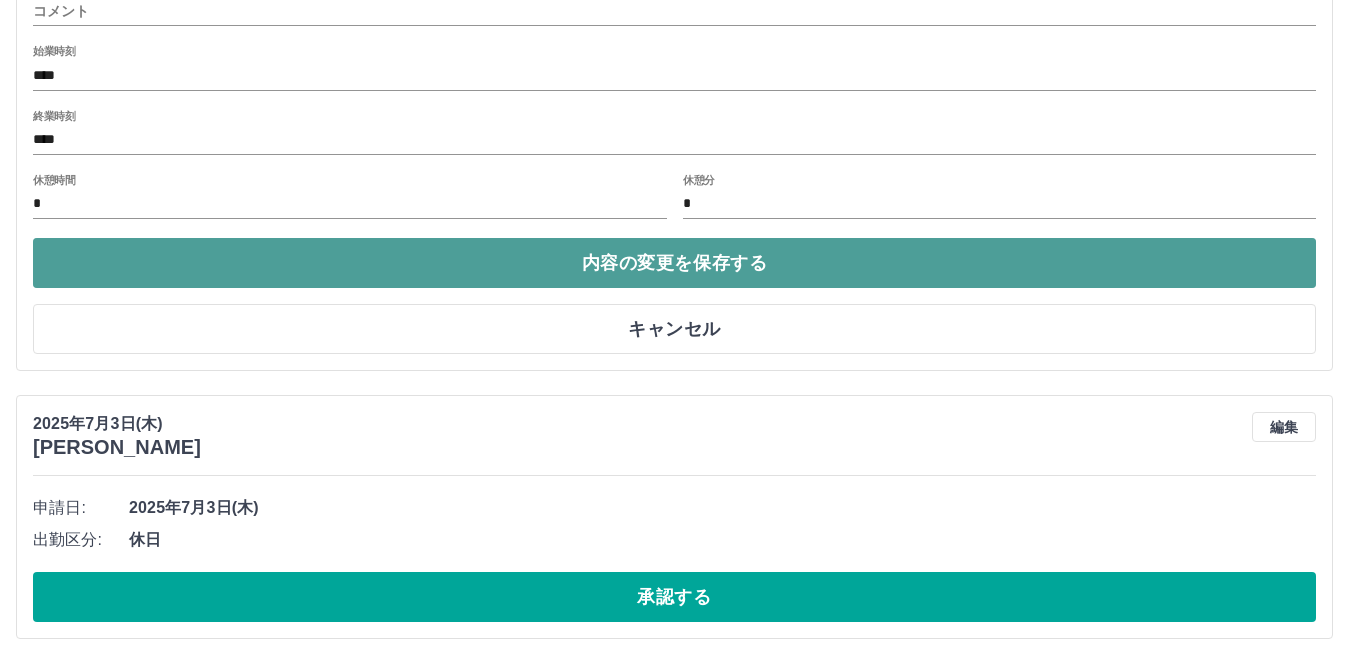 click on "内容の変更を保存する" at bounding box center (674, 263) 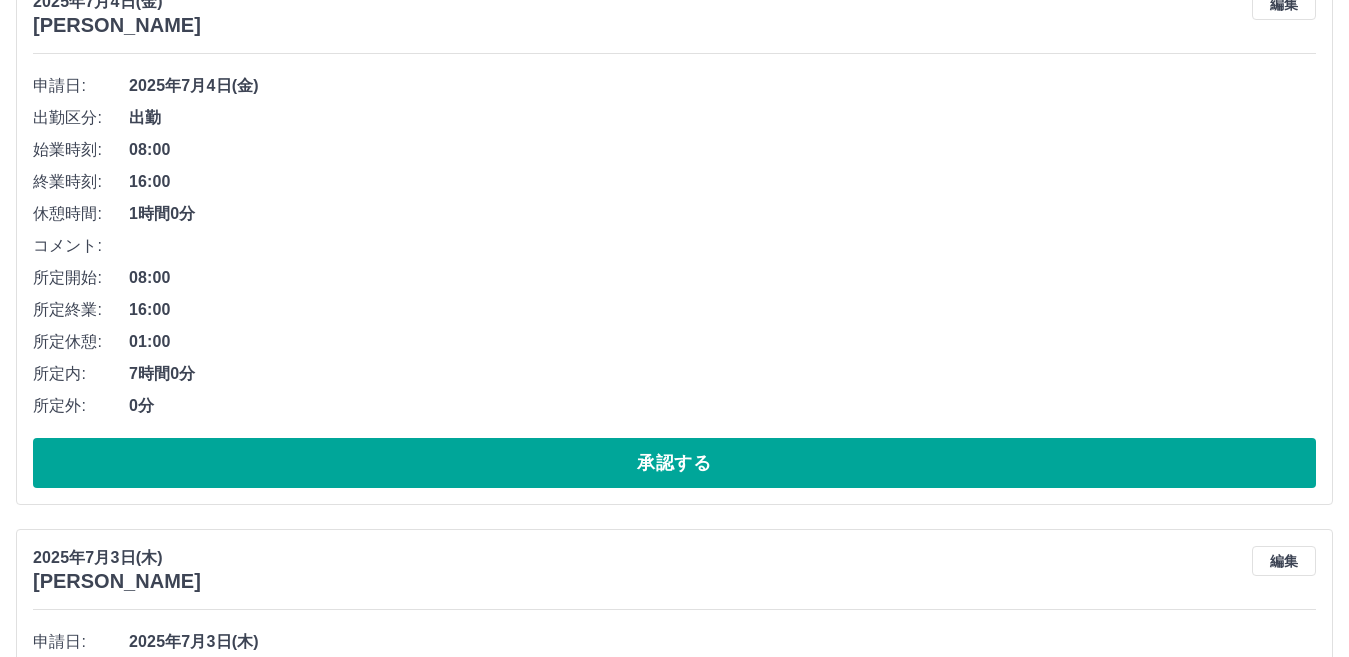 scroll, scrollTop: 274, scrollLeft: 0, axis: vertical 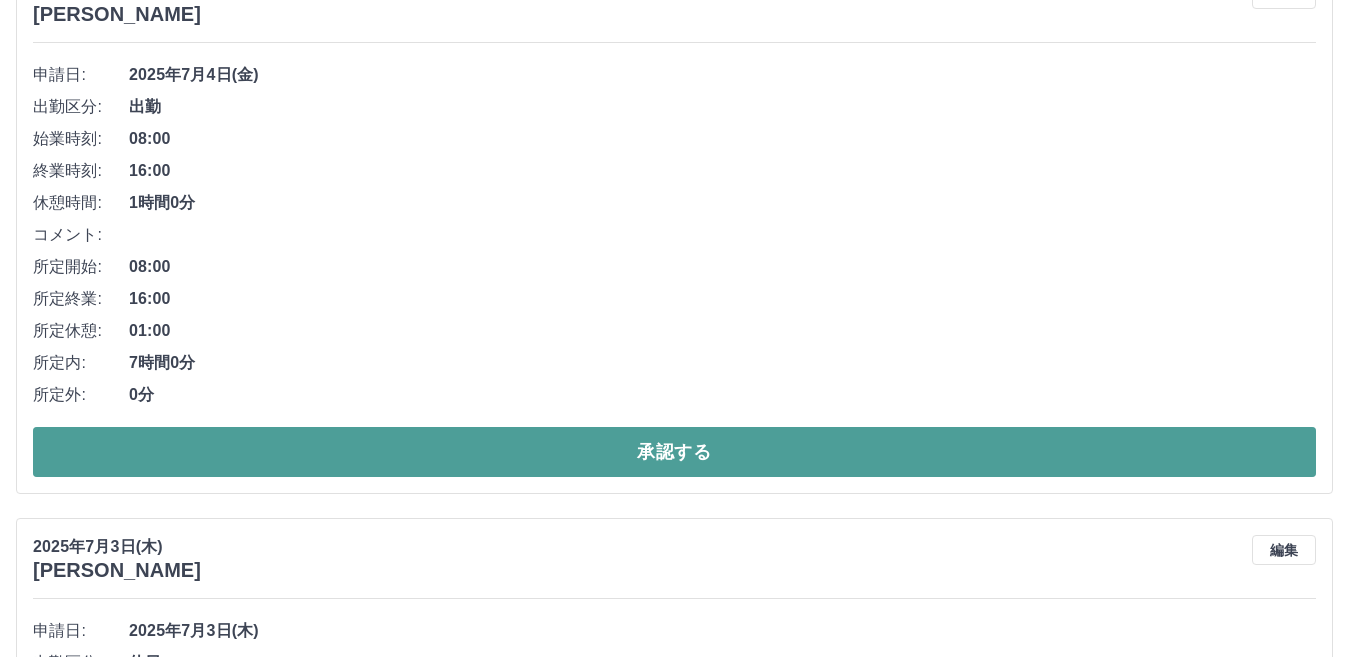 click on "承認する" at bounding box center (674, 452) 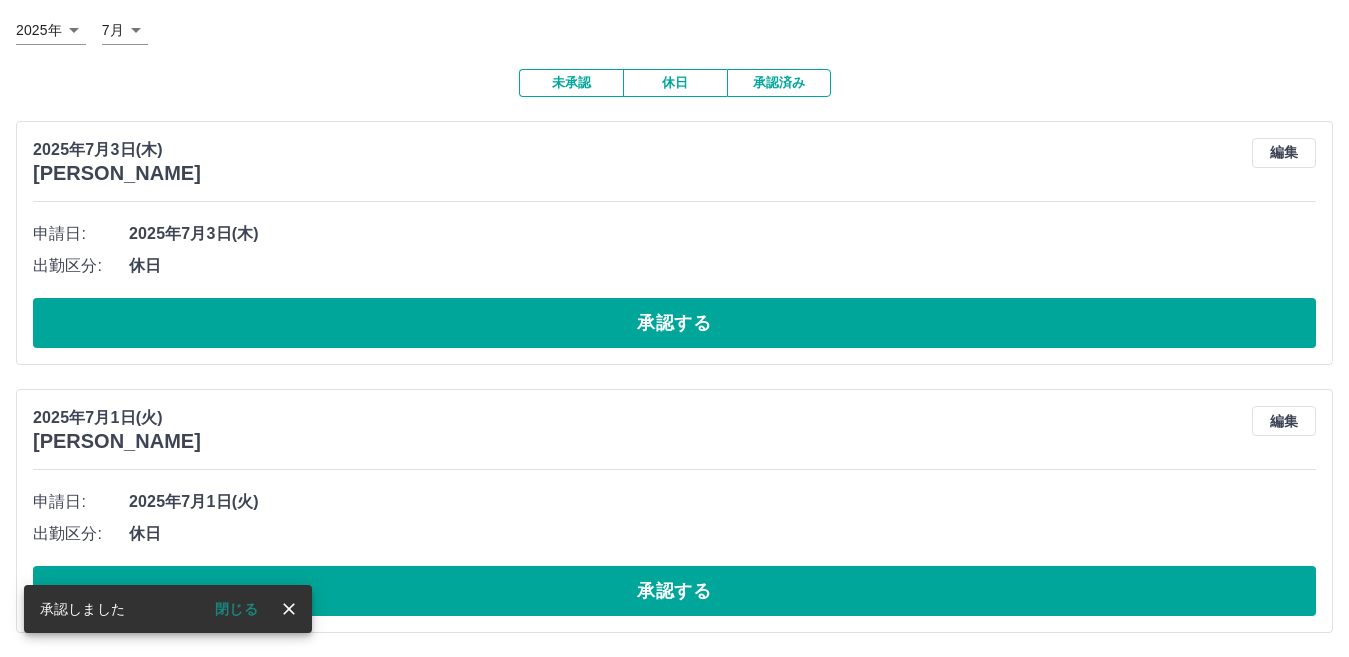 scroll, scrollTop: 0, scrollLeft: 0, axis: both 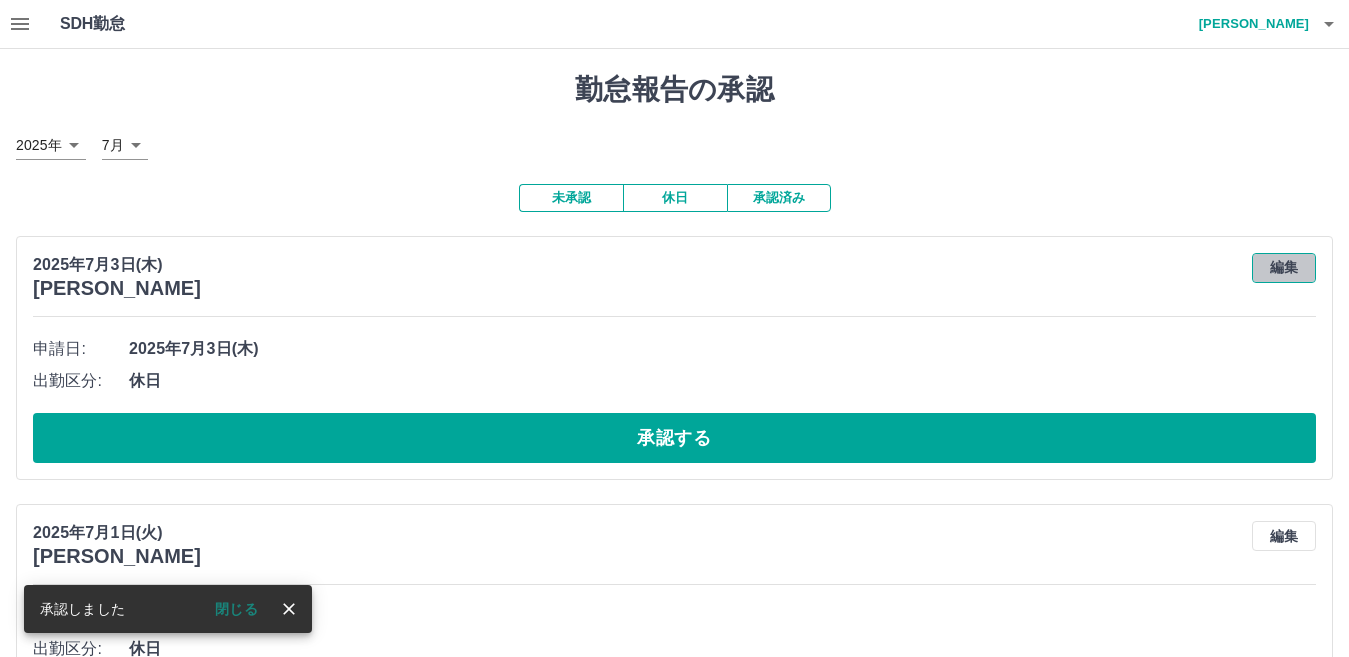 click on "編集" at bounding box center (1284, 268) 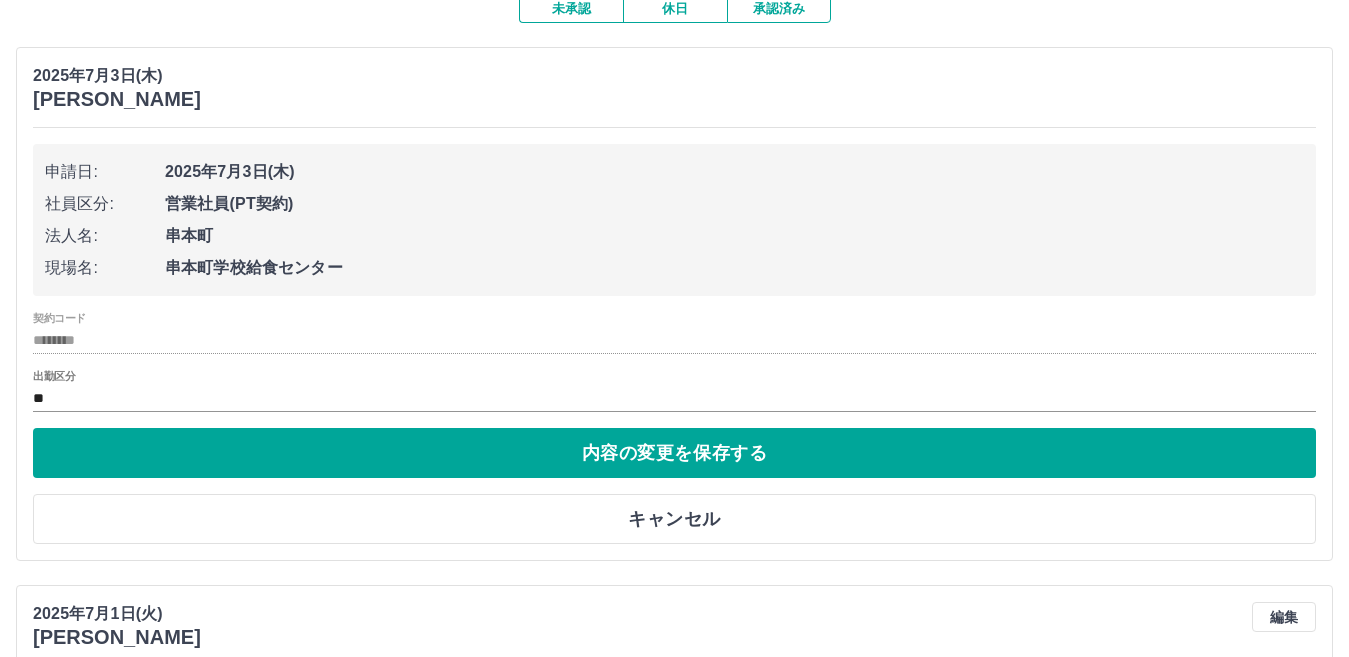 scroll, scrollTop: 200, scrollLeft: 0, axis: vertical 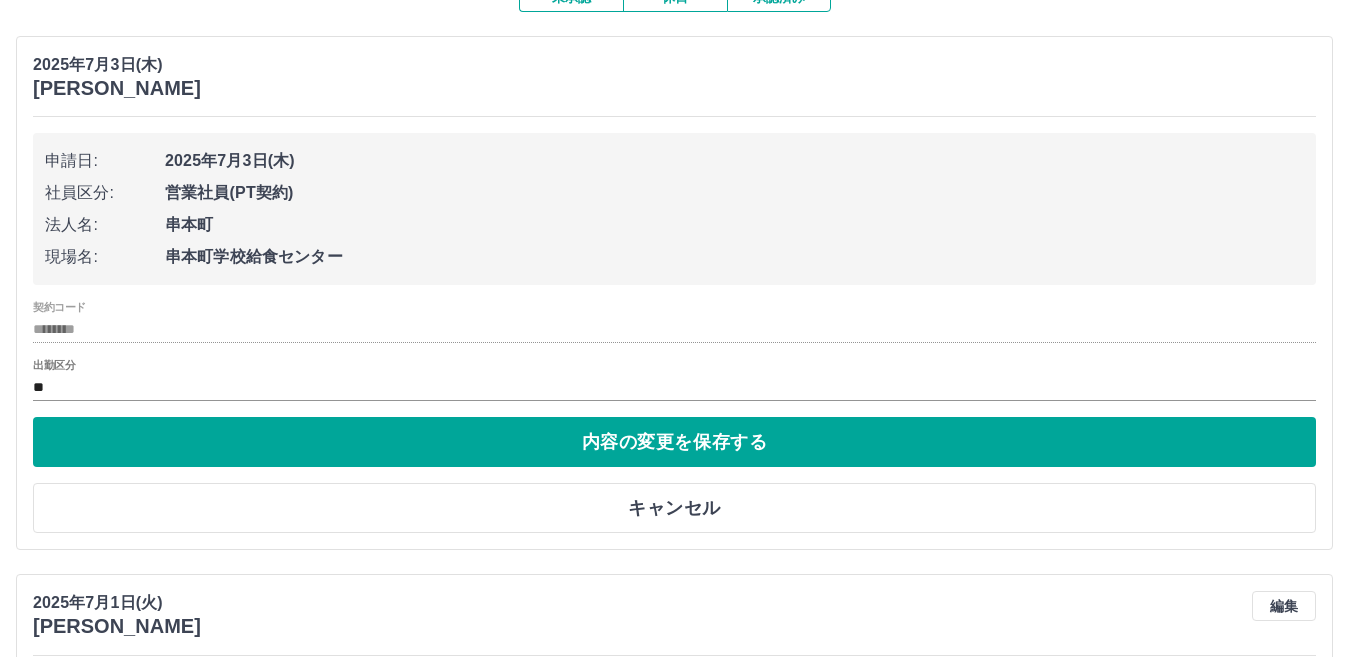 click on "出勤区分 **" at bounding box center [674, 380] 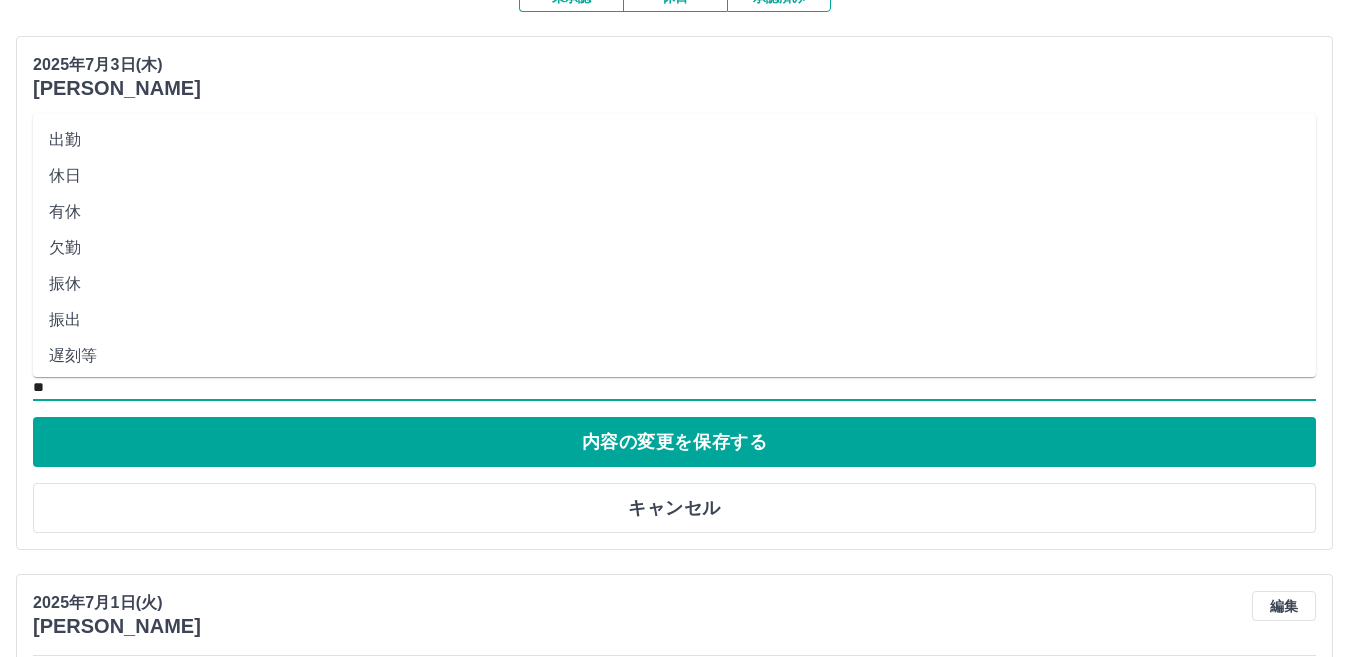 click on "**" at bounding box center [674, 387] 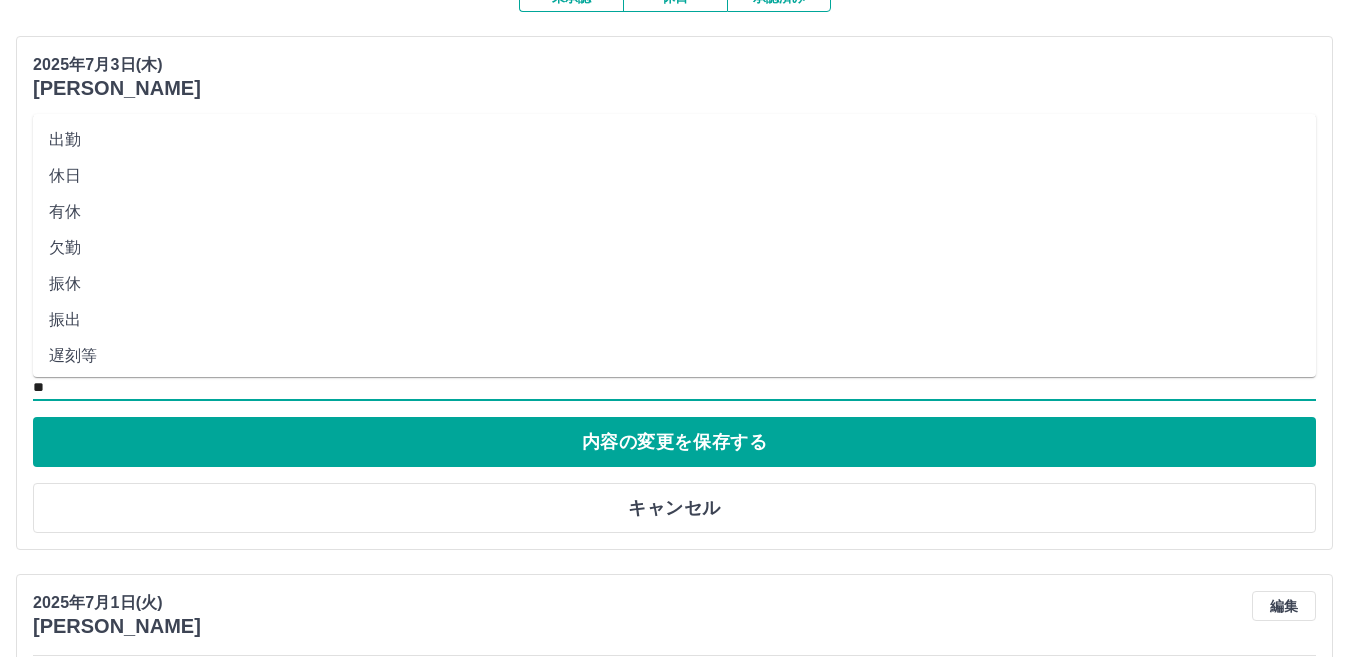 click on "出勤" at bounding box center [674, 140] 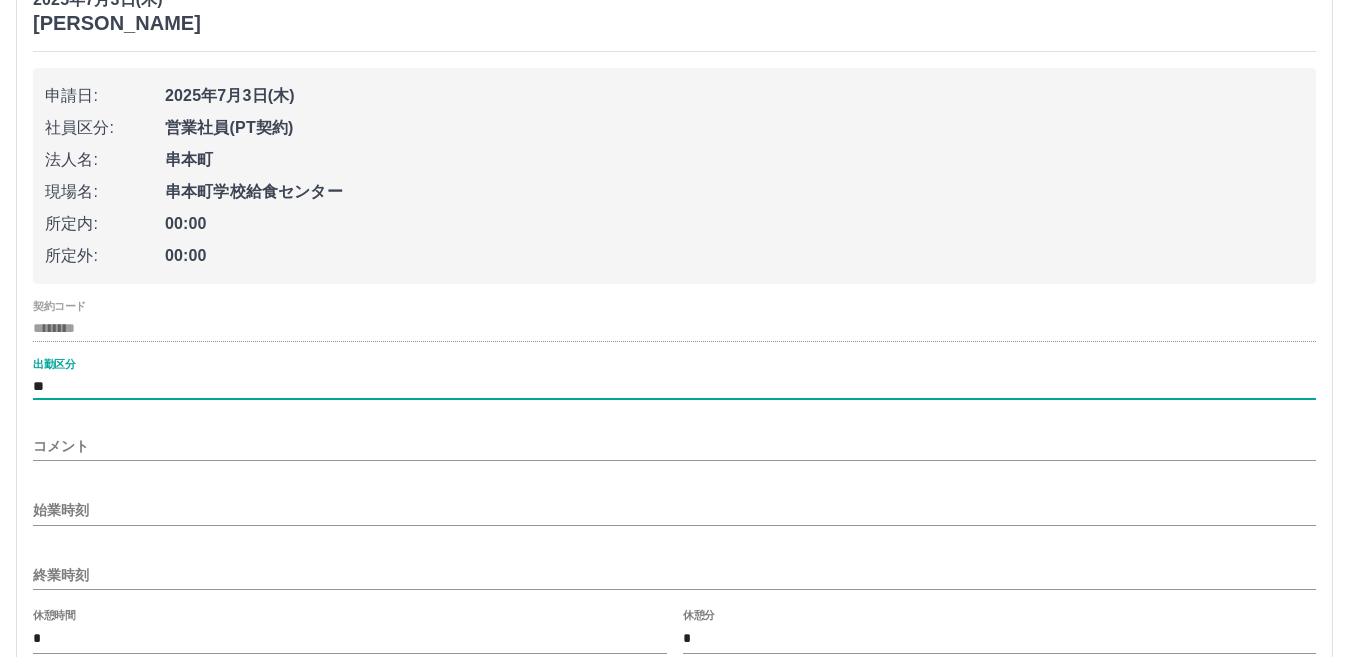 scroll, scrollTop: 300, scrollLeft: 0, axis: vertical 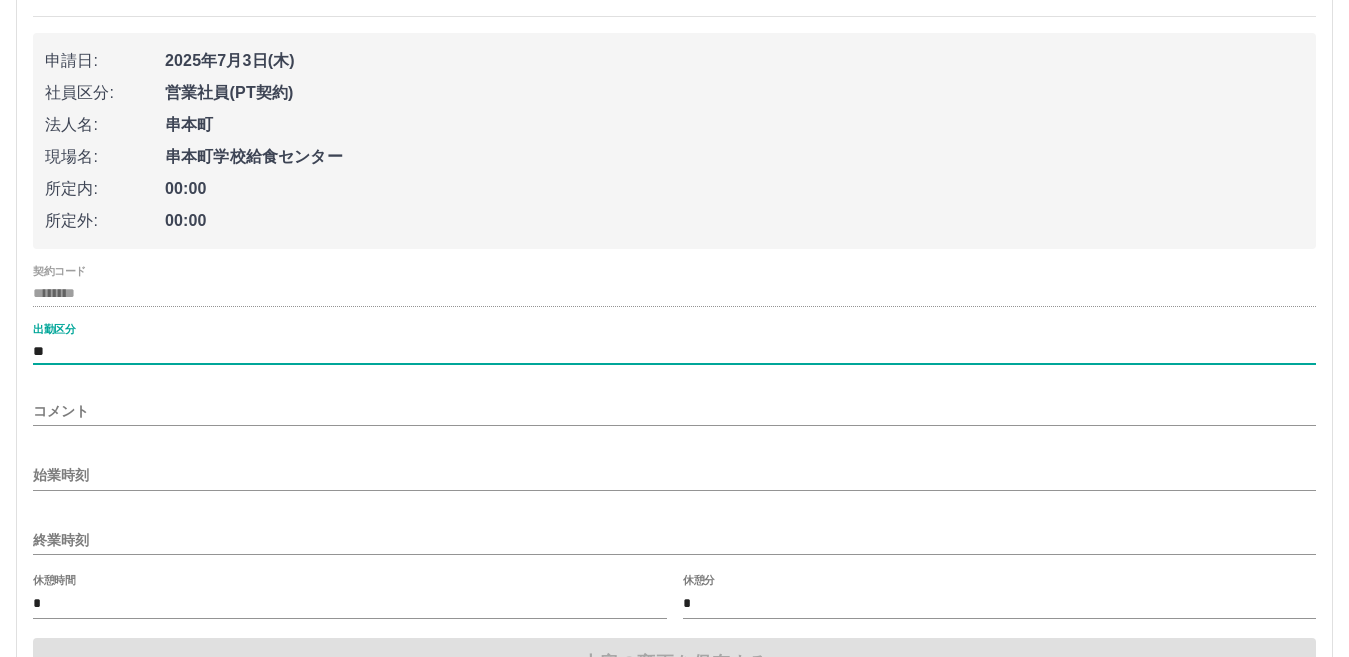 click on "始業時刻" at bounding box center (674, 475) 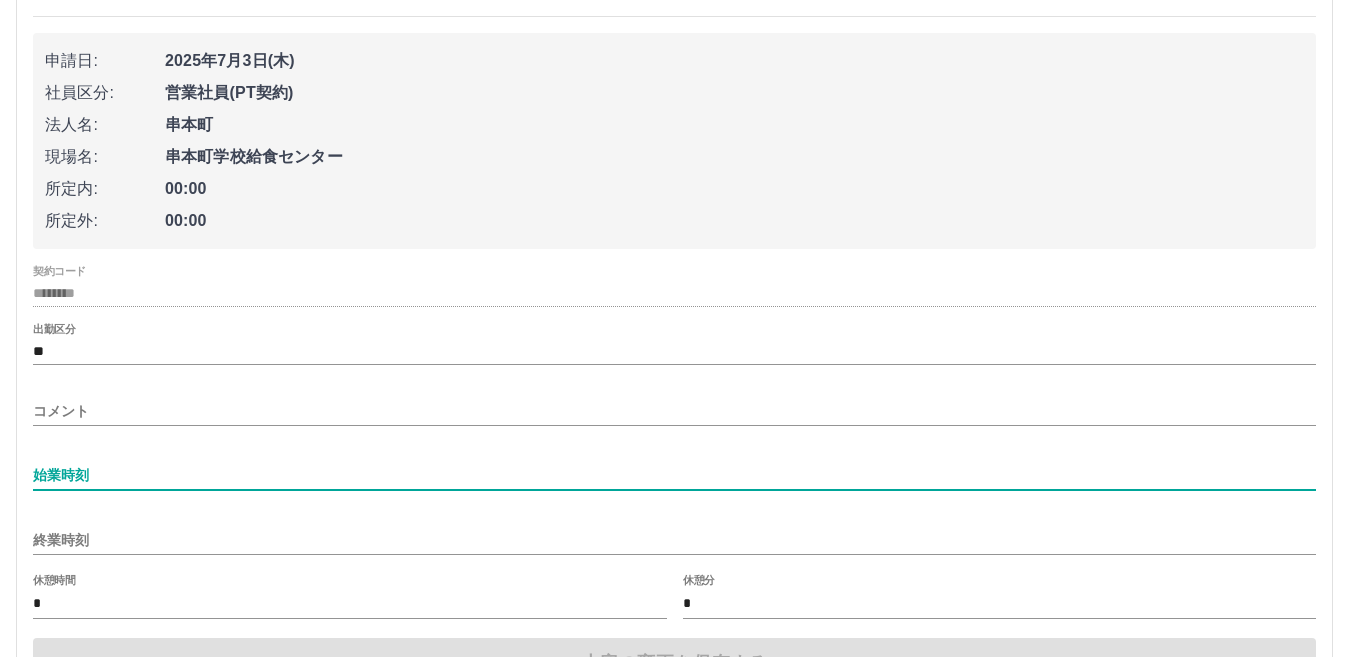 type on "****" 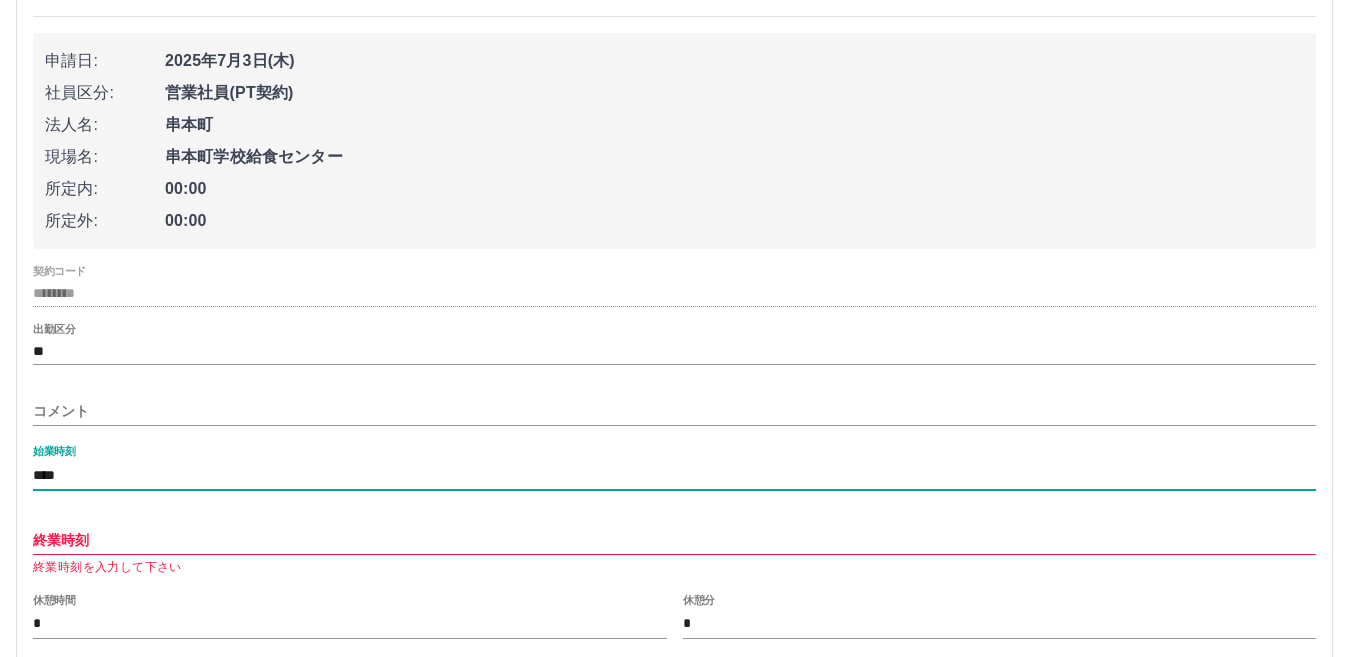 click on "終業時刻" at bounding box center (674, 540) 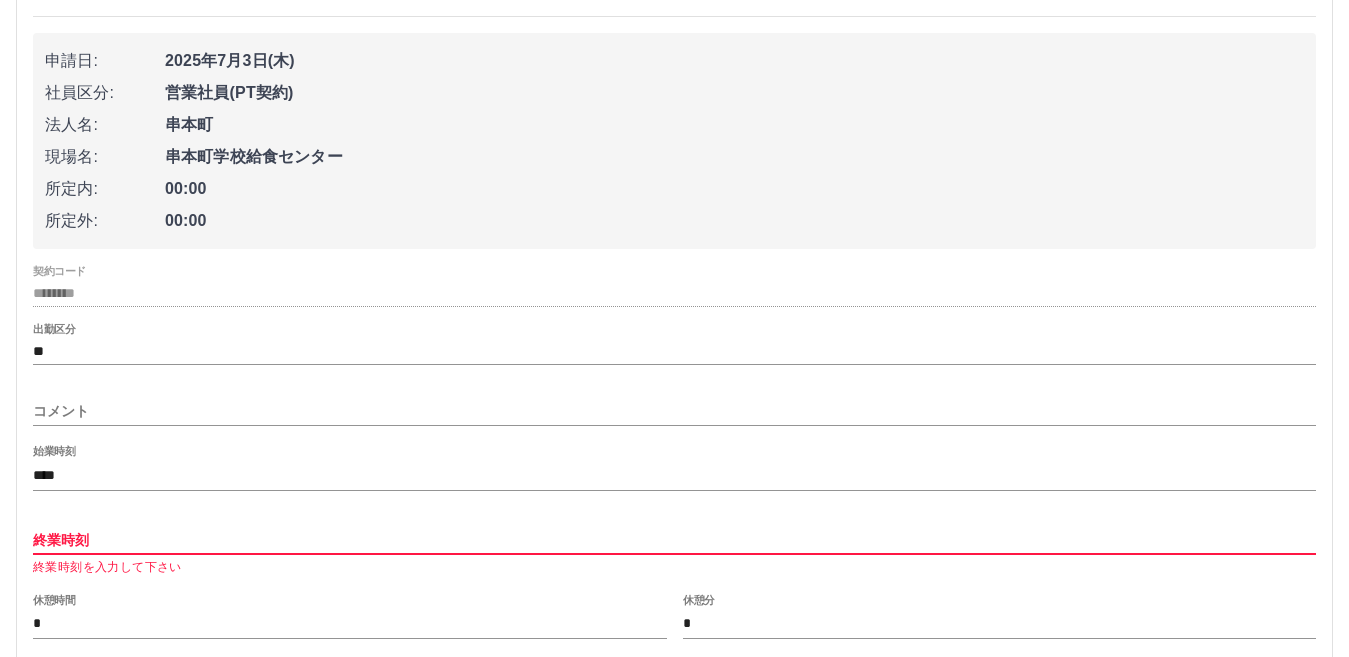 type on "****" 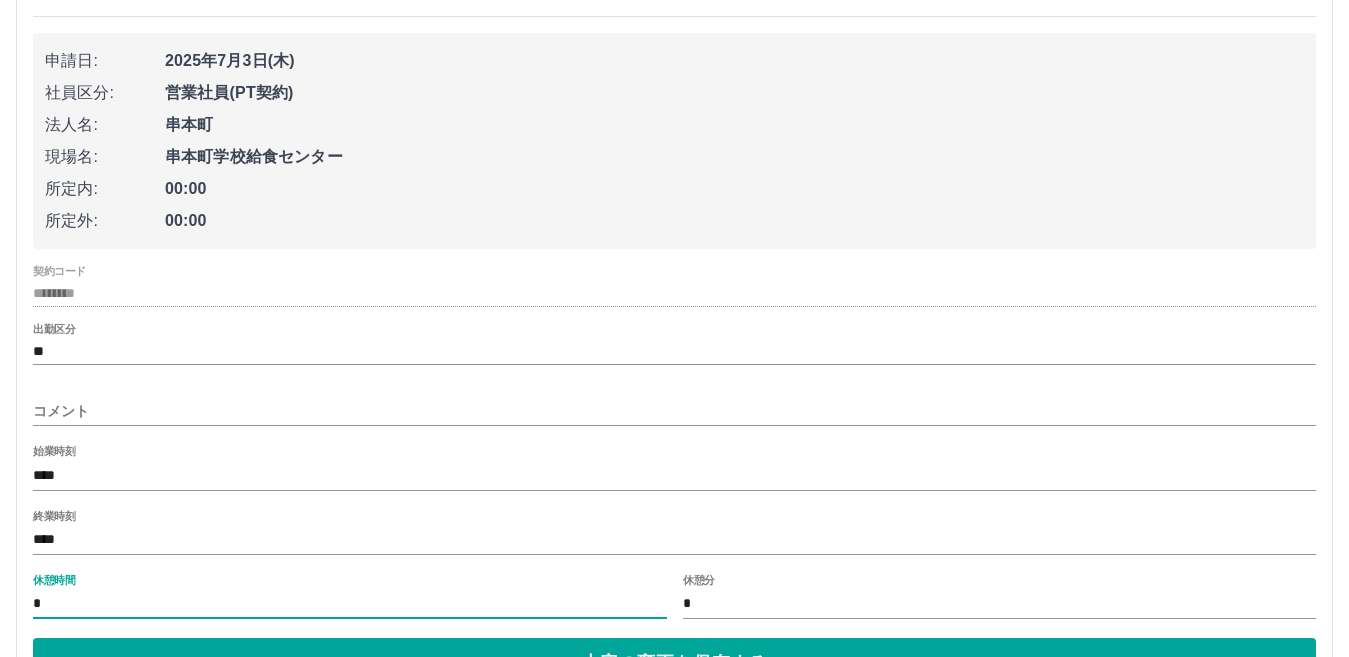 click on "*" at bounding box center [350, 604] 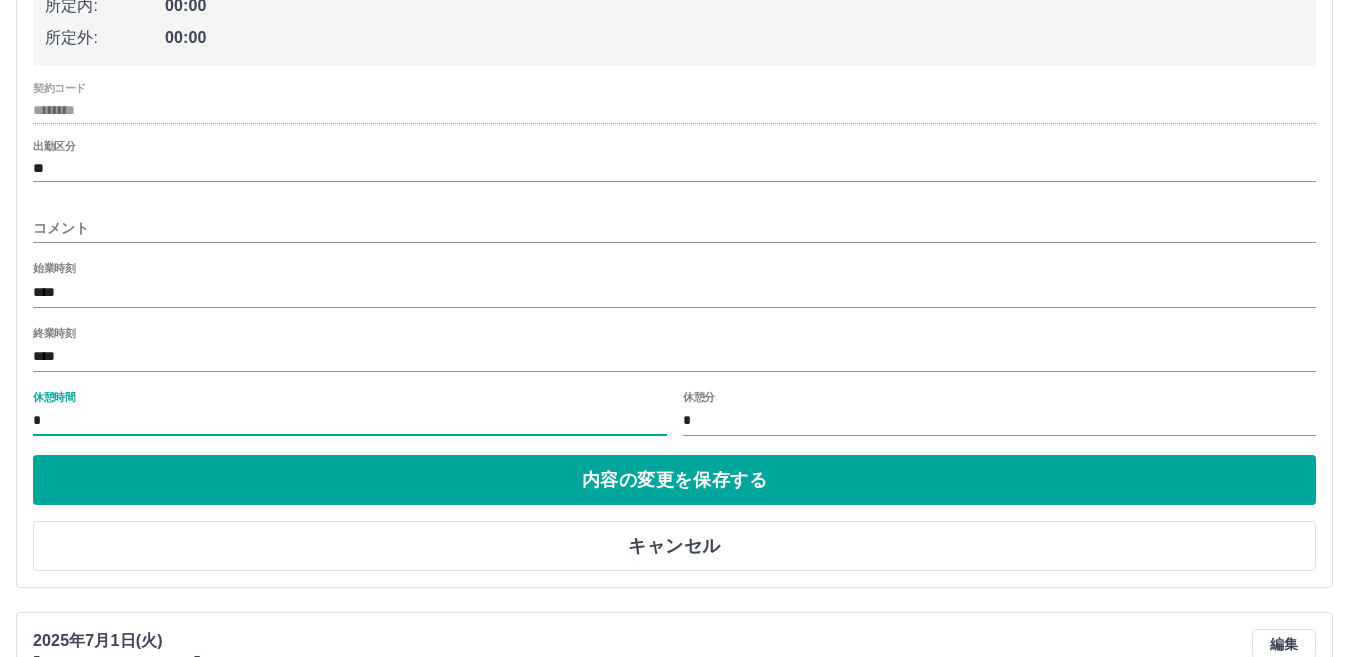 scroll, scrollTop: 500, scrollLeft: 0, axis: vertical 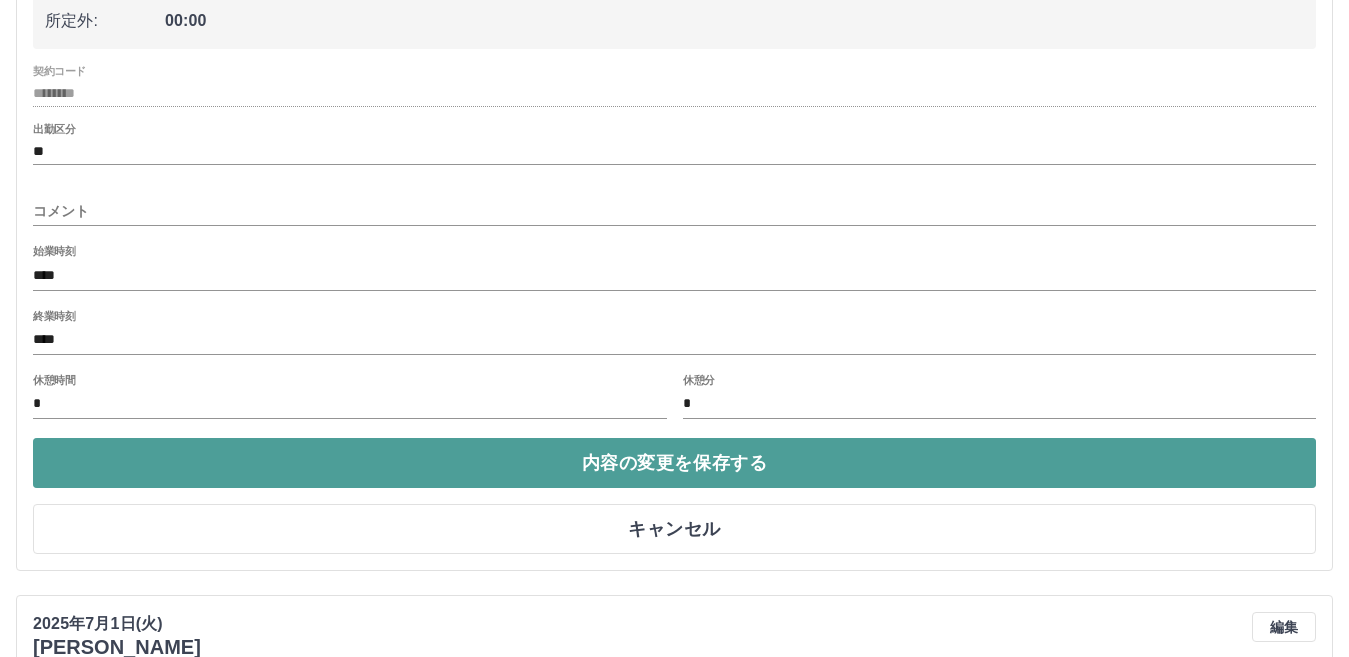 click on "内容の変更を保存する" at bounding box center (674, 463) 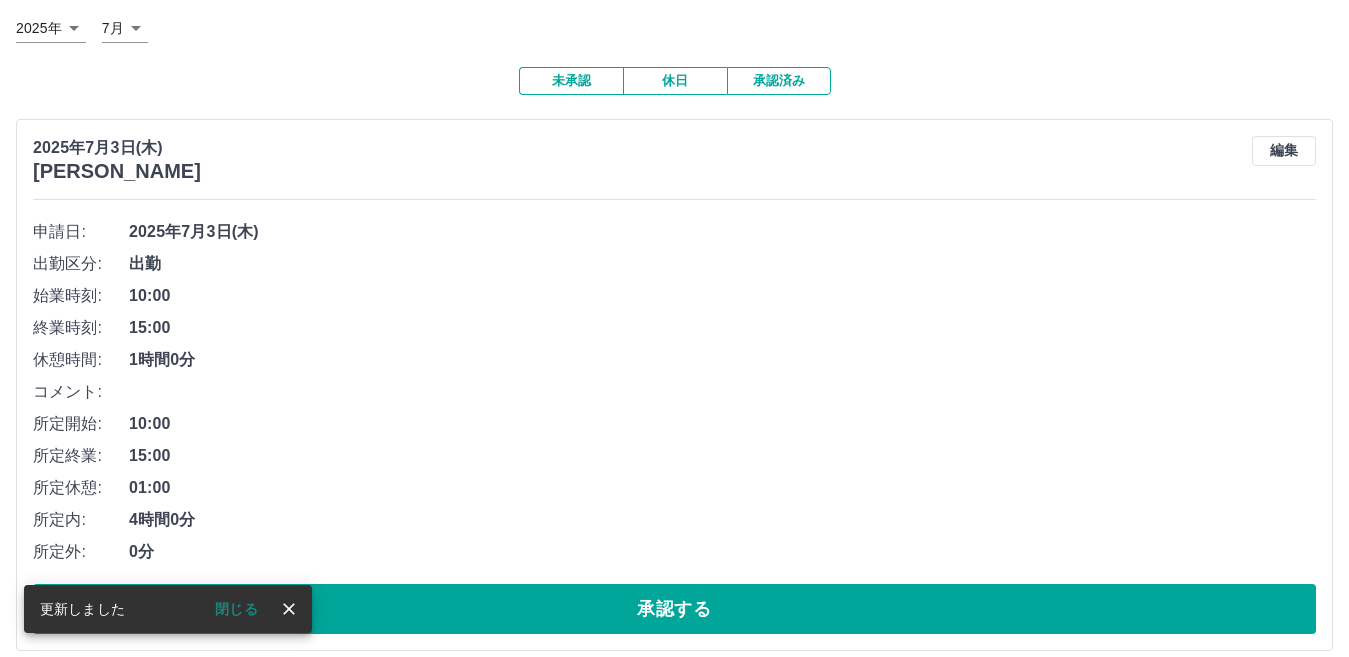 scroll, scrollTop: 405, scrollLeft: 0, axis: vertical 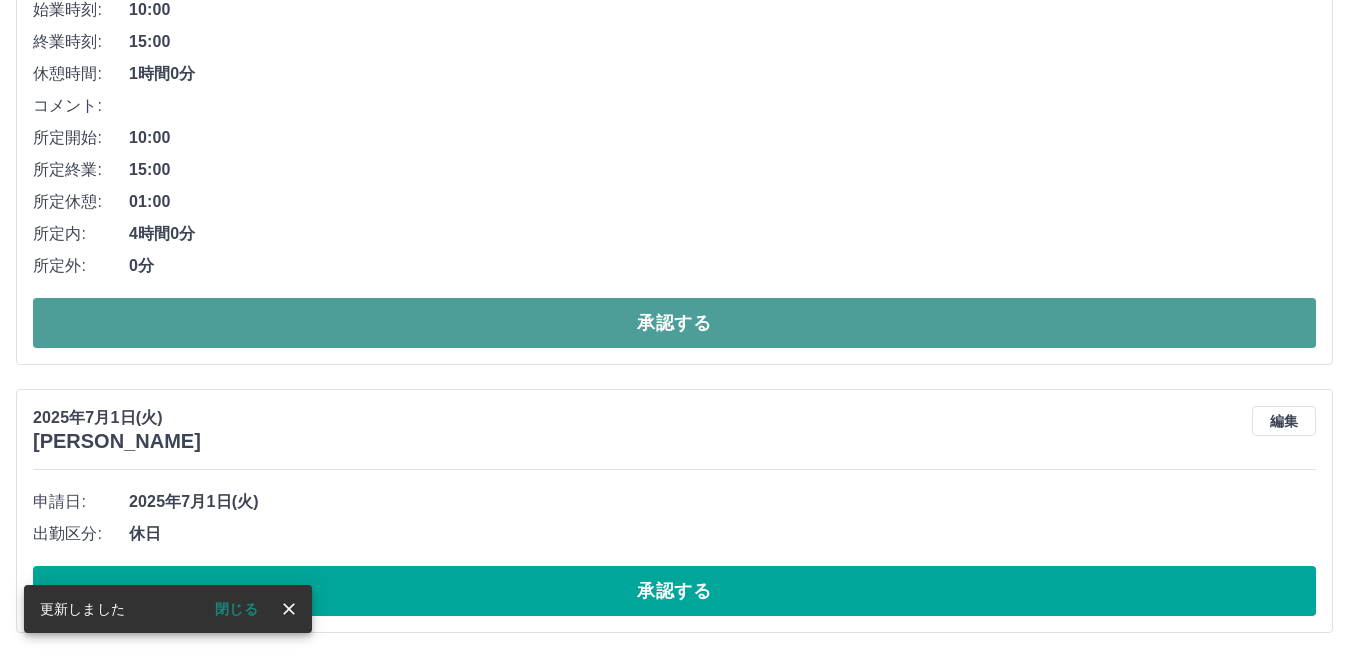 click on "承認する" at bounding box center [674, 323] 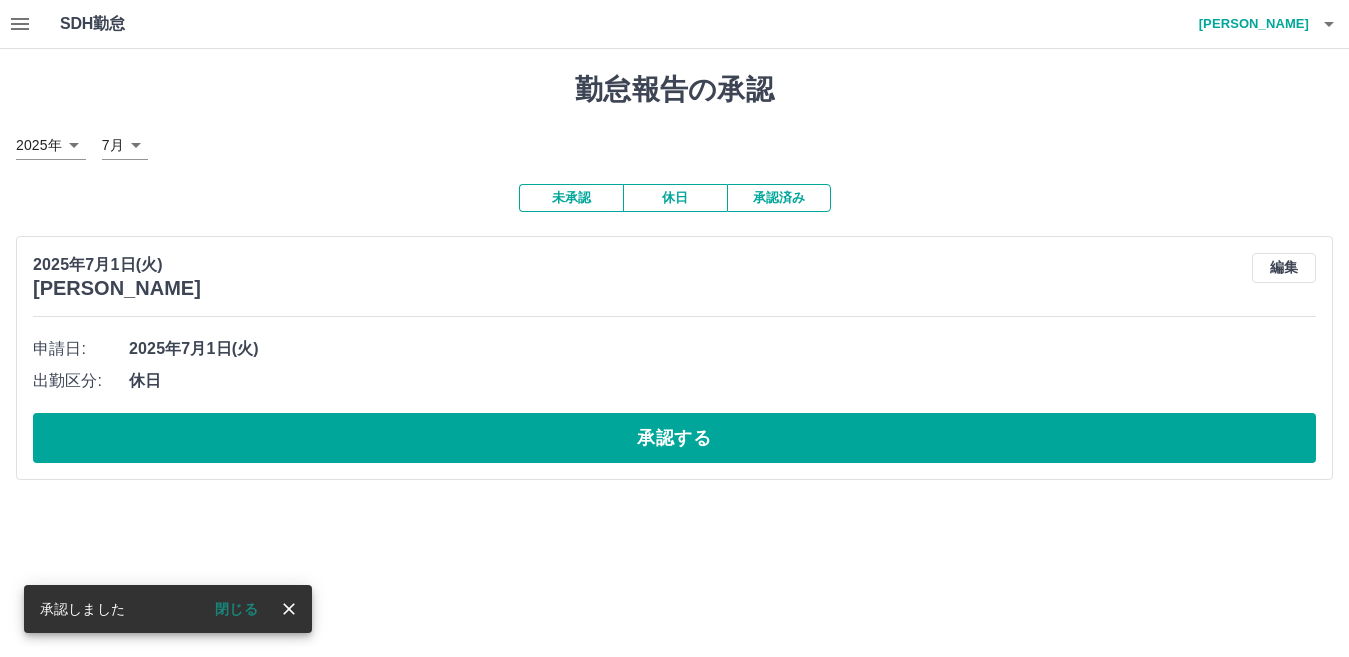 scroll, scrollTop: 0, scrollLeft: 0, axis: both 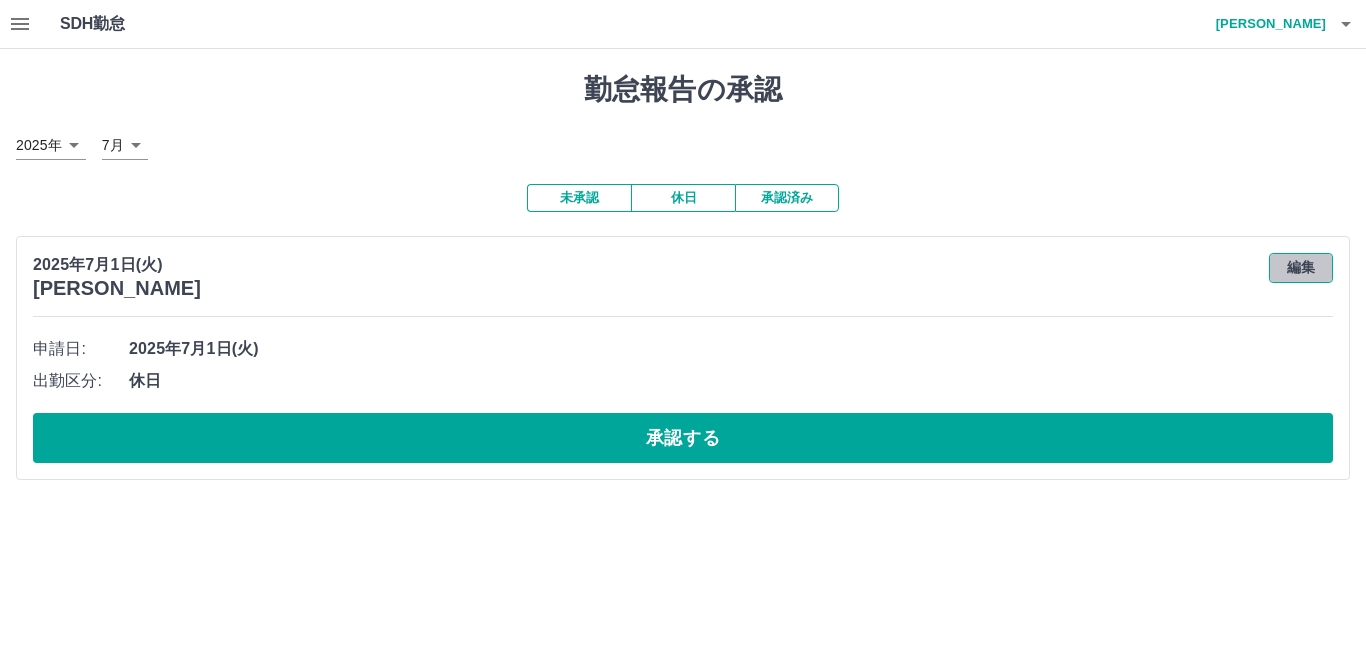 click on "編集" at bounding box center (1301, 268) 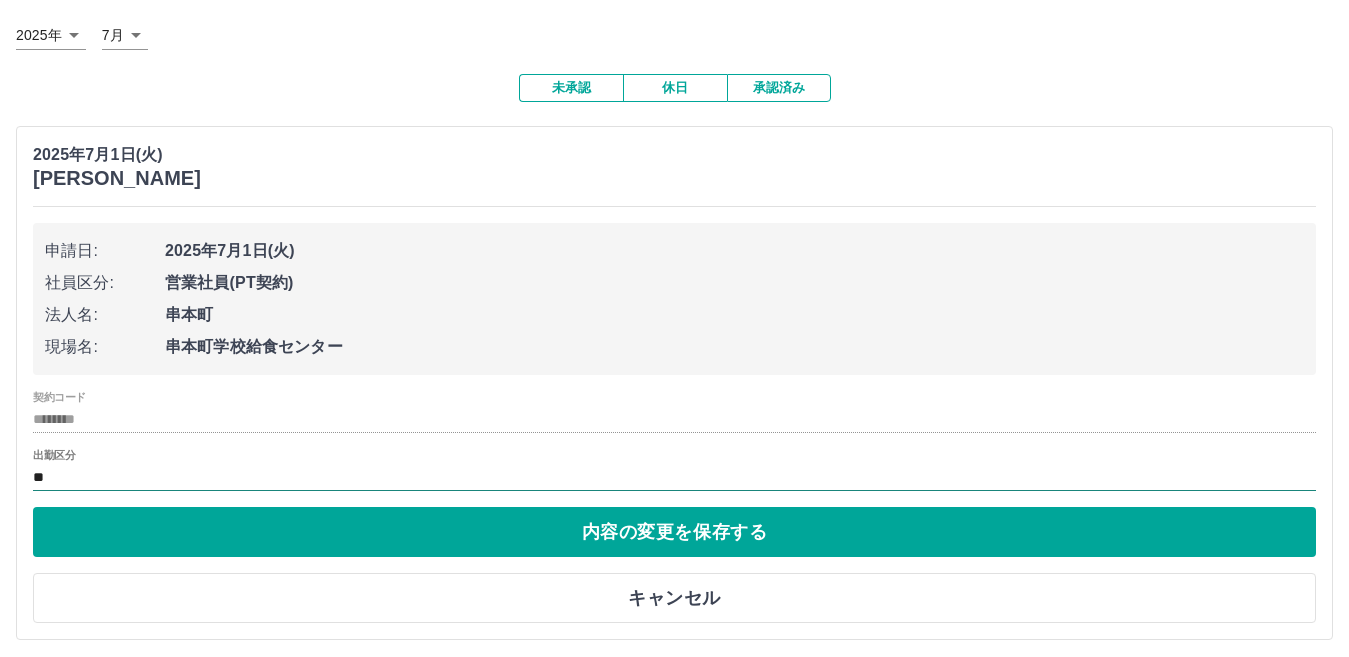 scroll, scrollTop: 119, scrollLeft: 0, axis: vertical 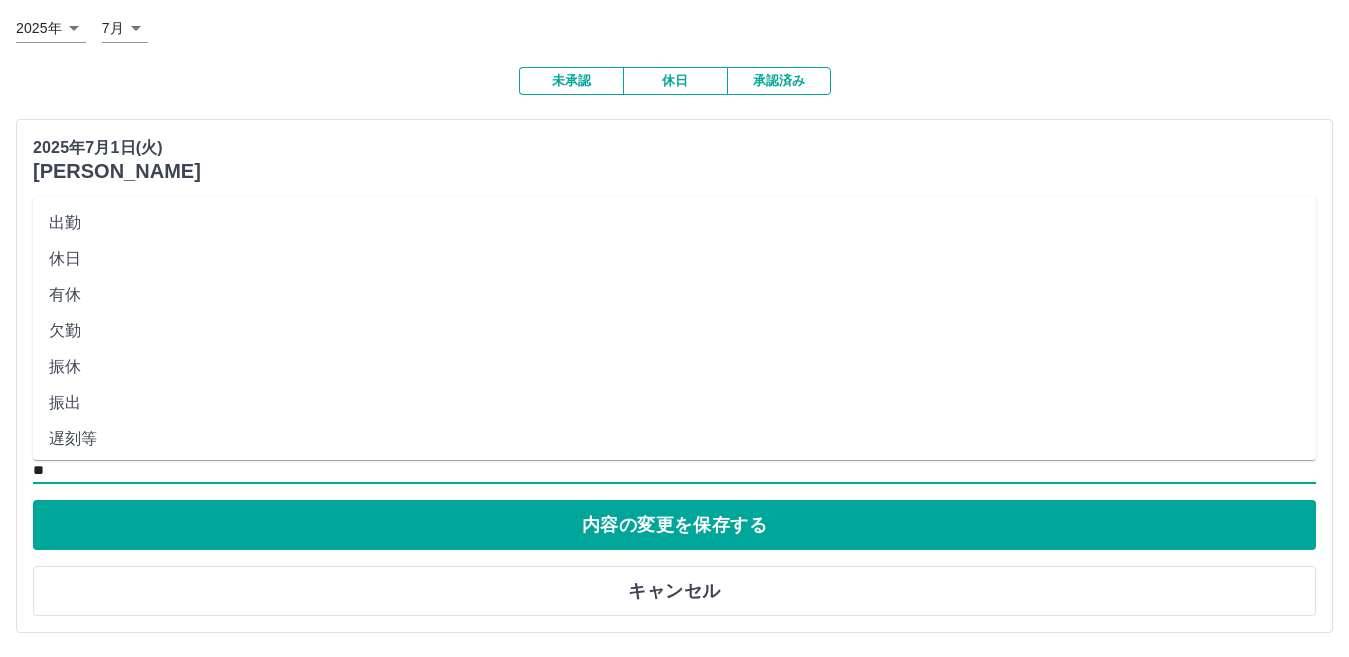 click on "**" at bounding box center (674, 470) 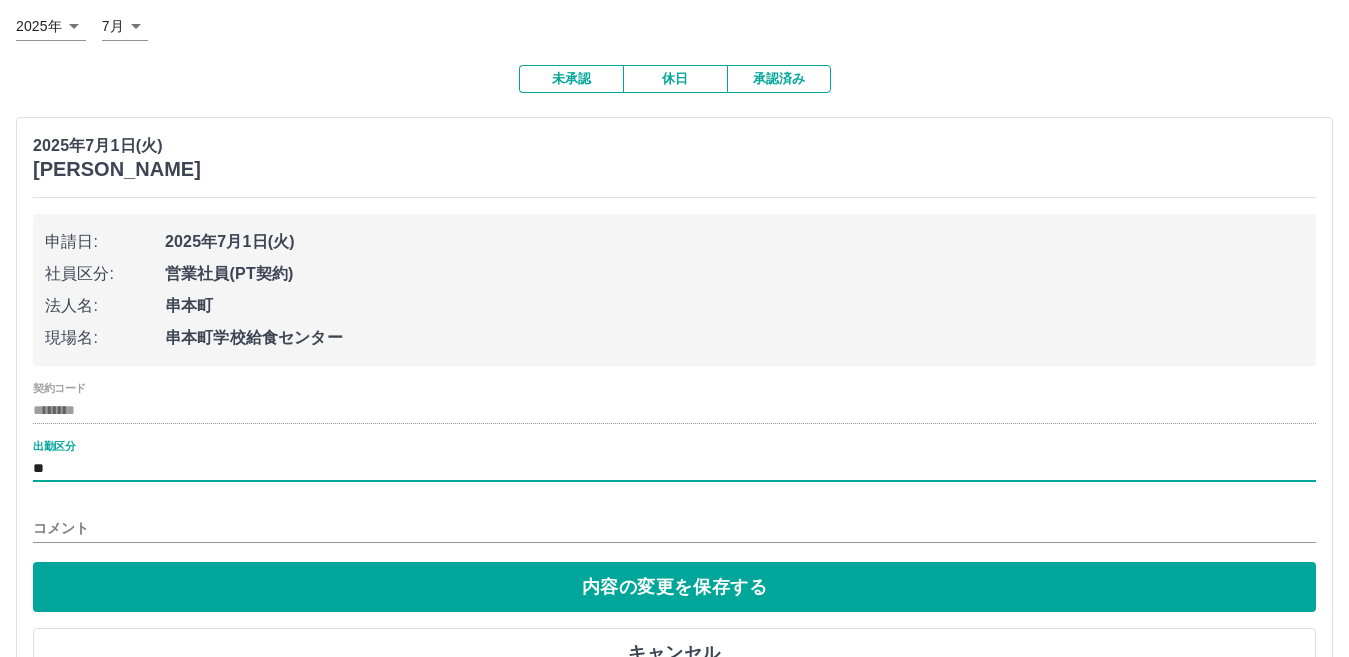 click on "コメント" at bounding box center (674, 528) 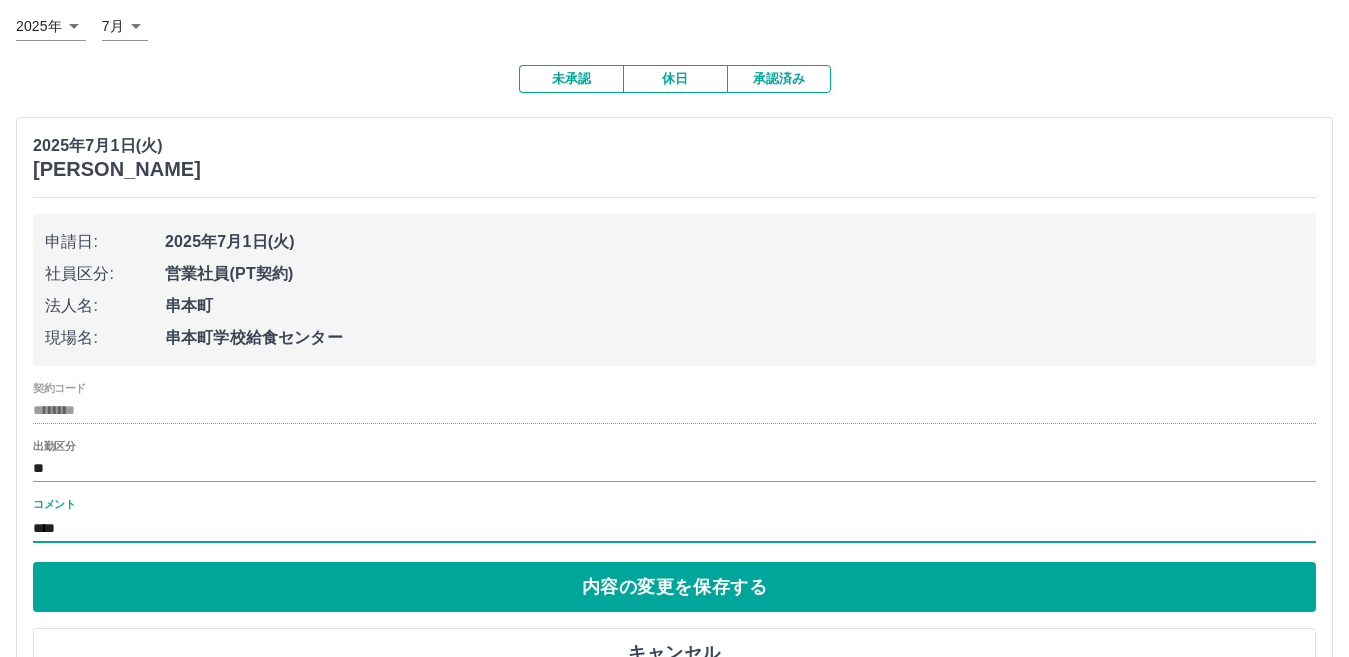 click on "****" at bounding box center (674, 528) 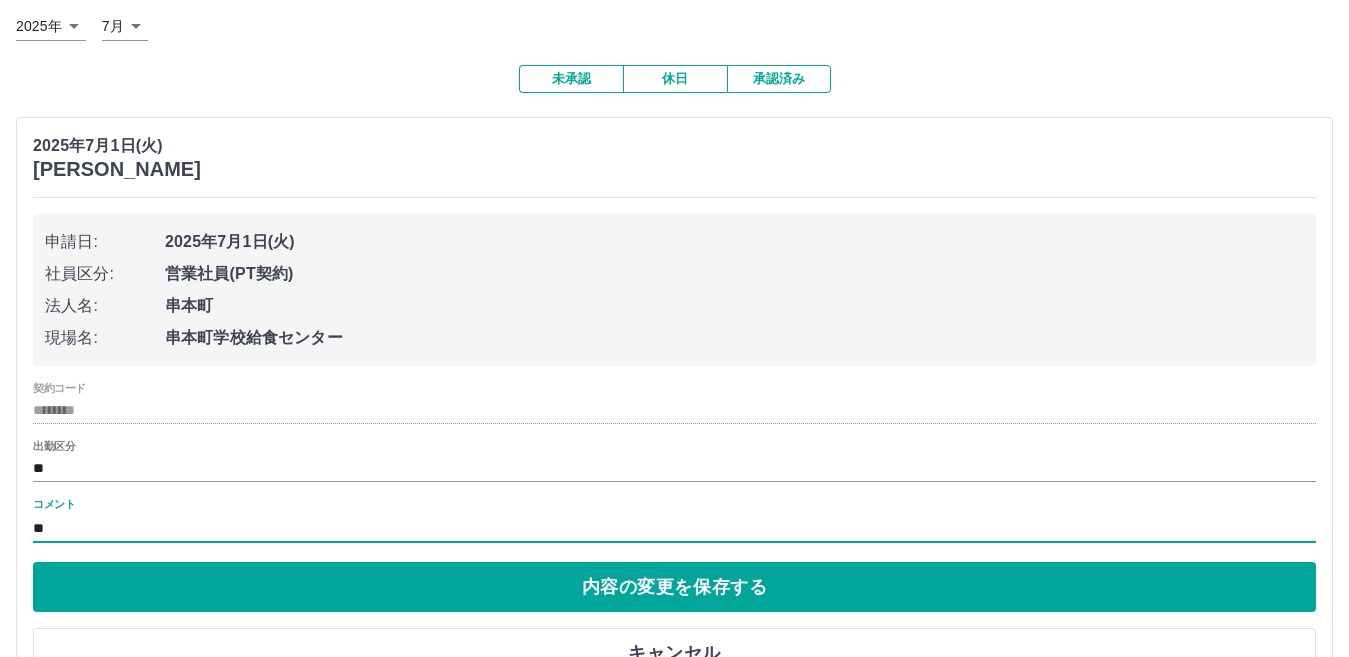type on "*" 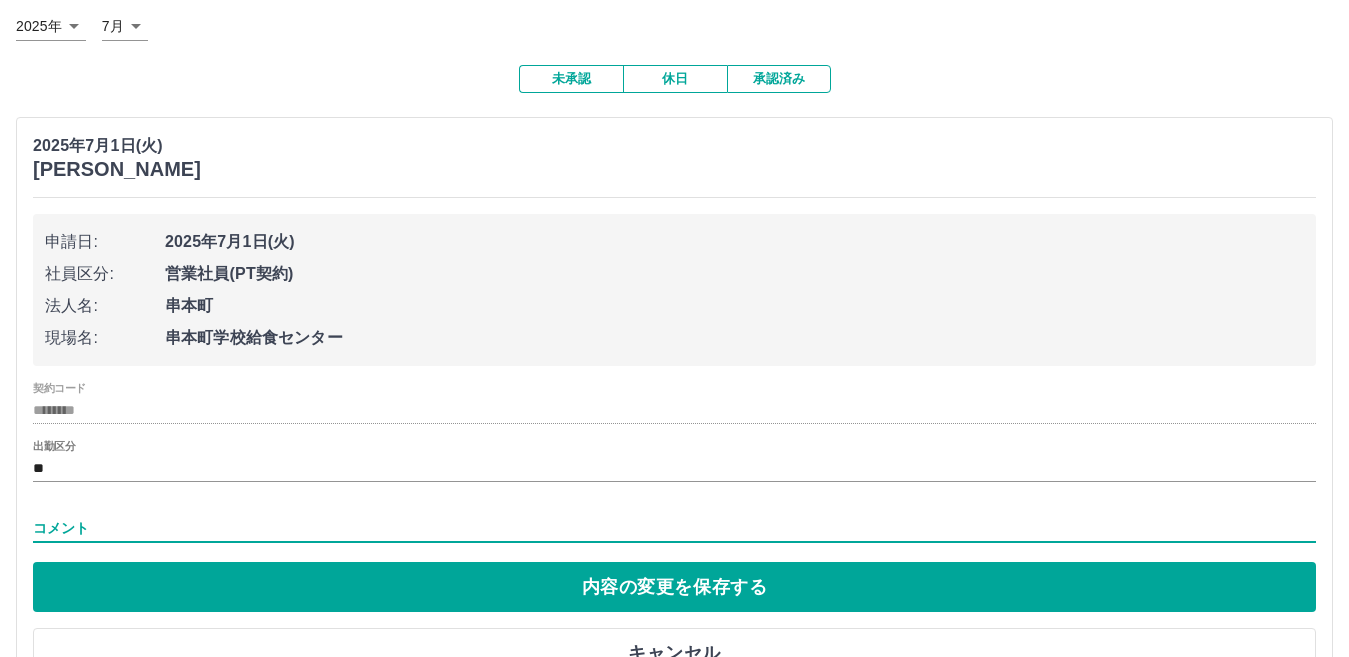 click on "コメント" at bounding box center [674, 528] 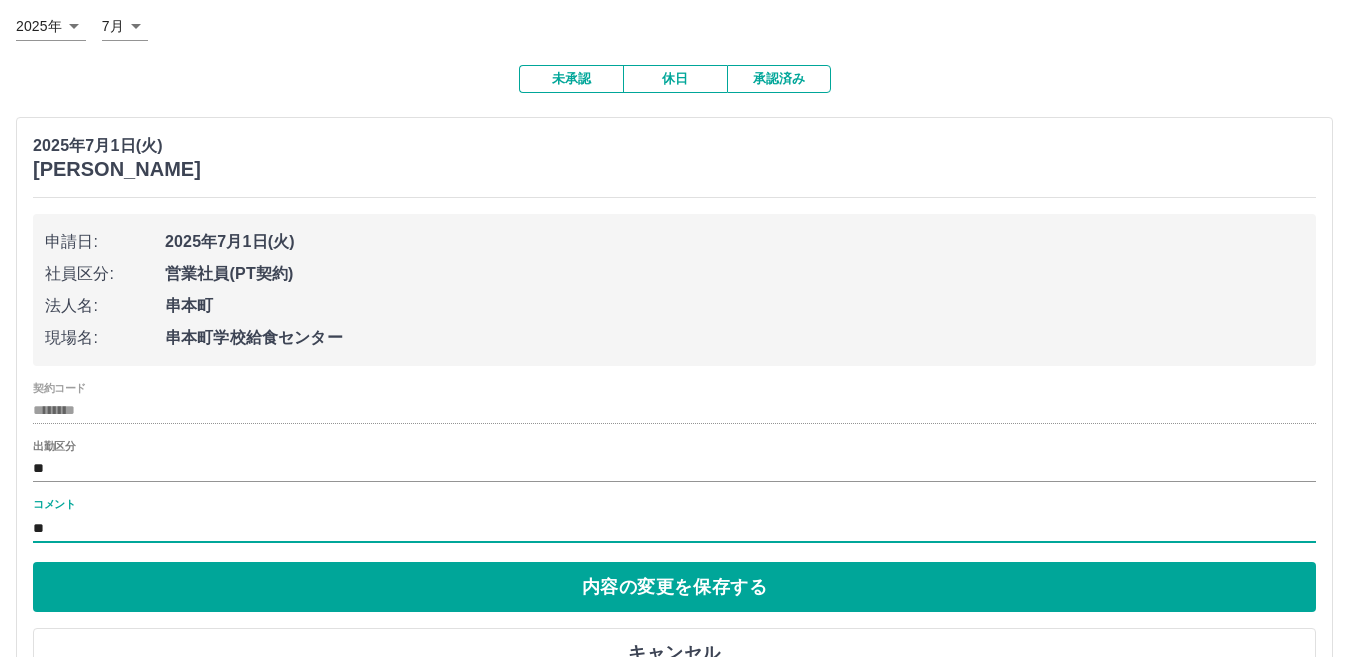 type on "*" 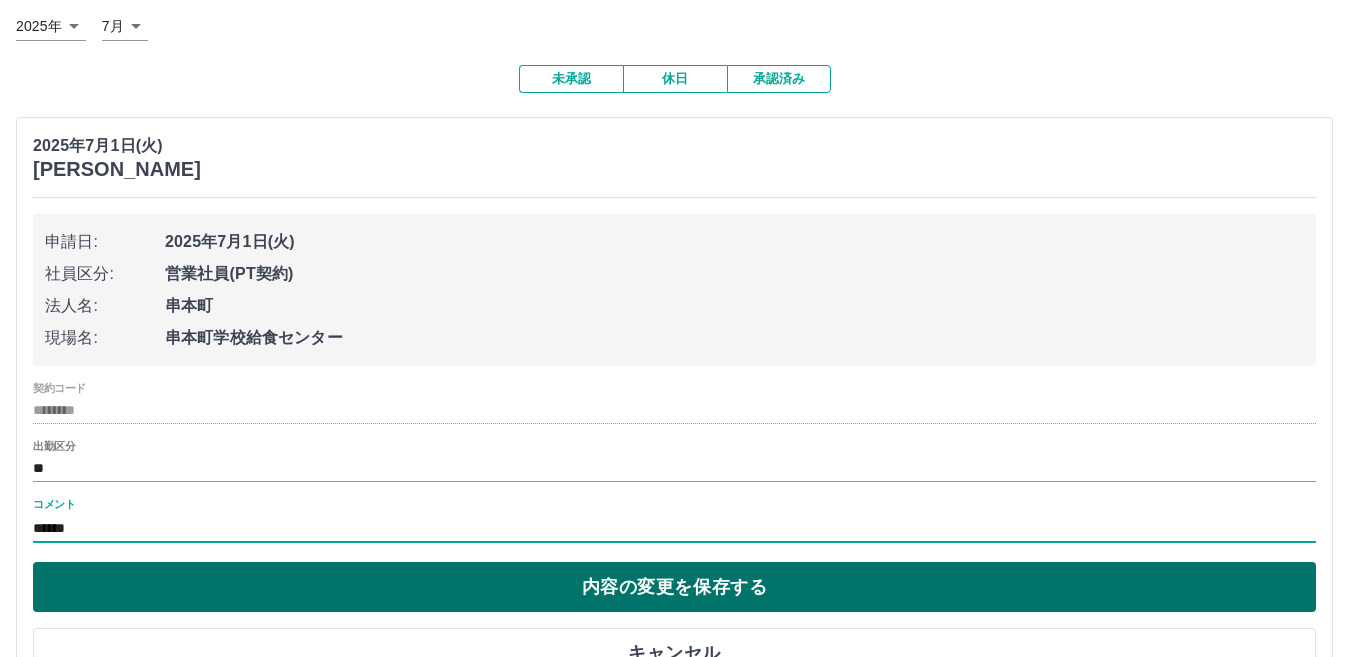 type on "******" 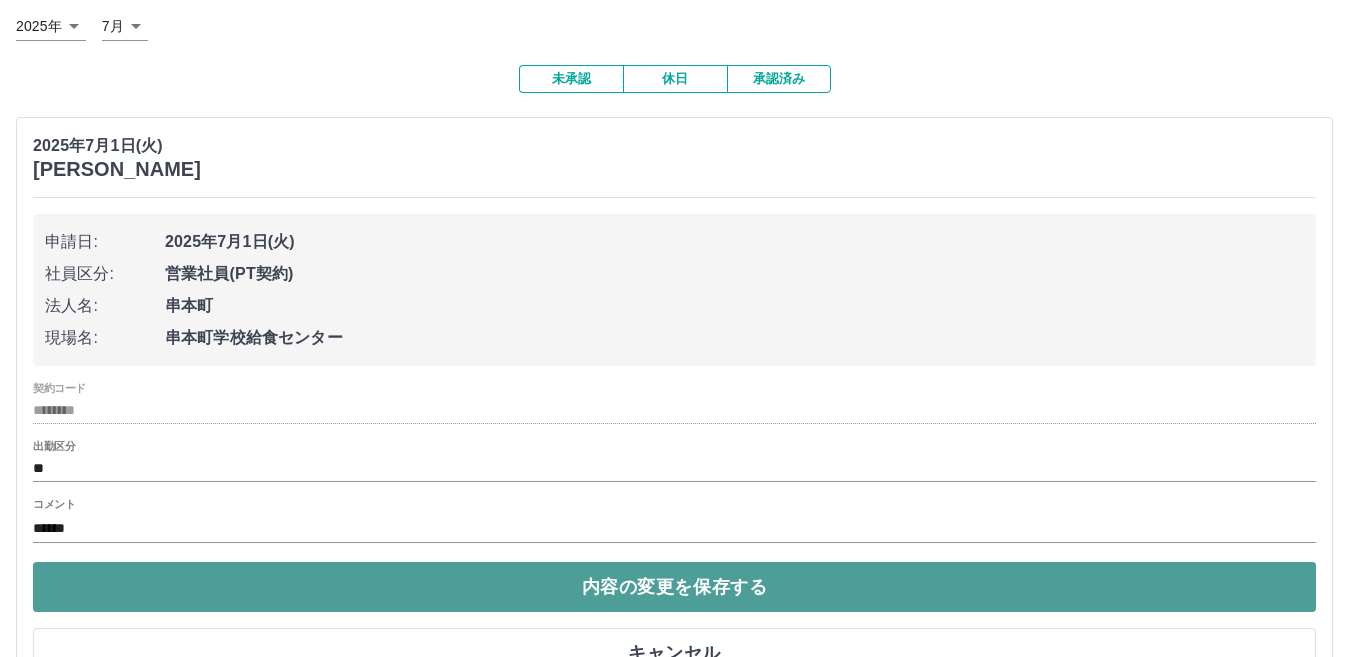 click on "内容の変更を保存する" at bounding box center (674, 587) 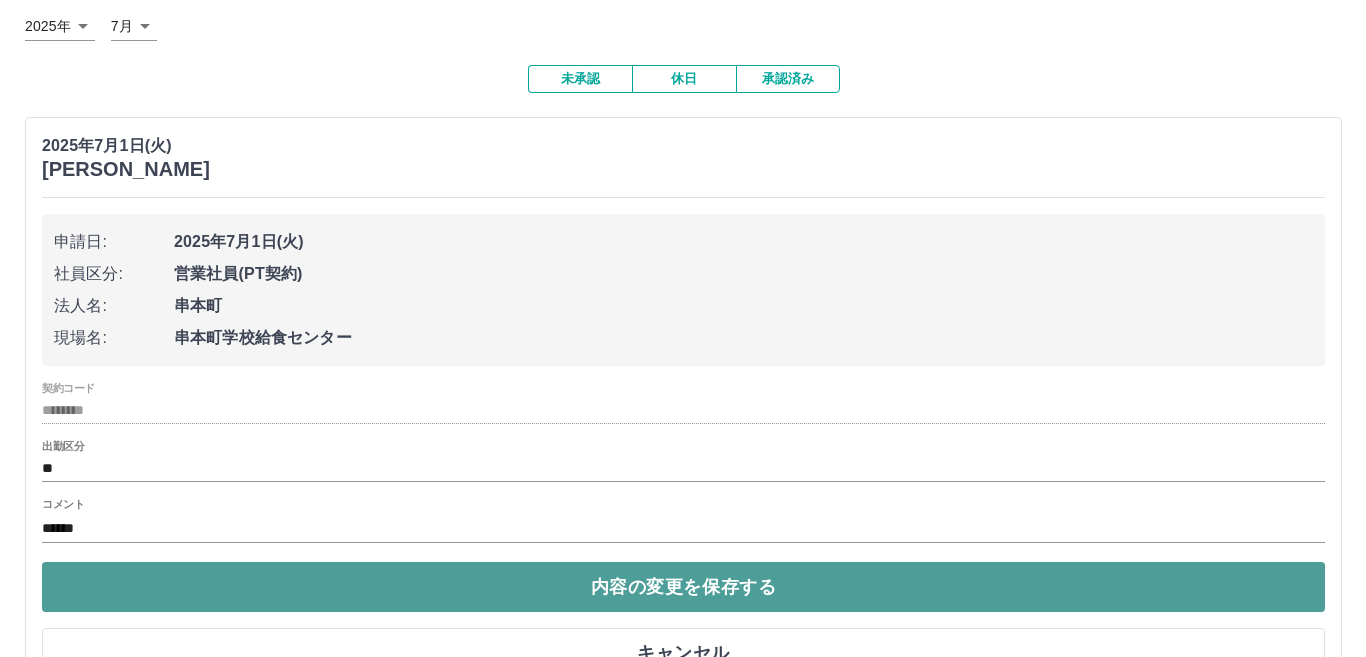 scroll, scrollTop: 0, scrollLeft: 0, axis: both 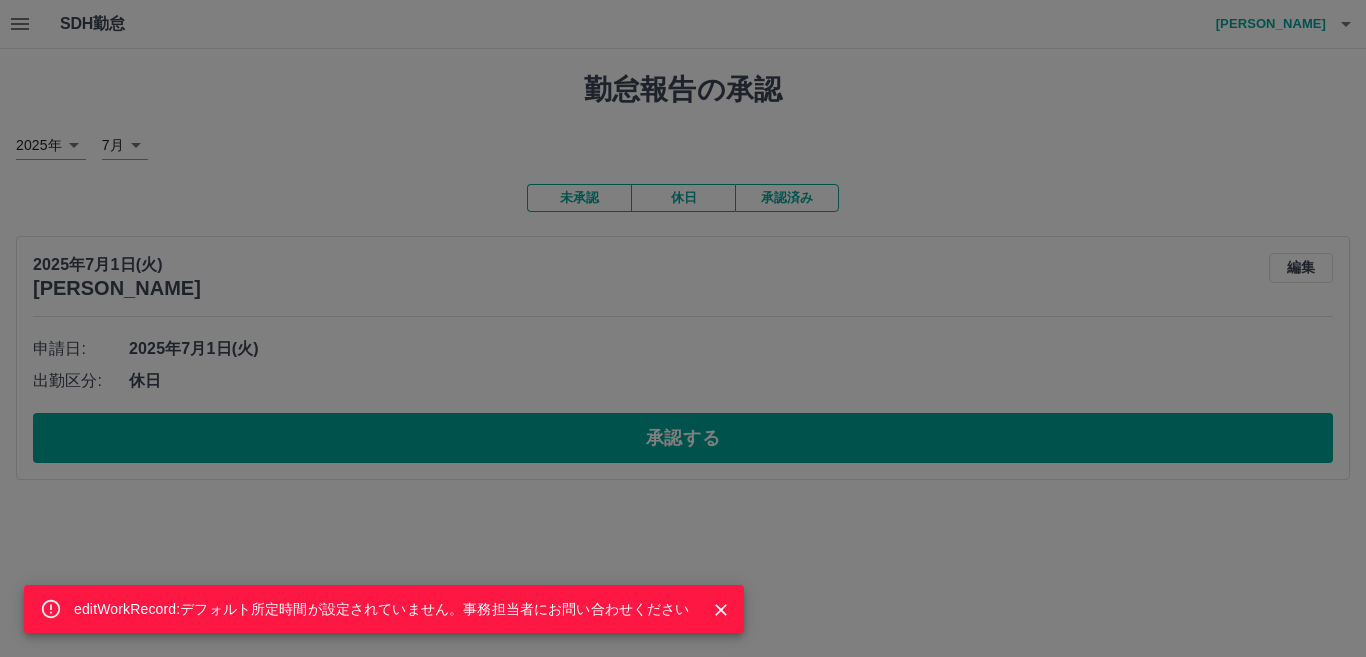 click on "editWorkRecord:デフォルト所定時間が設定されていません。事務担当者にお問い合わせください" at bounding box center [683, 328] 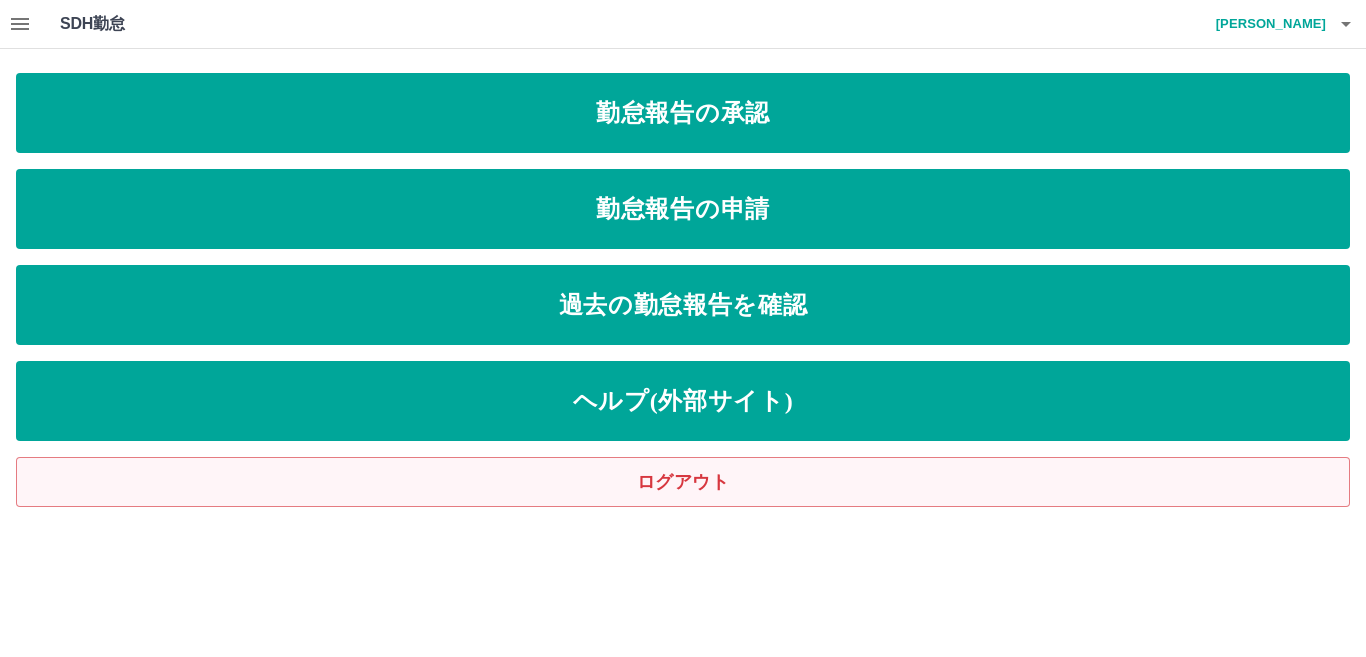 click on "ログアウト" at bounding box center (683, 482) 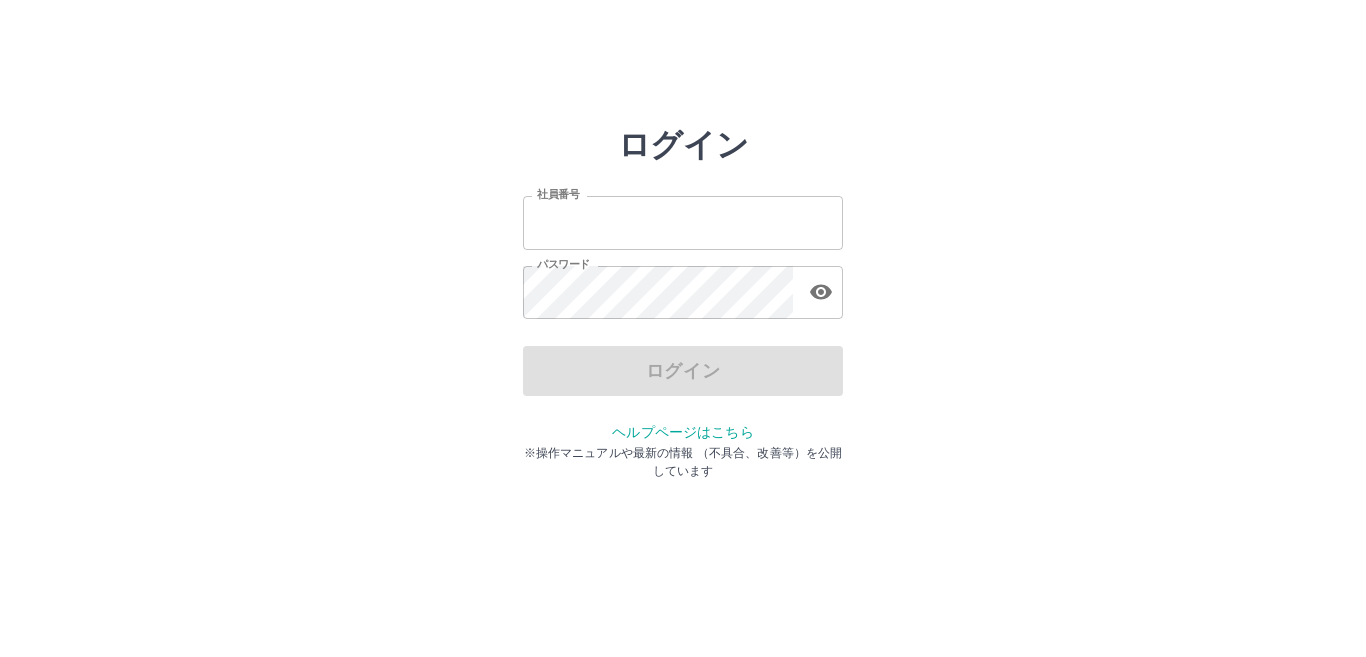 scroll, scrollTop: 0, scrollLeft: 0, axis: both 